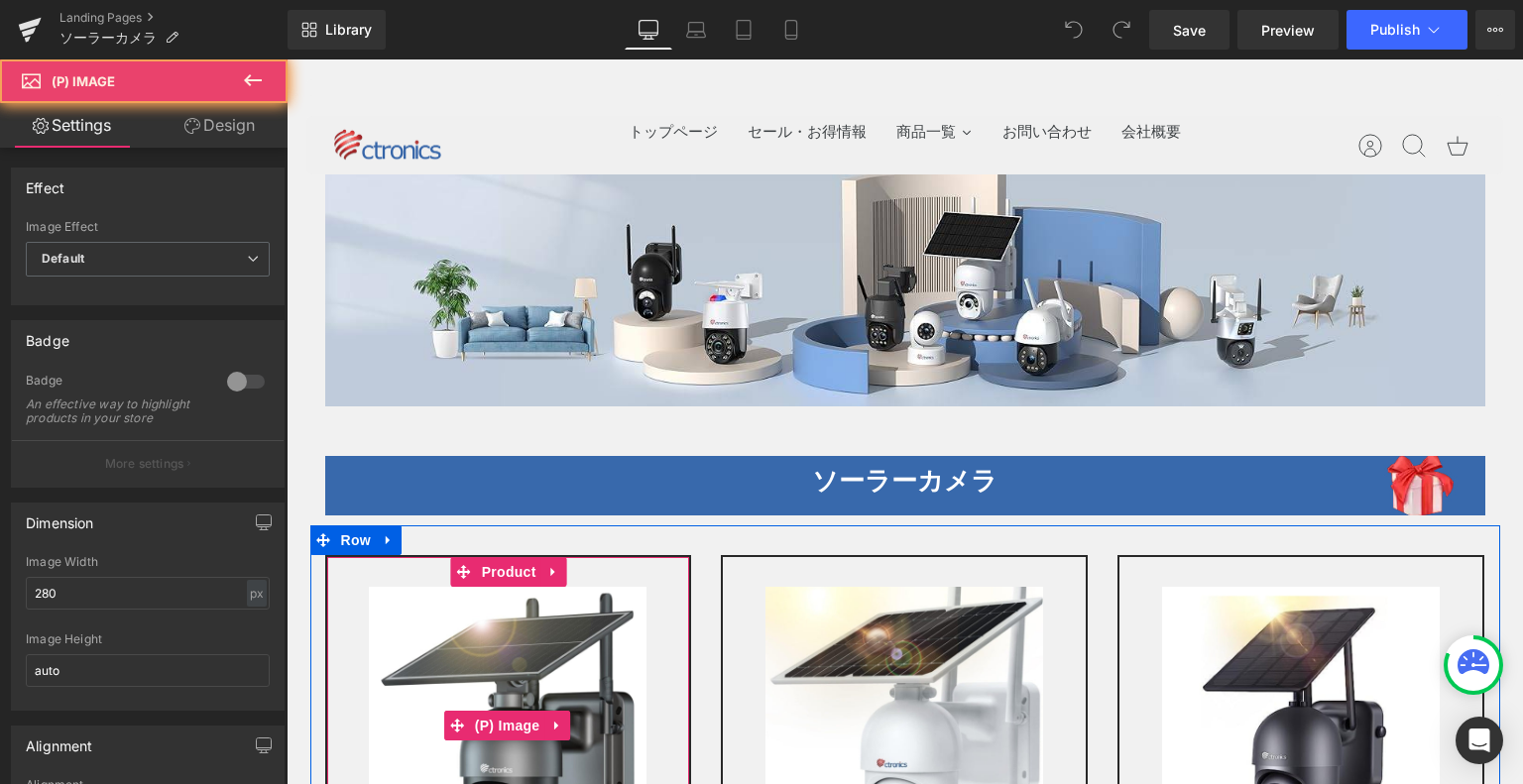 scroll, scrollTop: 396, scrollLeft: 0, axis: vertical 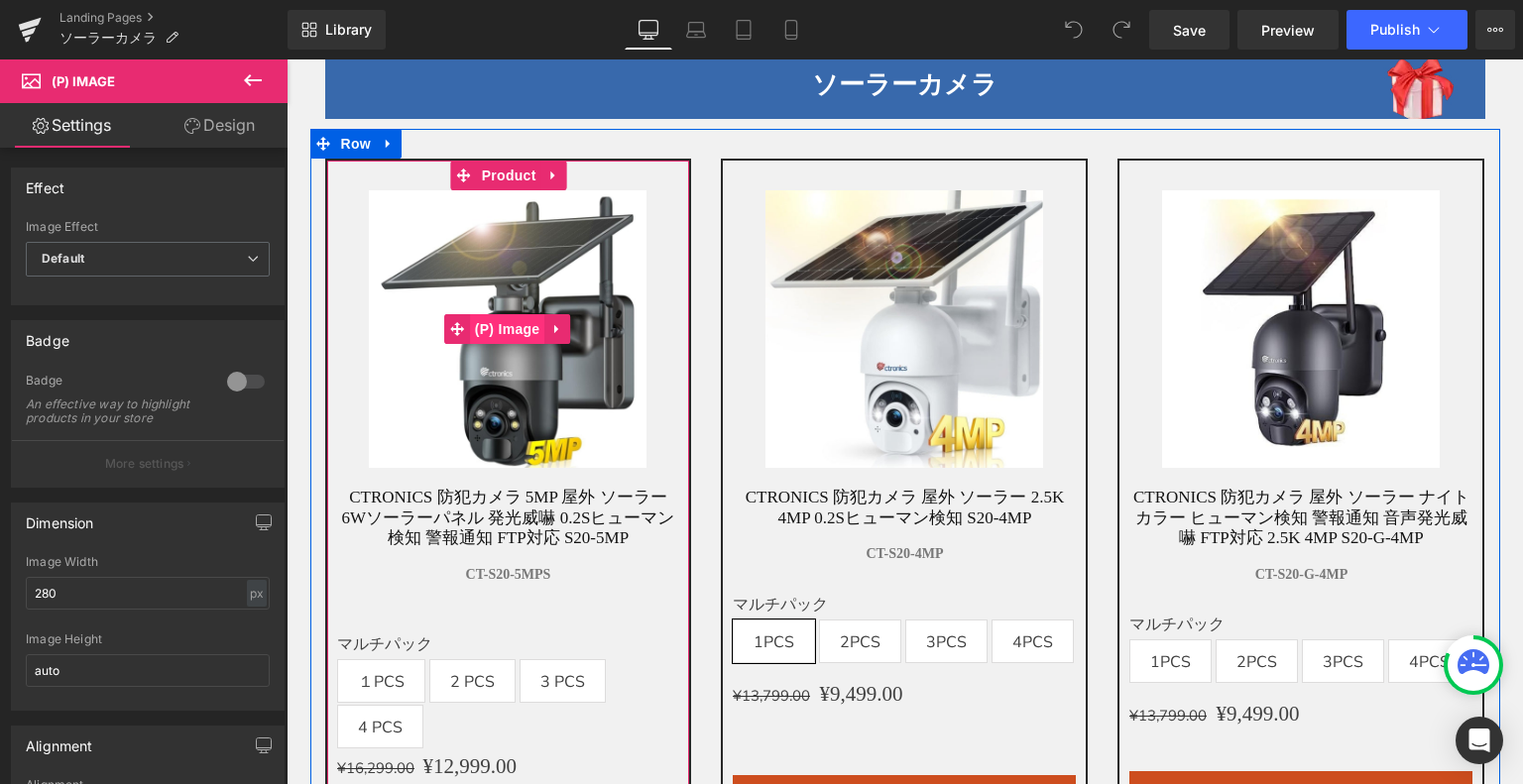 click on "(P) Image" at bounding box center (508, 329) 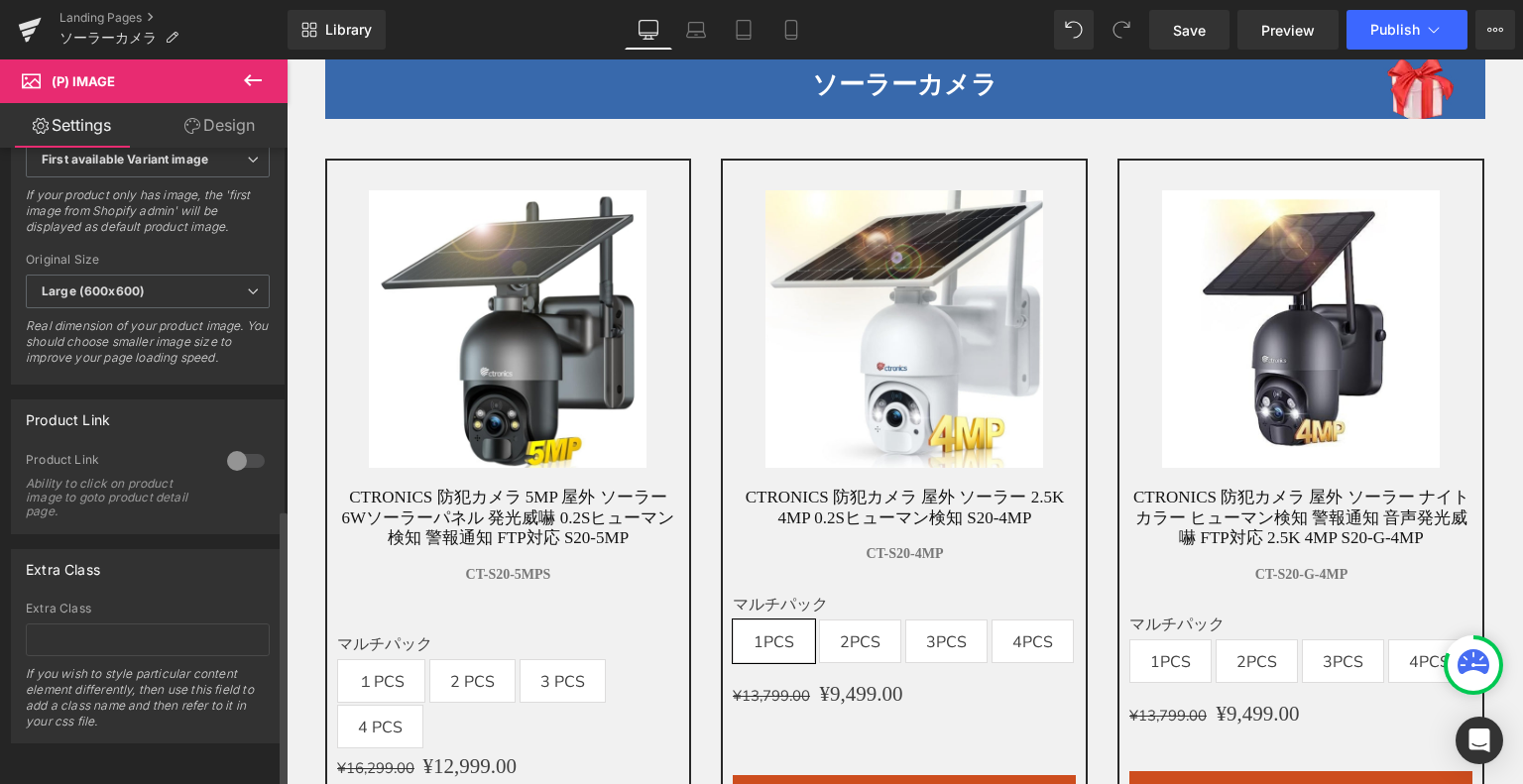 scroll, scrollTop: 826, scrollLeft: 0, axis: vertical 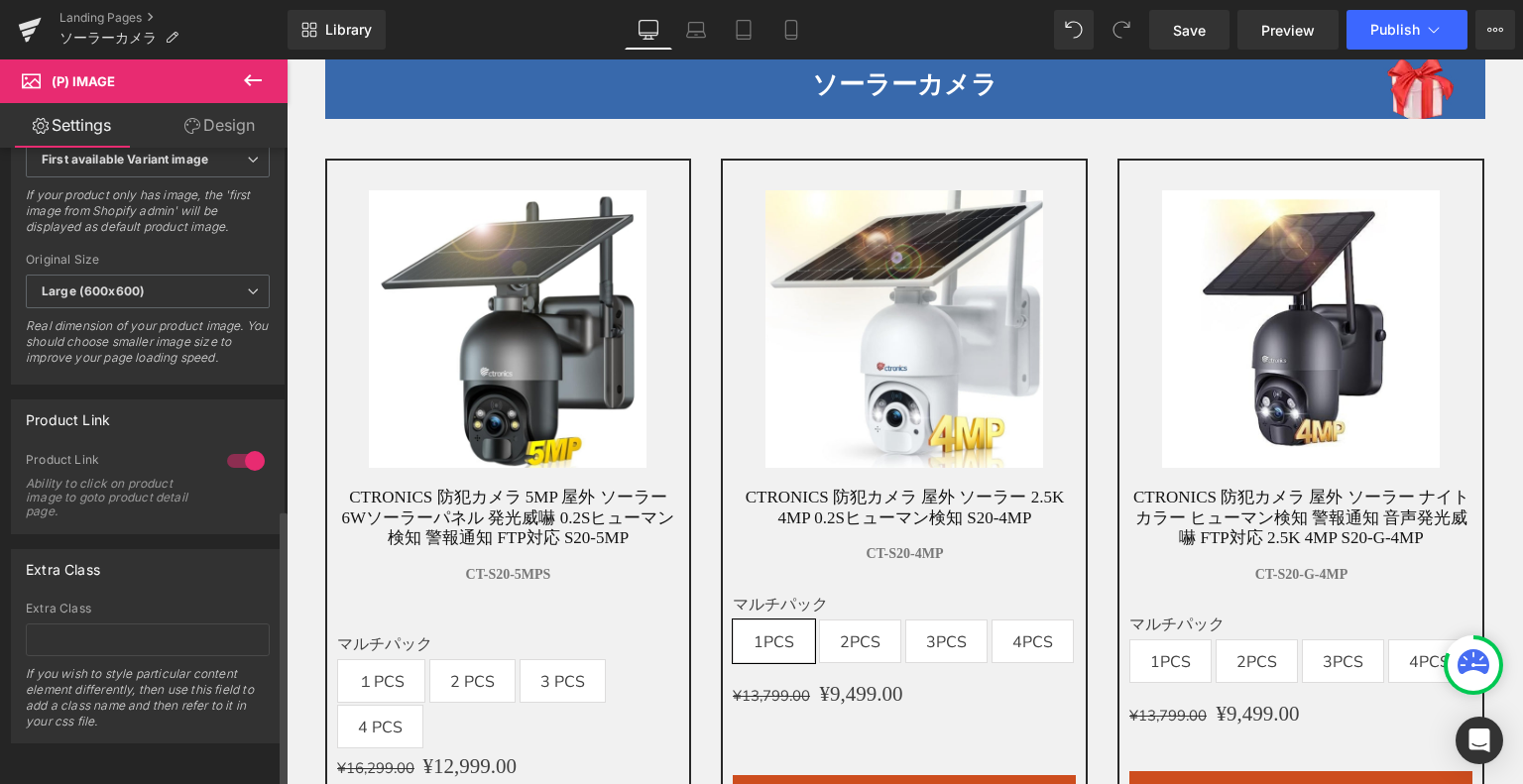 click at bounding box center [246, 461] 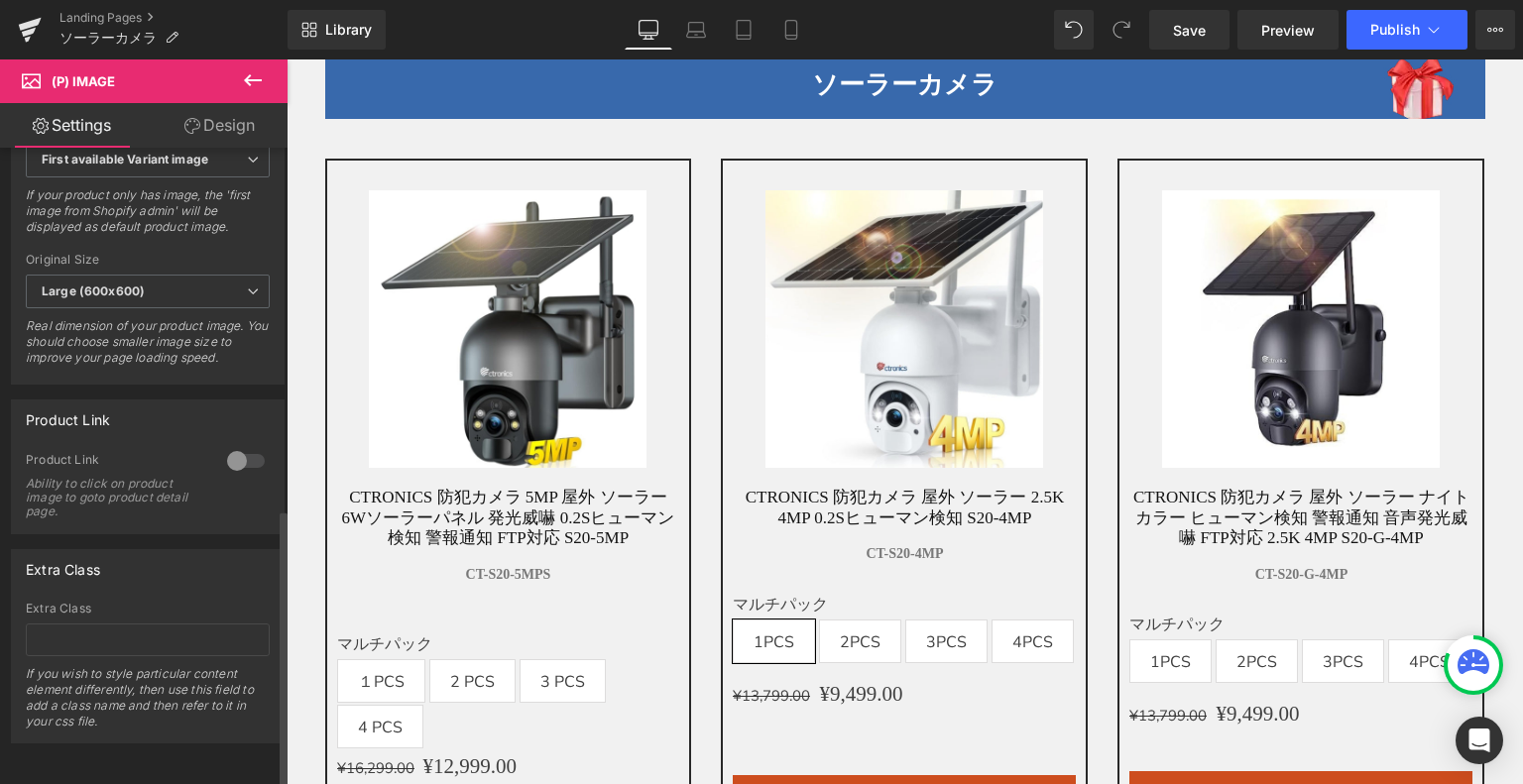 click at bounding box center [246, 461] 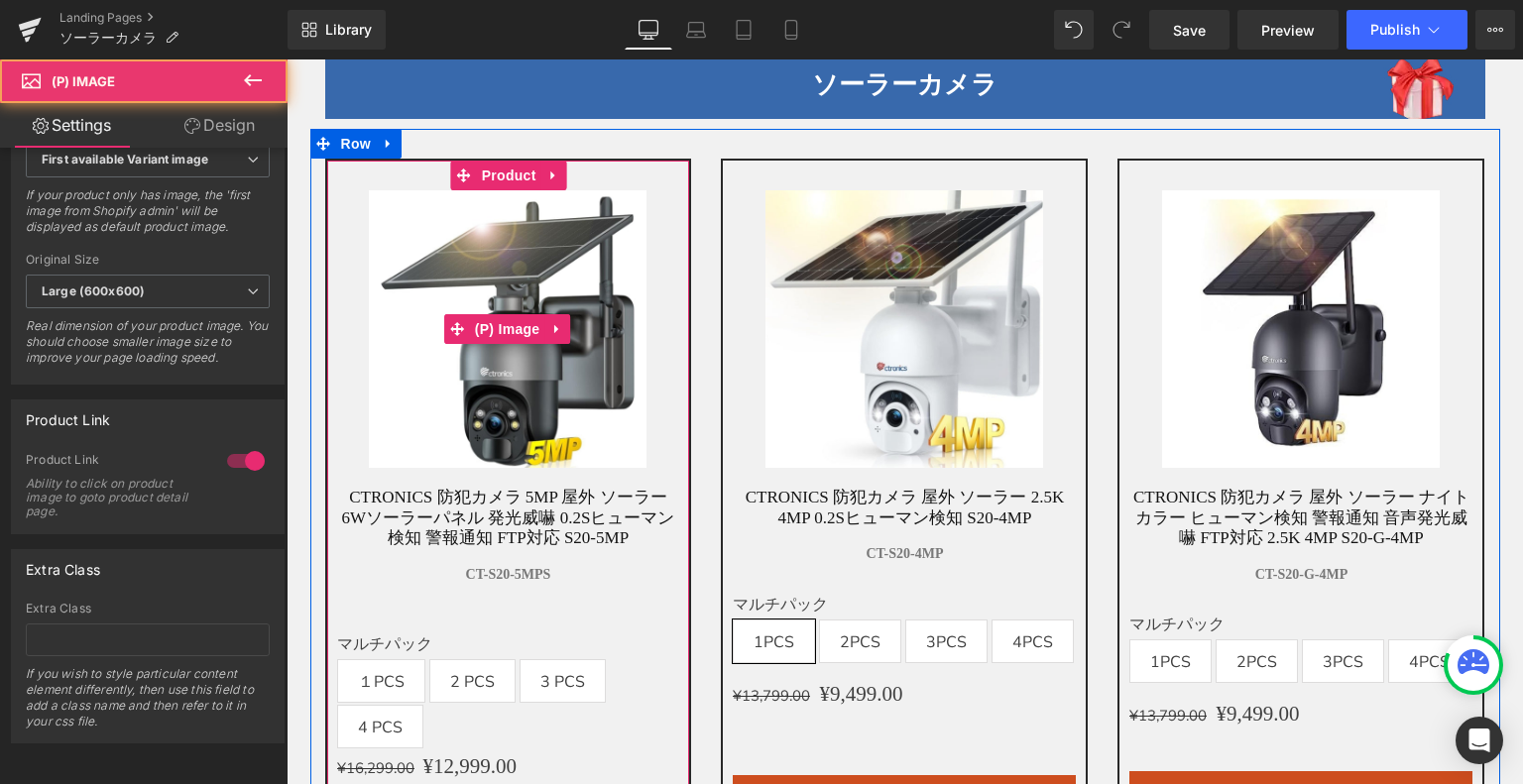 click at bounding box center (508, 329) 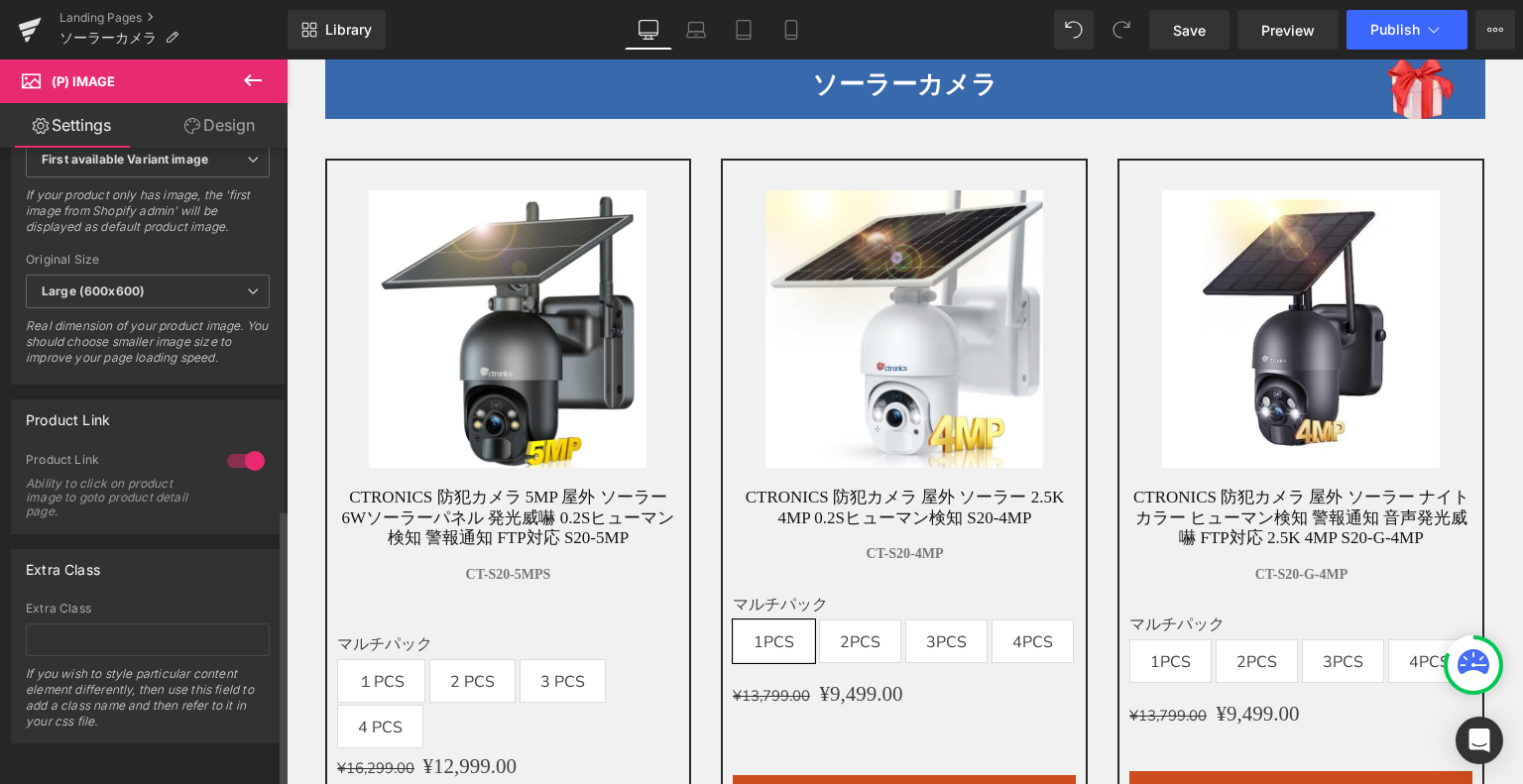 scroll, scrollTop: 528, scrollLeft: 0, axis: vertical 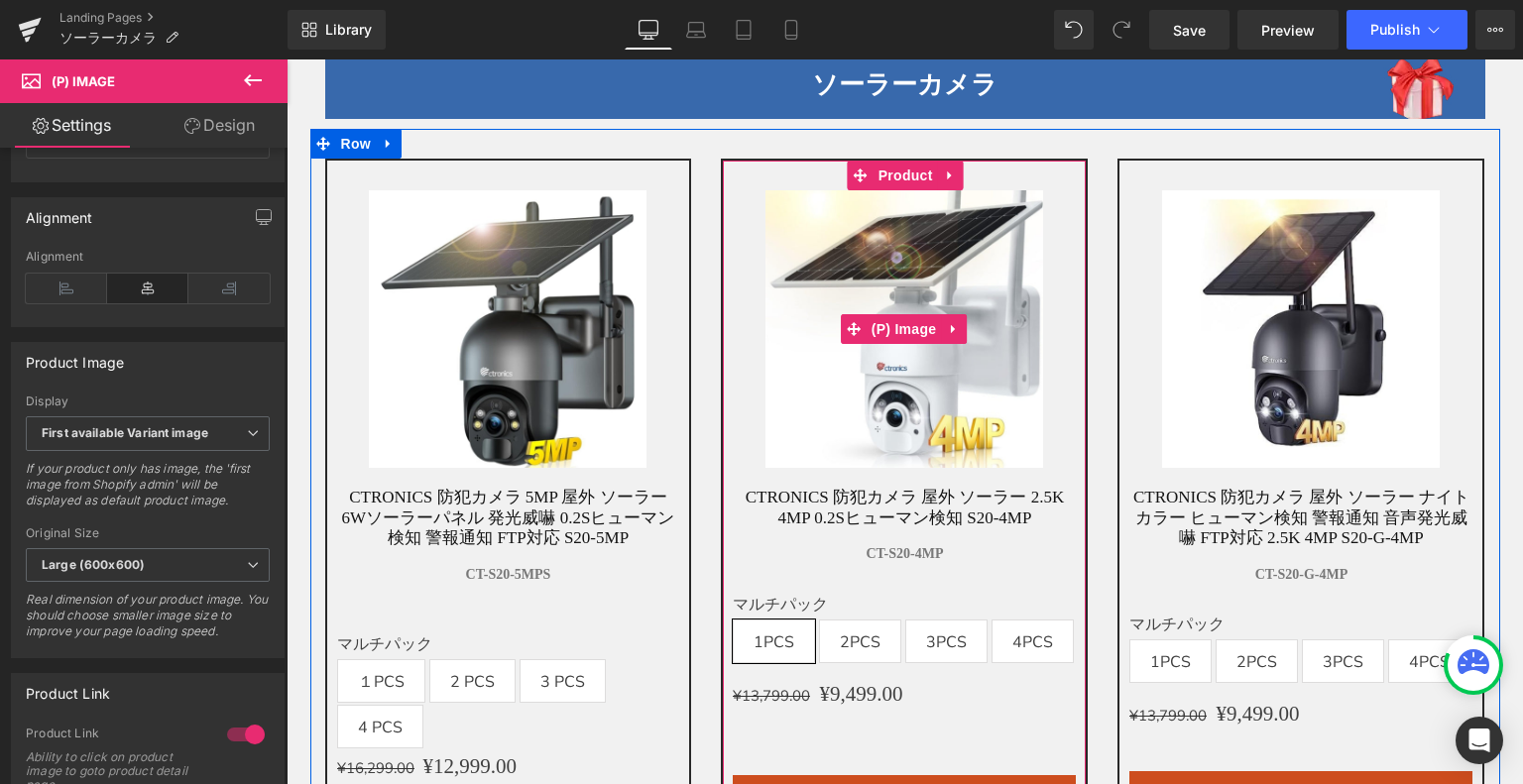 click at bounding box center [904, 329] 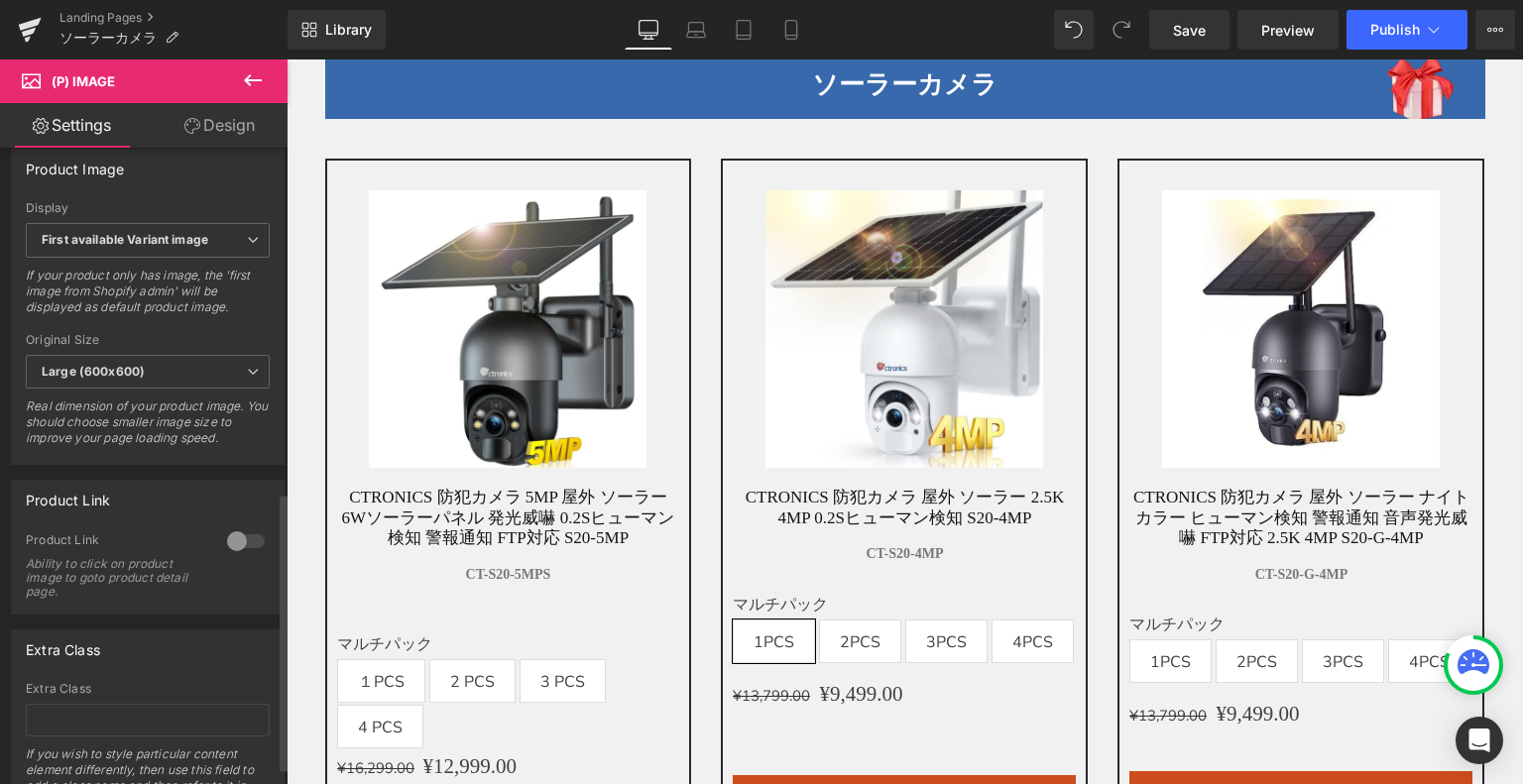 scroll, scrollTop: 826, scrollLeft: 0, axis: vertical 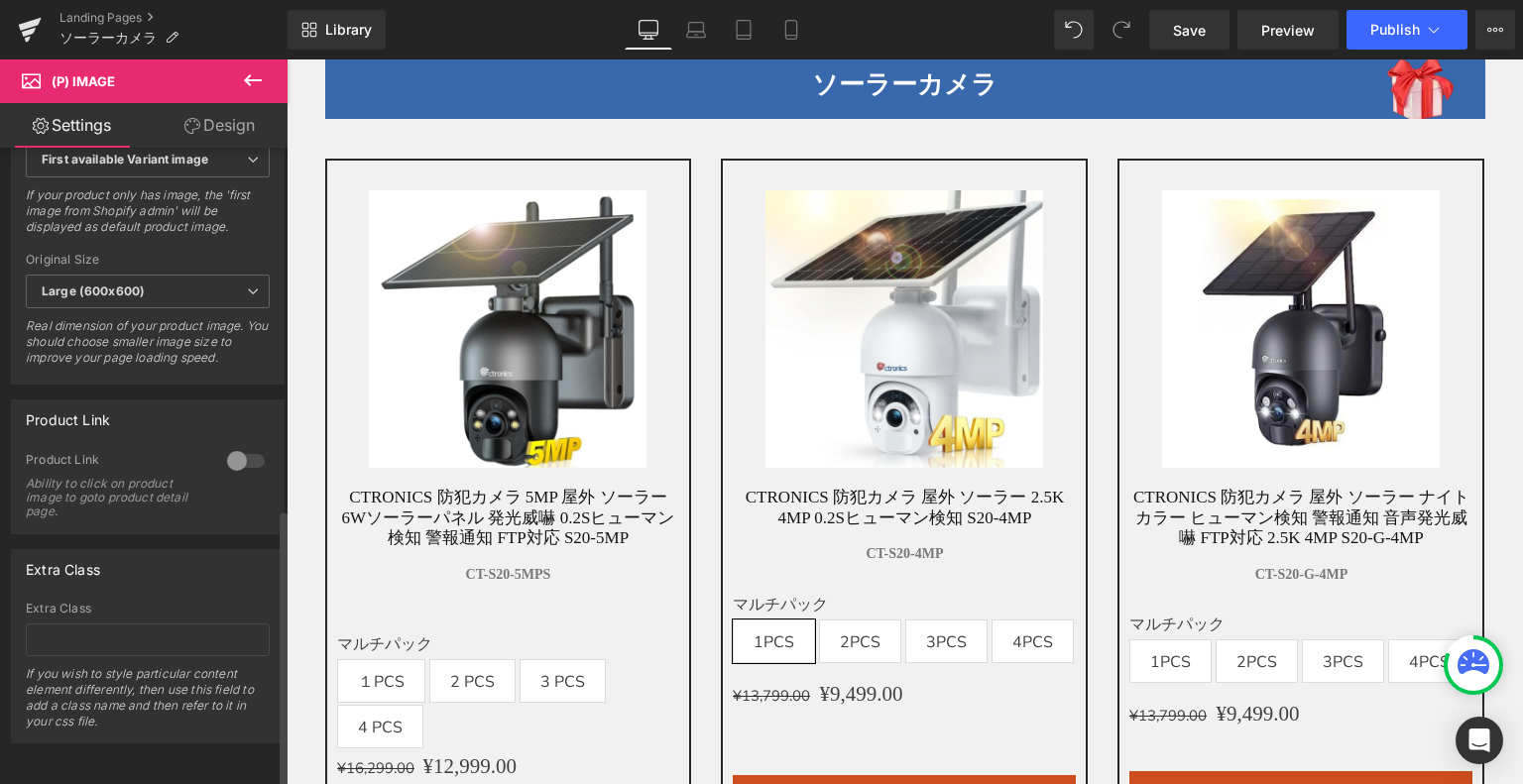 click at bounding box center [246, 461] 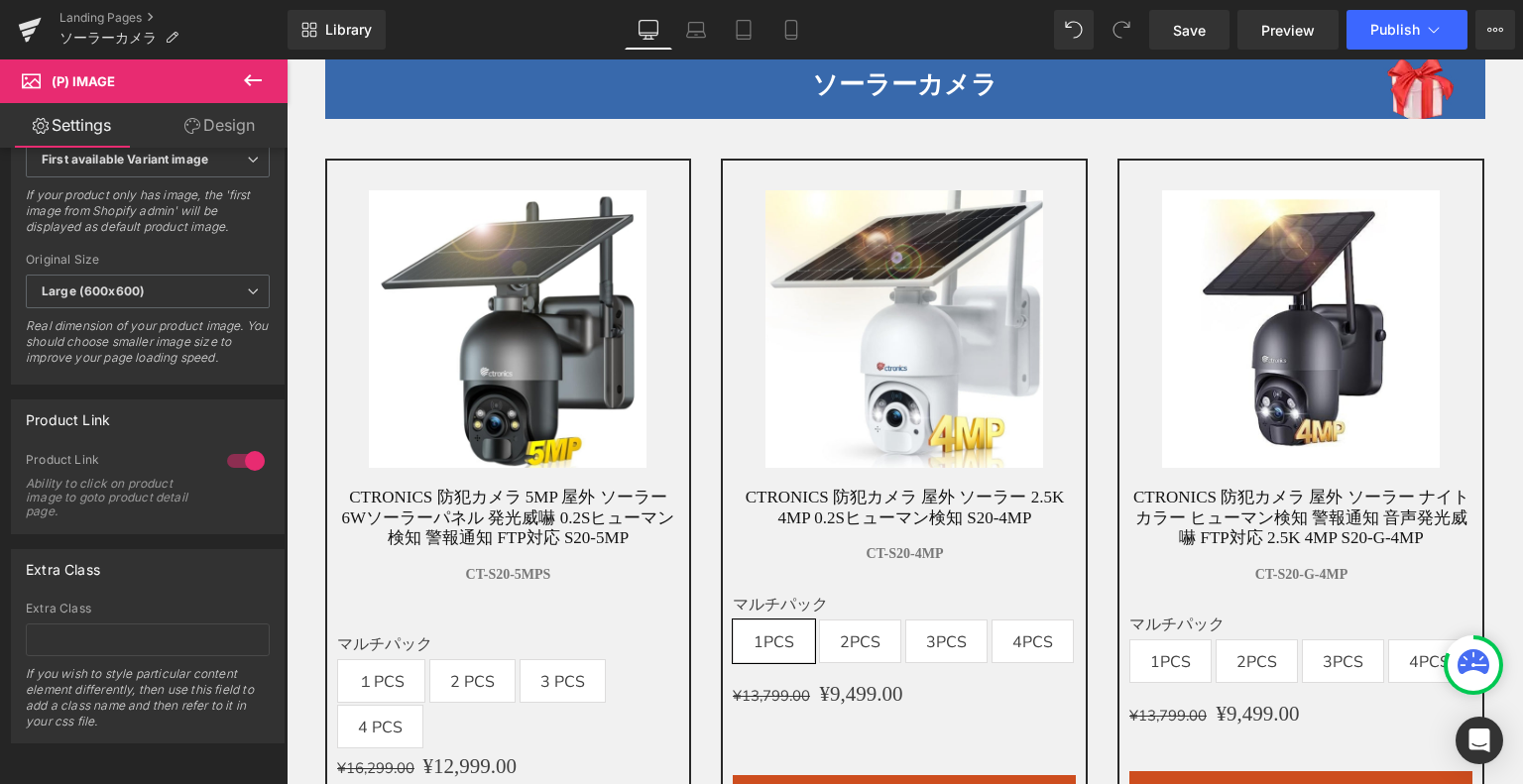 click at bounding box center (1301, 329) 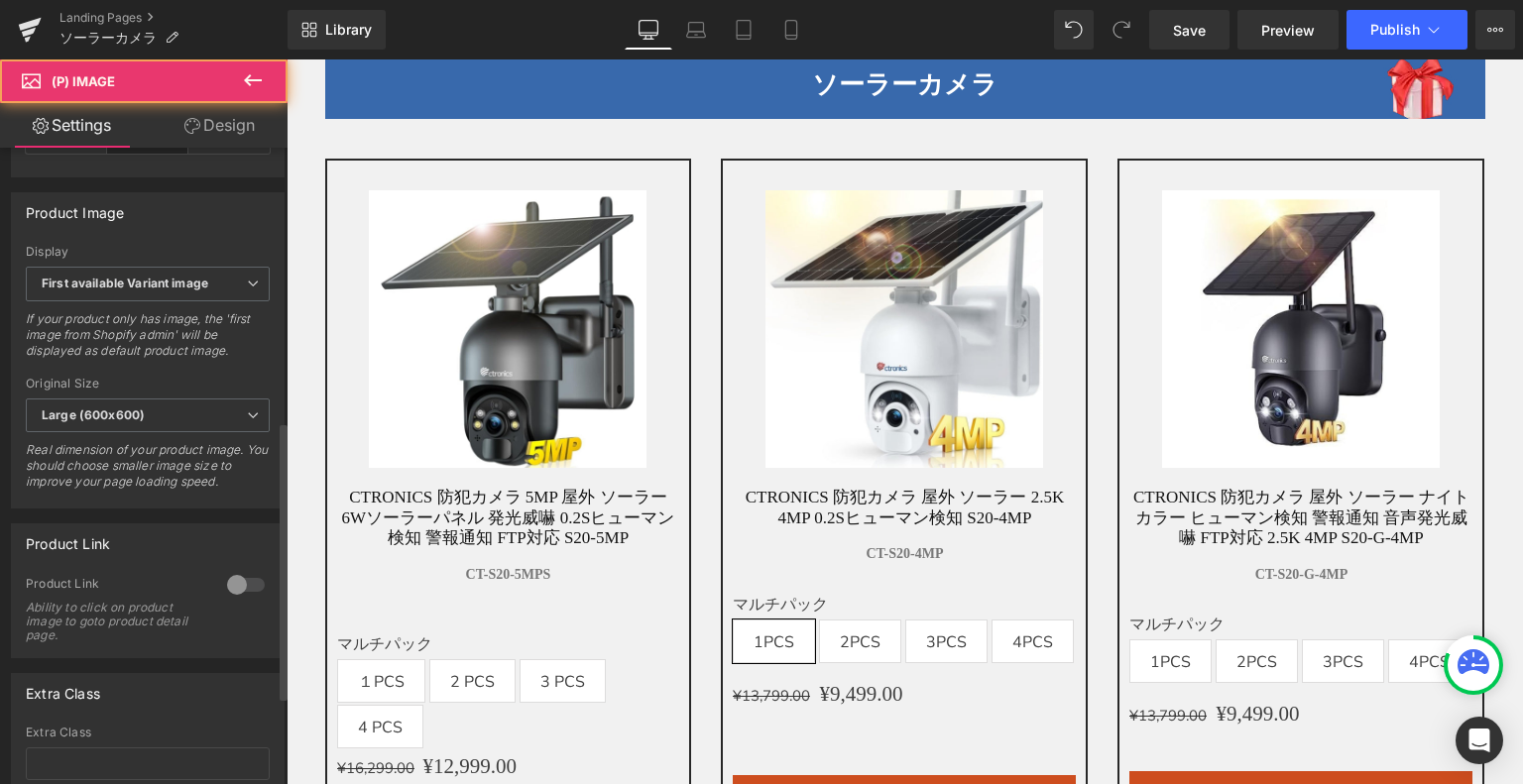 scroll, scrollTop: 826, scrollLeft: 0, axis: vertical 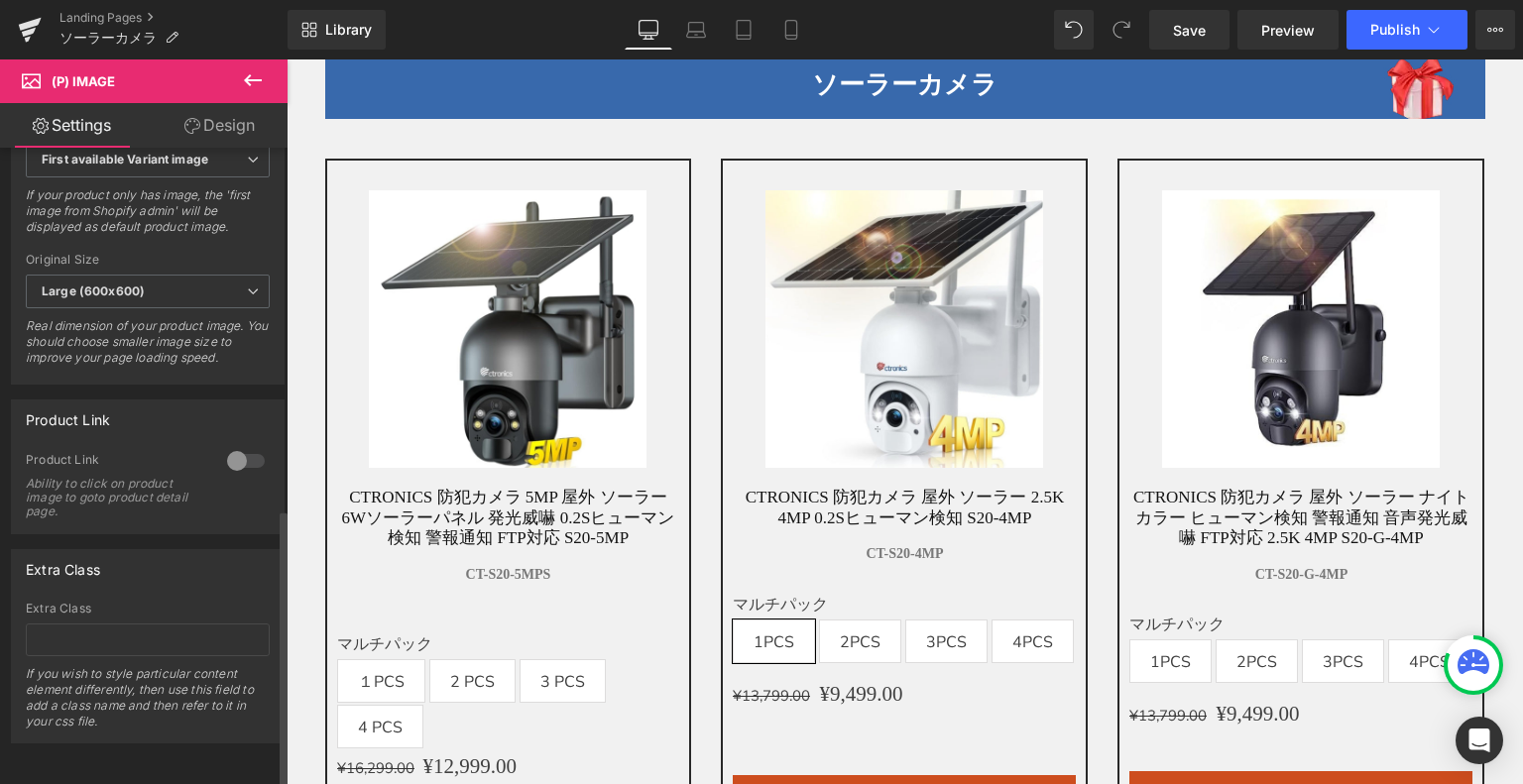 click at bounding box center (246, 461) 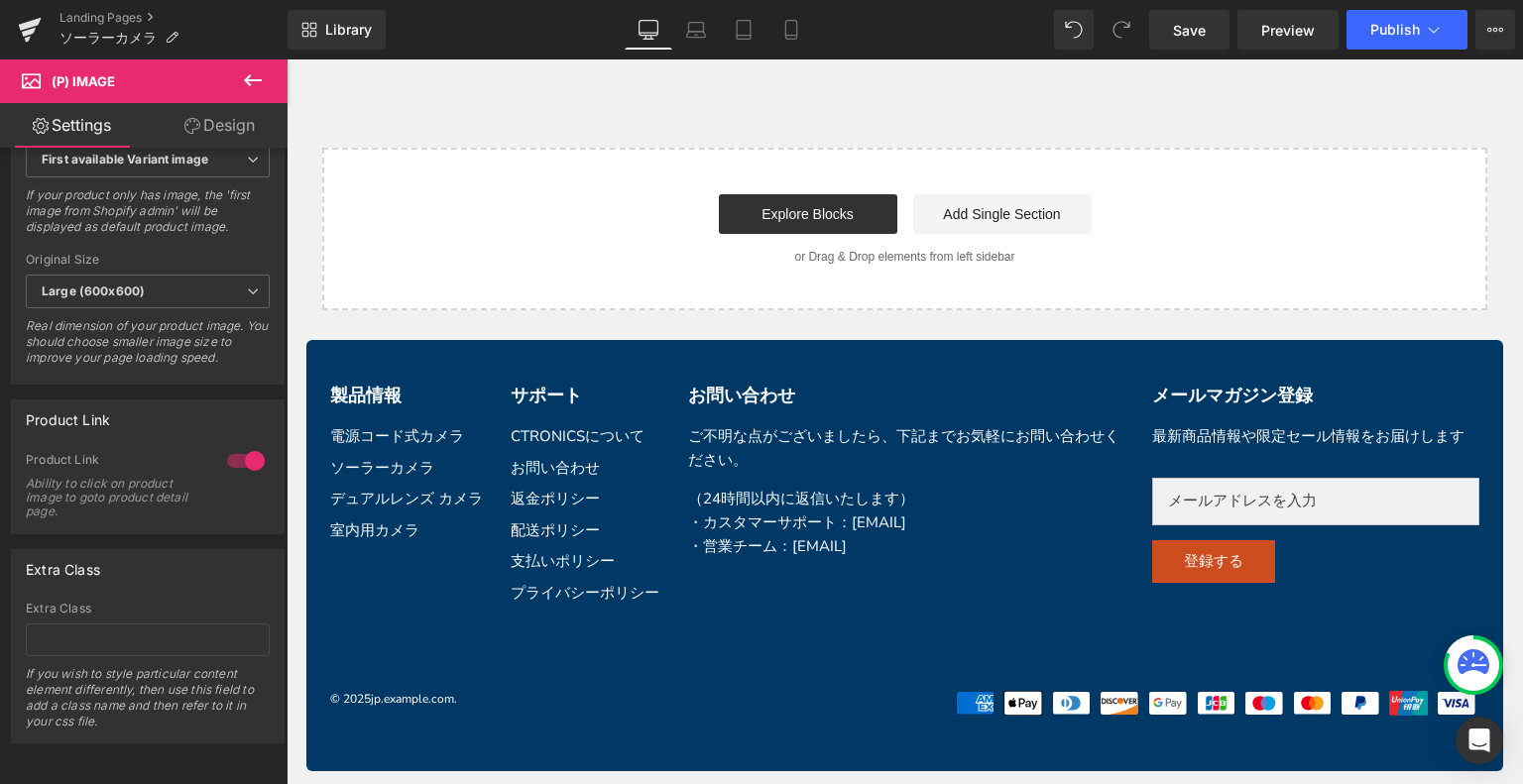 scroll, scrollTop: 1049, scrollLeft: 0, axis: vertical 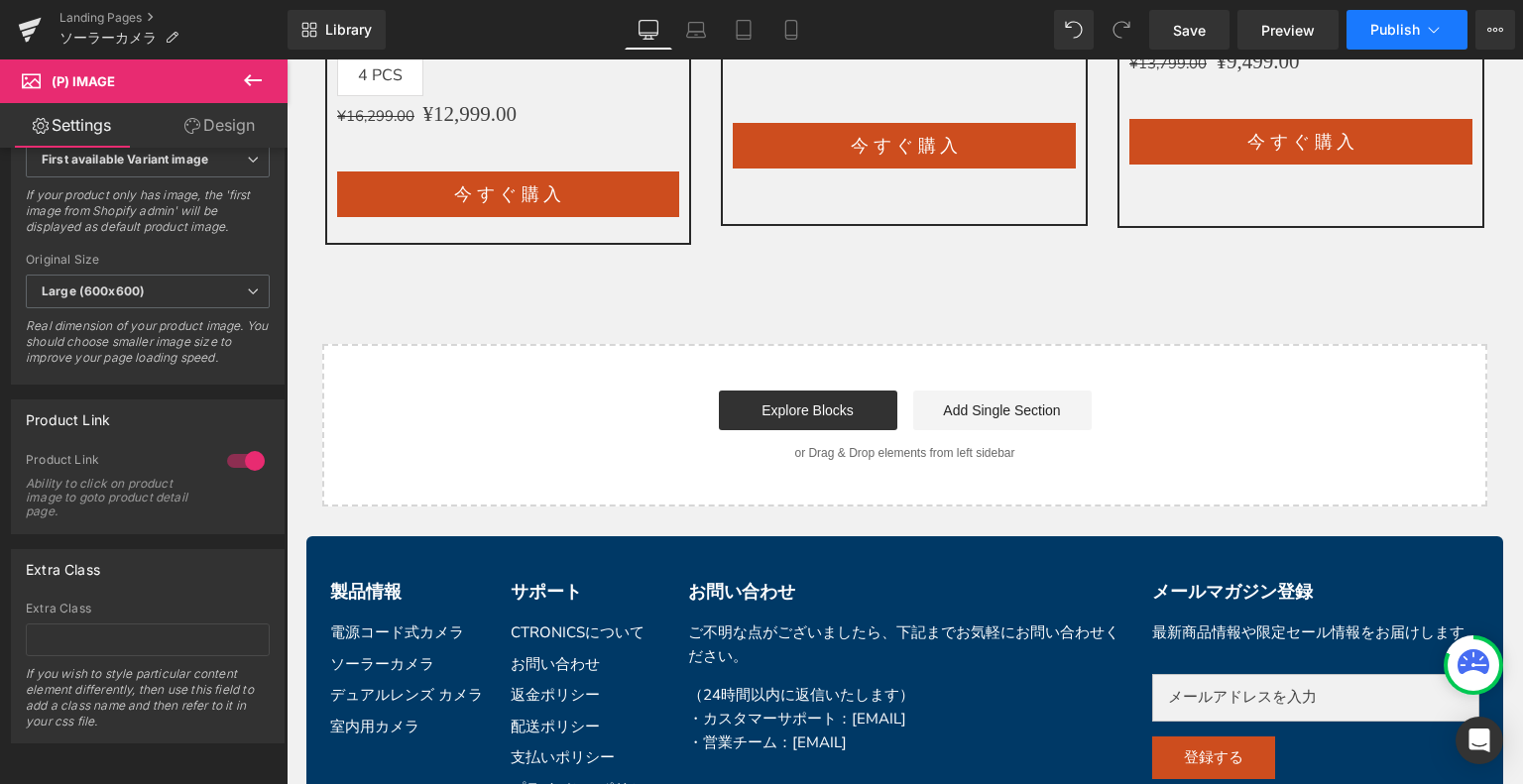 click on "Publish" at bounding box center [1395, 30] 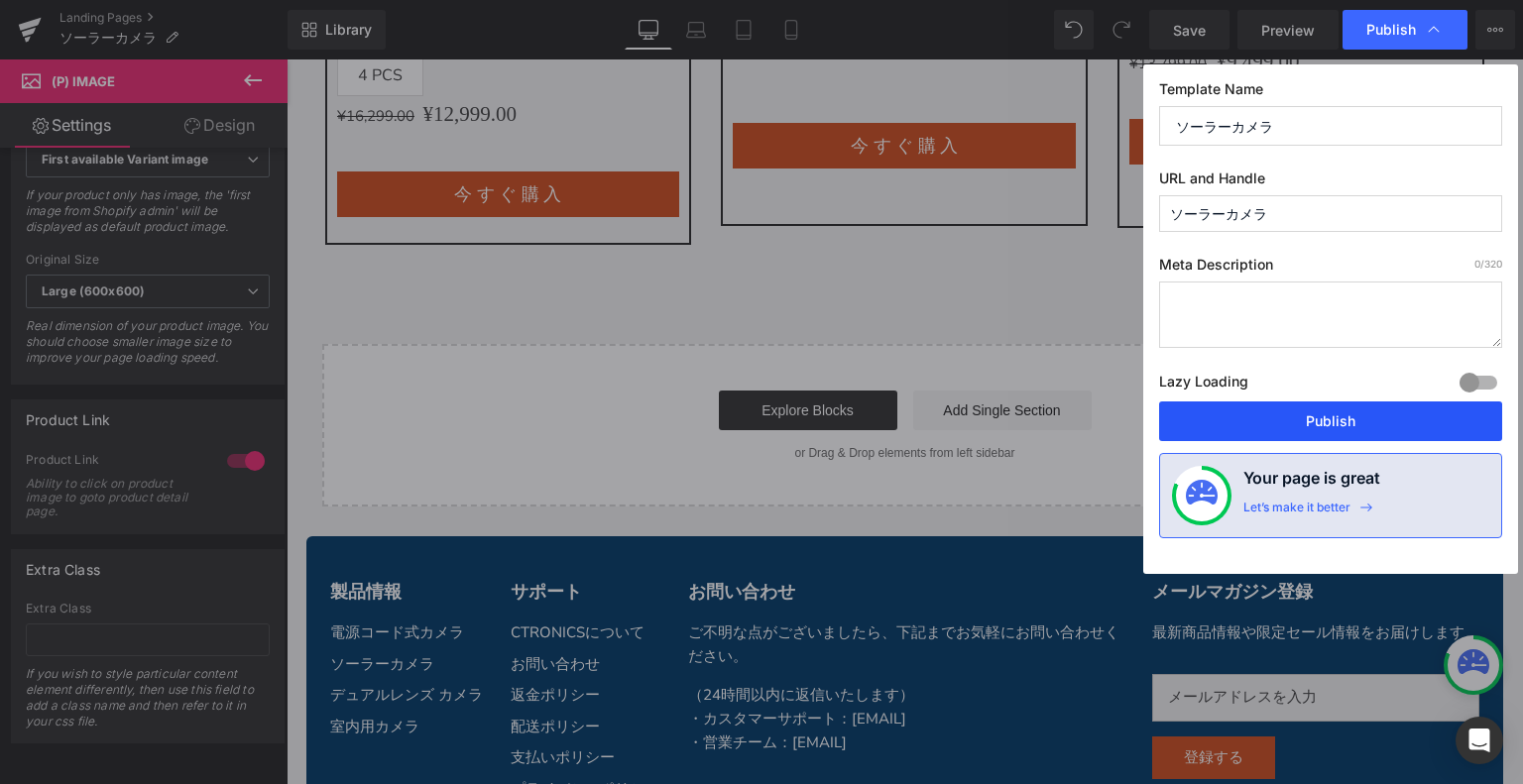 click on "Publish" at bounding box center [1331, 421] 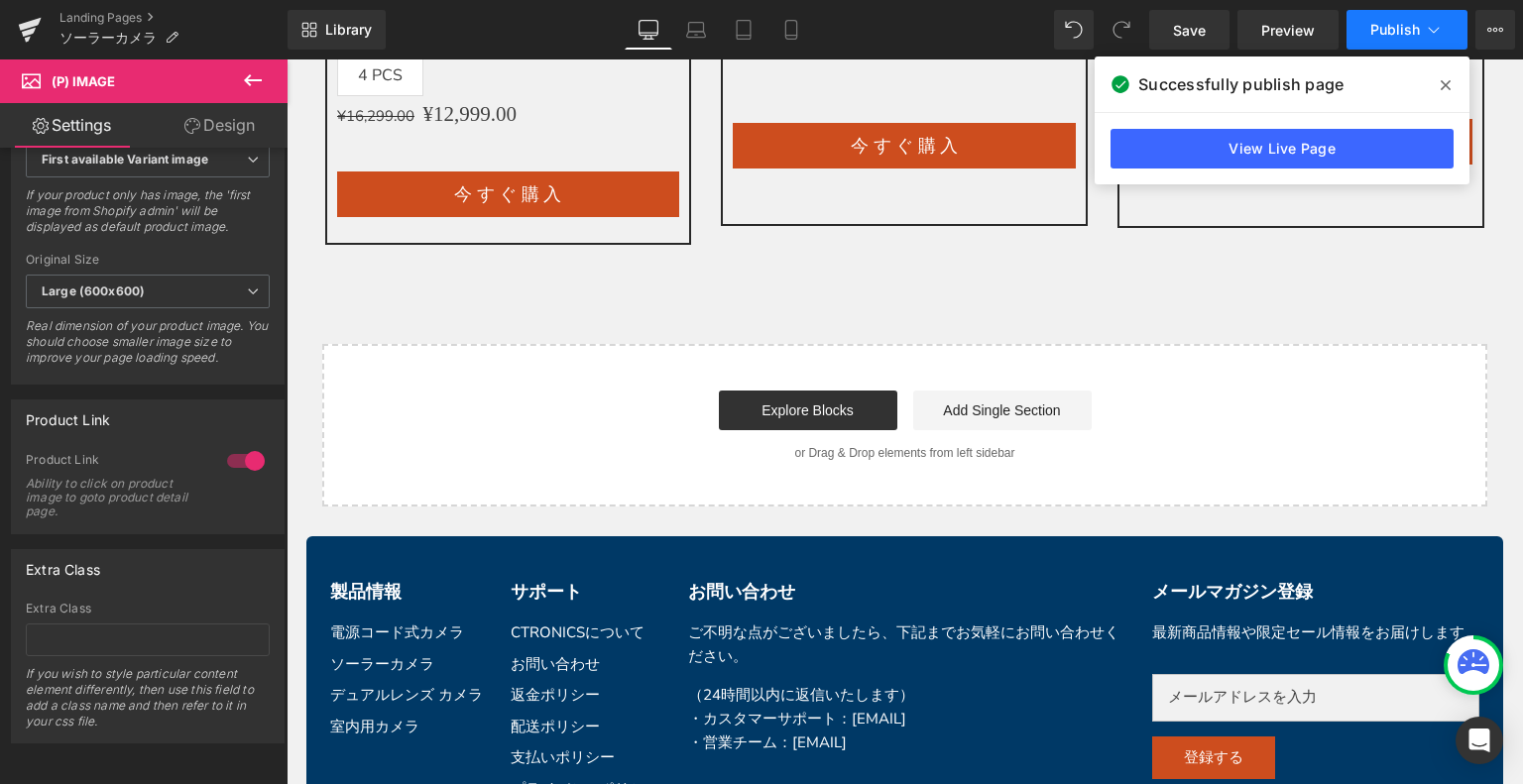 click on "Publish" at bounding box center [1395, 30] 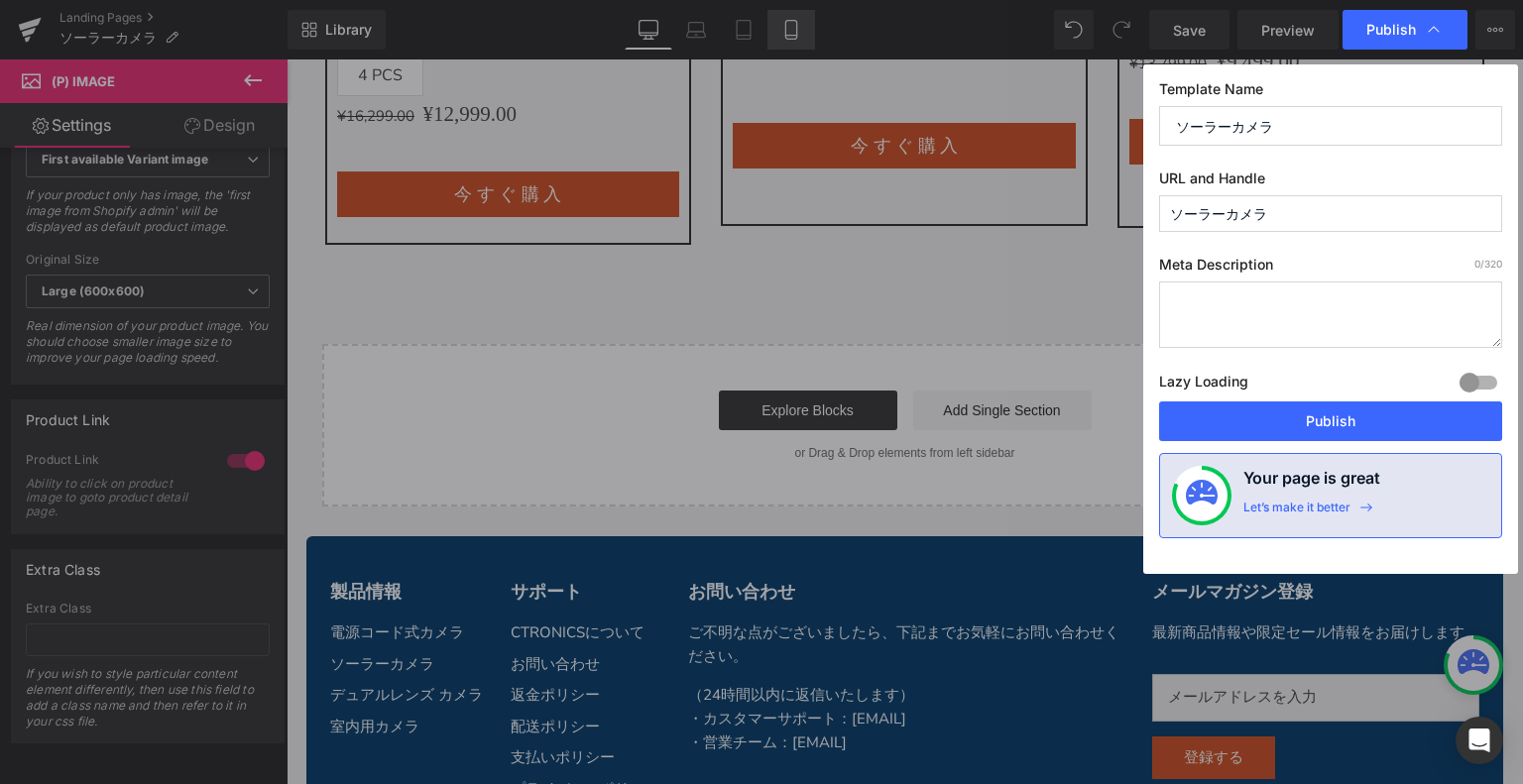 drag, startPoint x: 1360, startPoint y: 411, endPoint x: 762, endPoint y: 16, distance: 716.6791 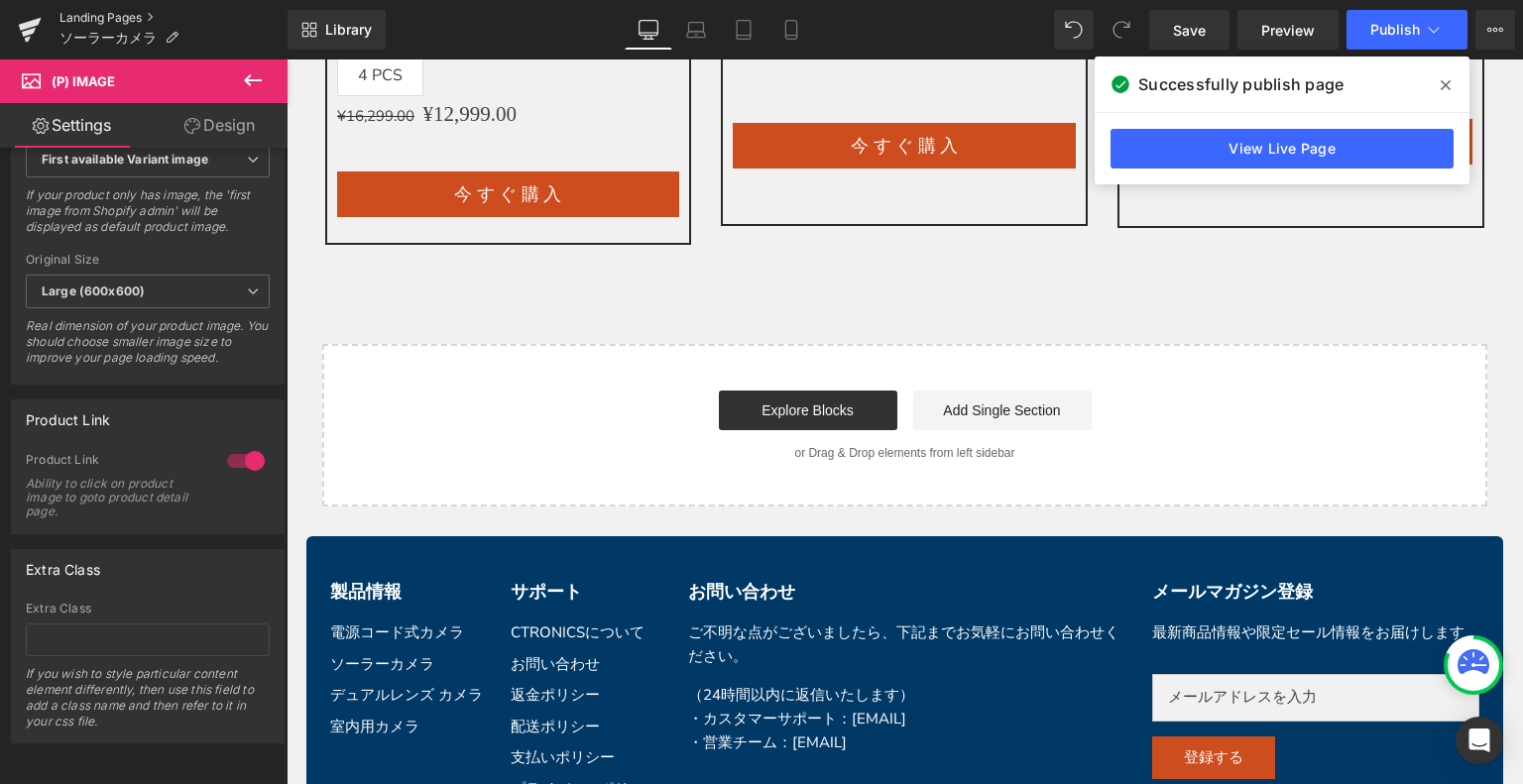 click on "Landing Pages" at bounding box center [174, 18] 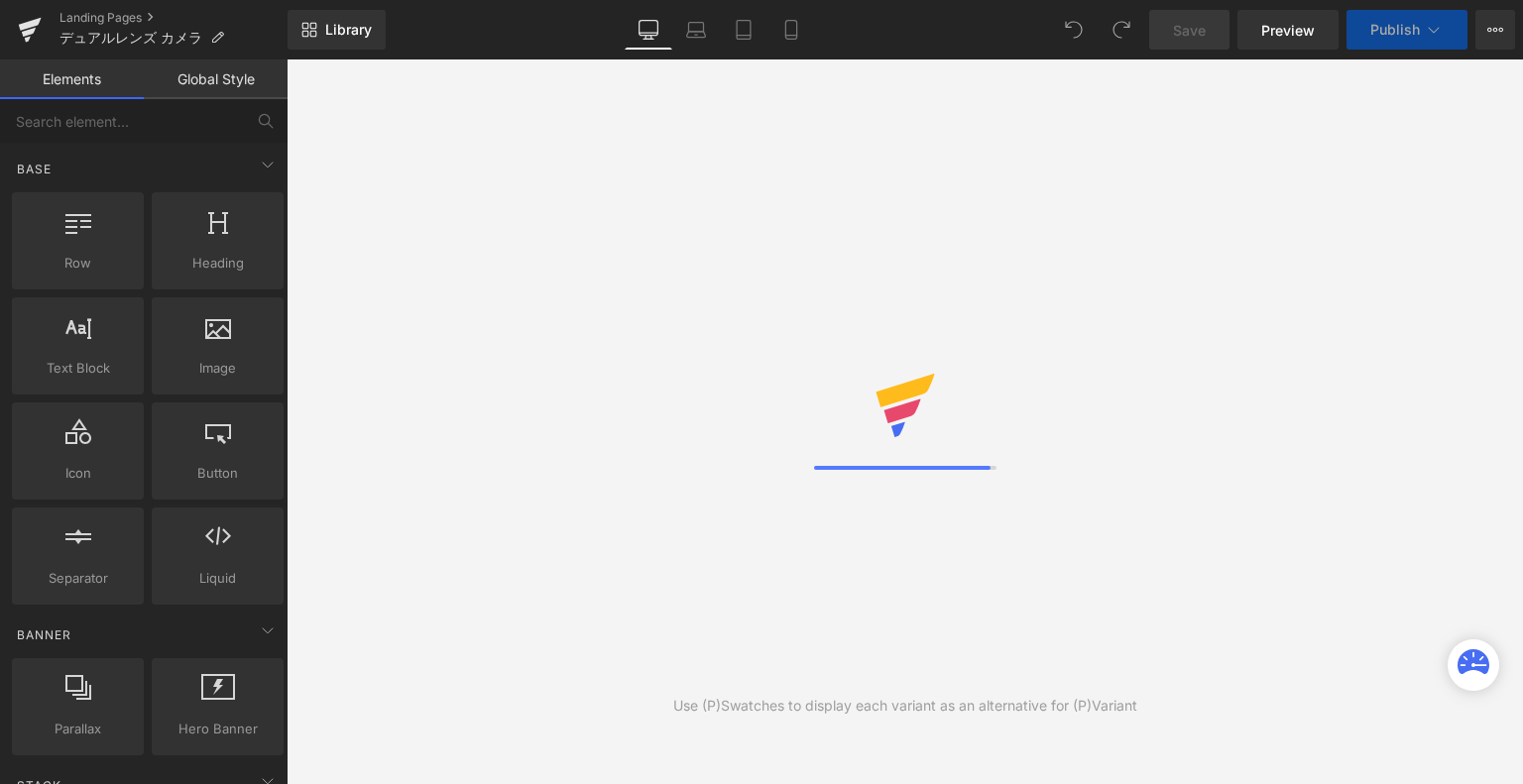 scroll, scrollTop: 0, scrollLeft: 0, axis: both 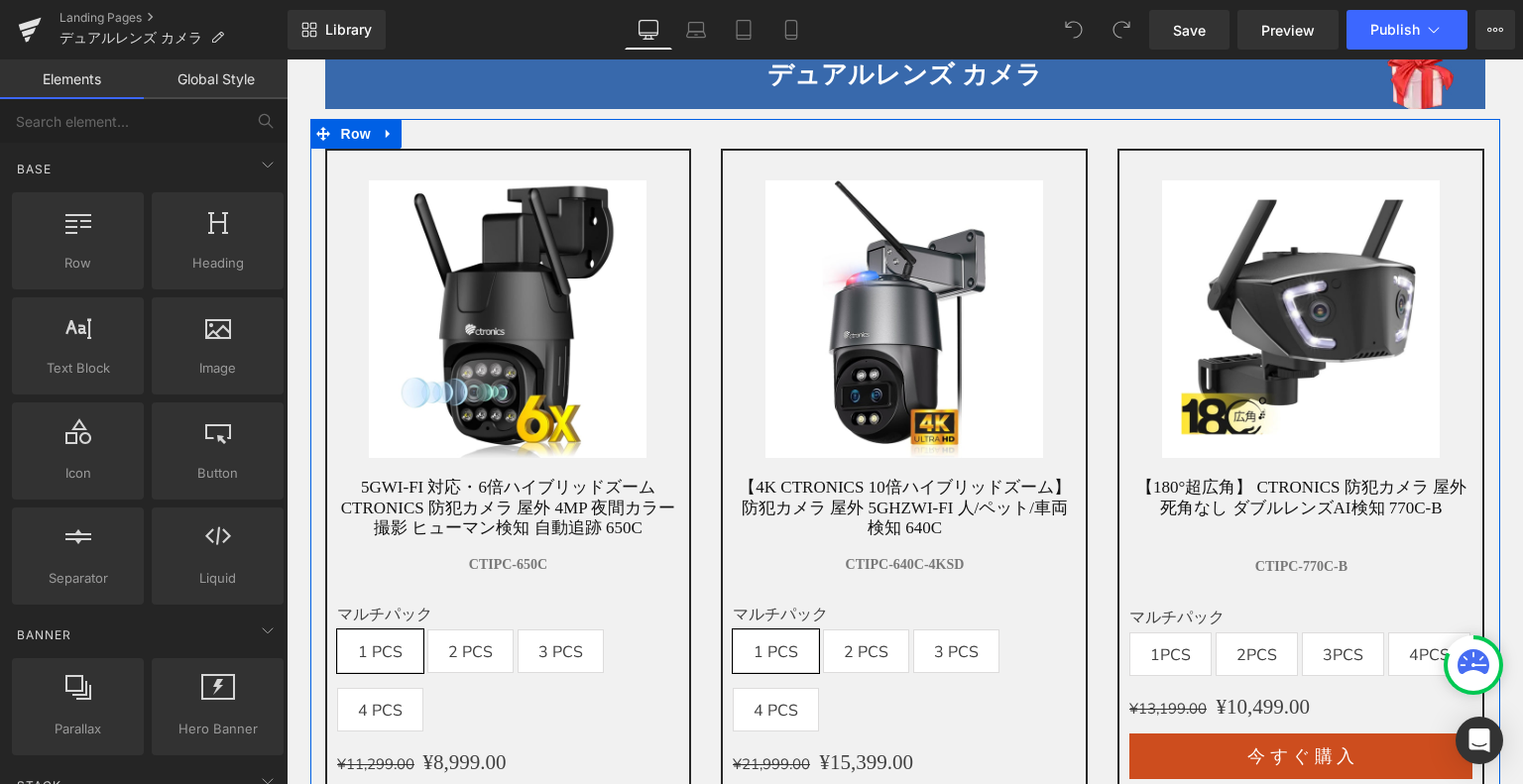 click at bounding box center [508, 319] 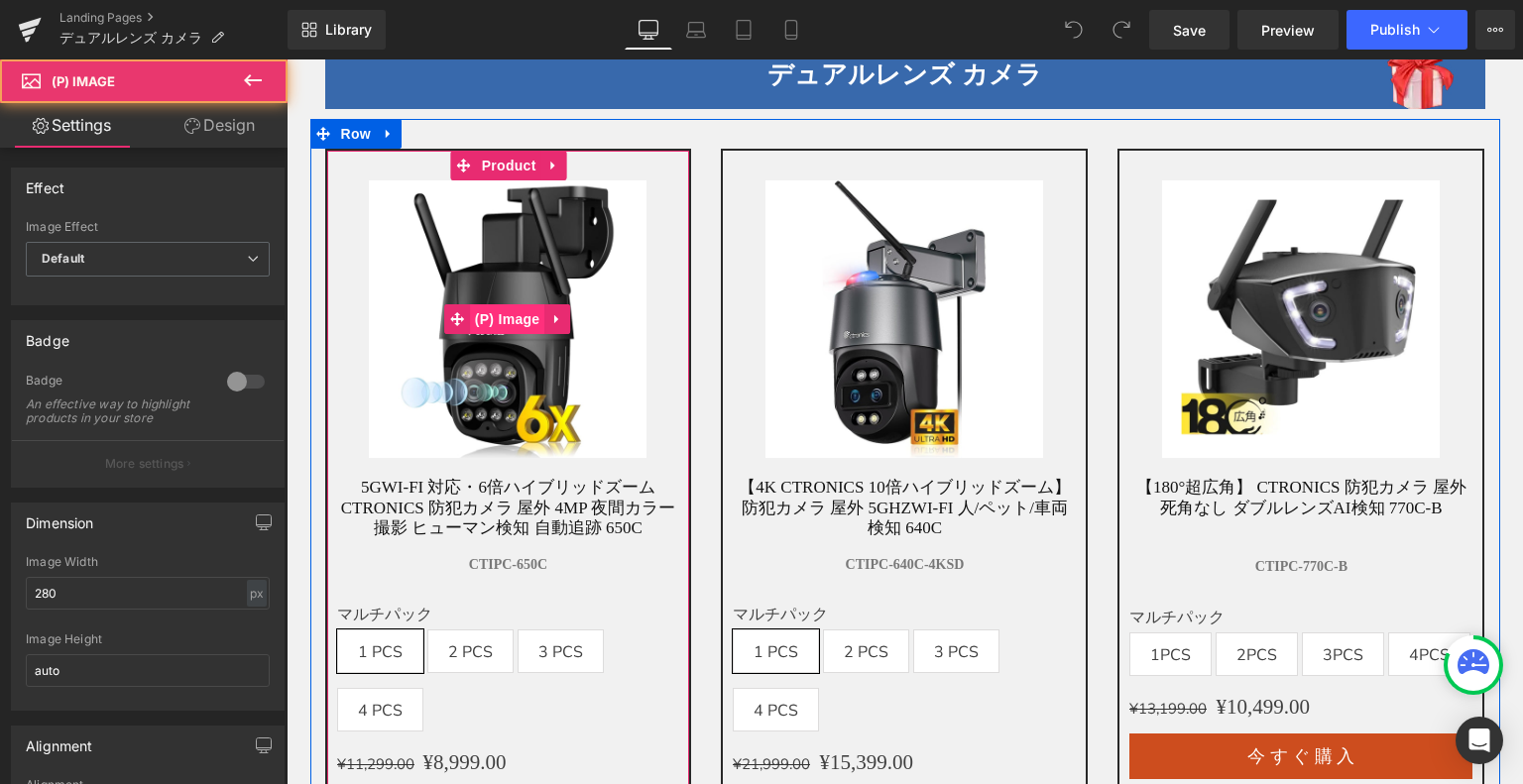 click on "(P) Image" at bounding box center (508, 319) 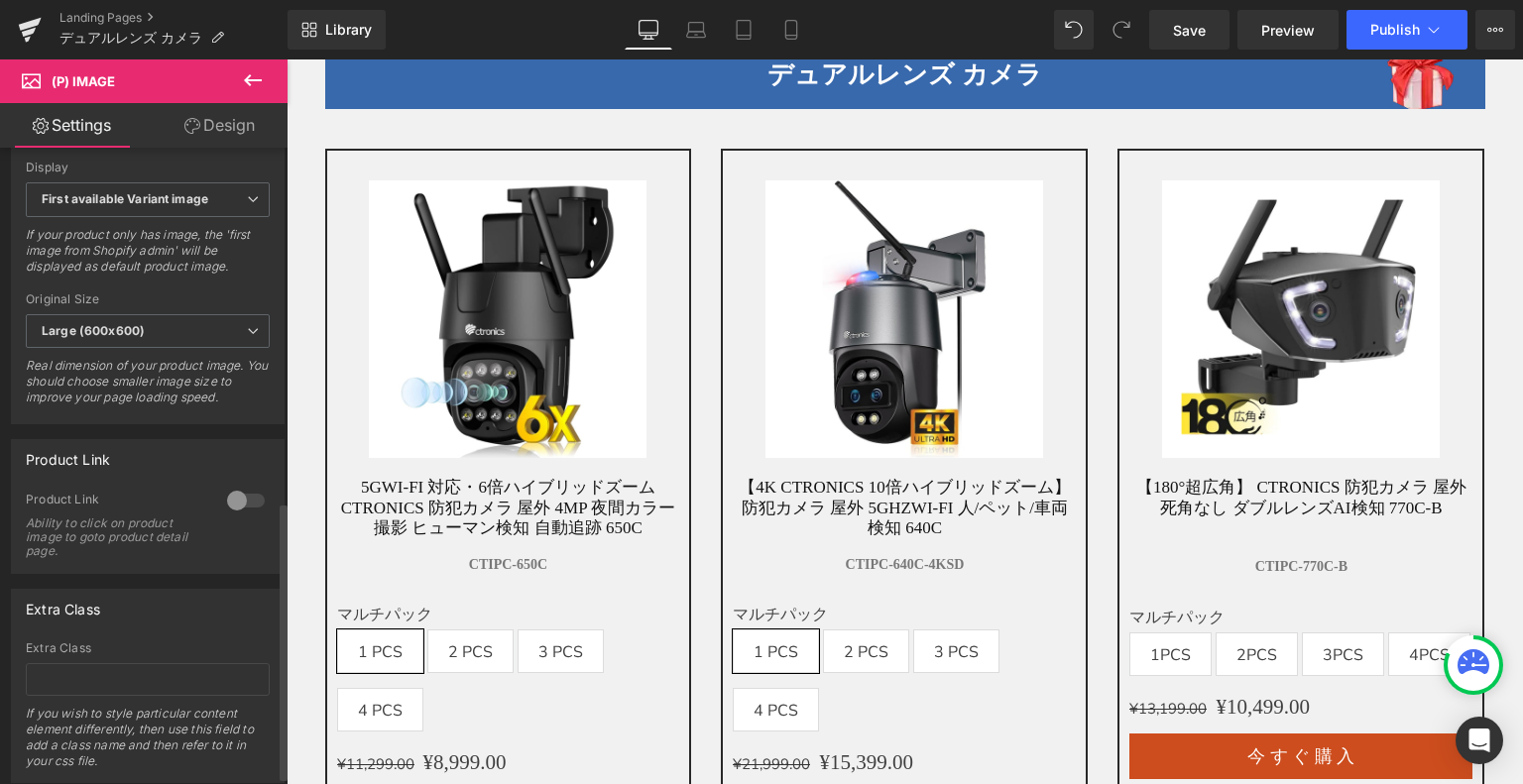scroll, scrollTop: 826, scrollLeft: 0, axis: vertical 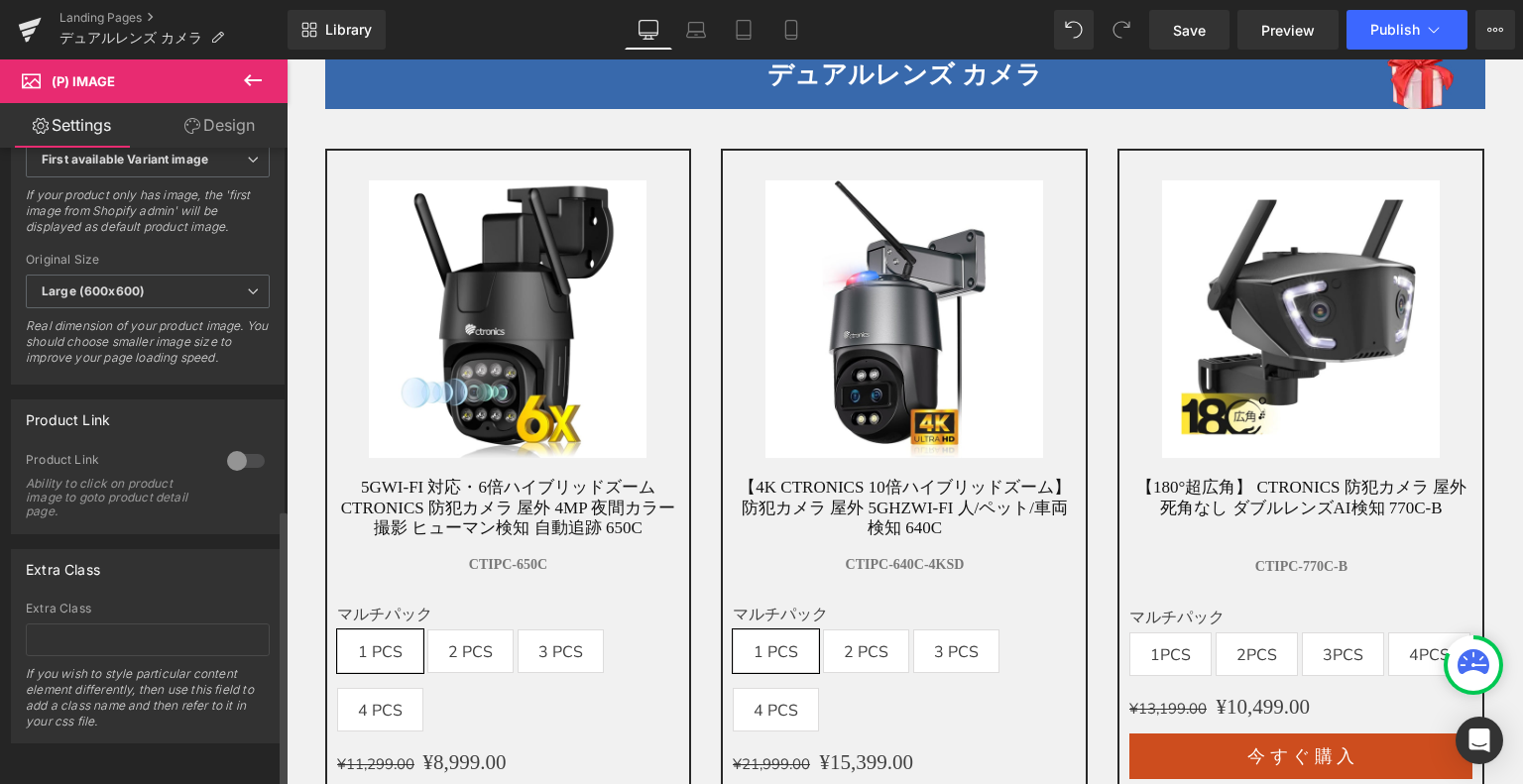 click at bounding box center [246, 461] 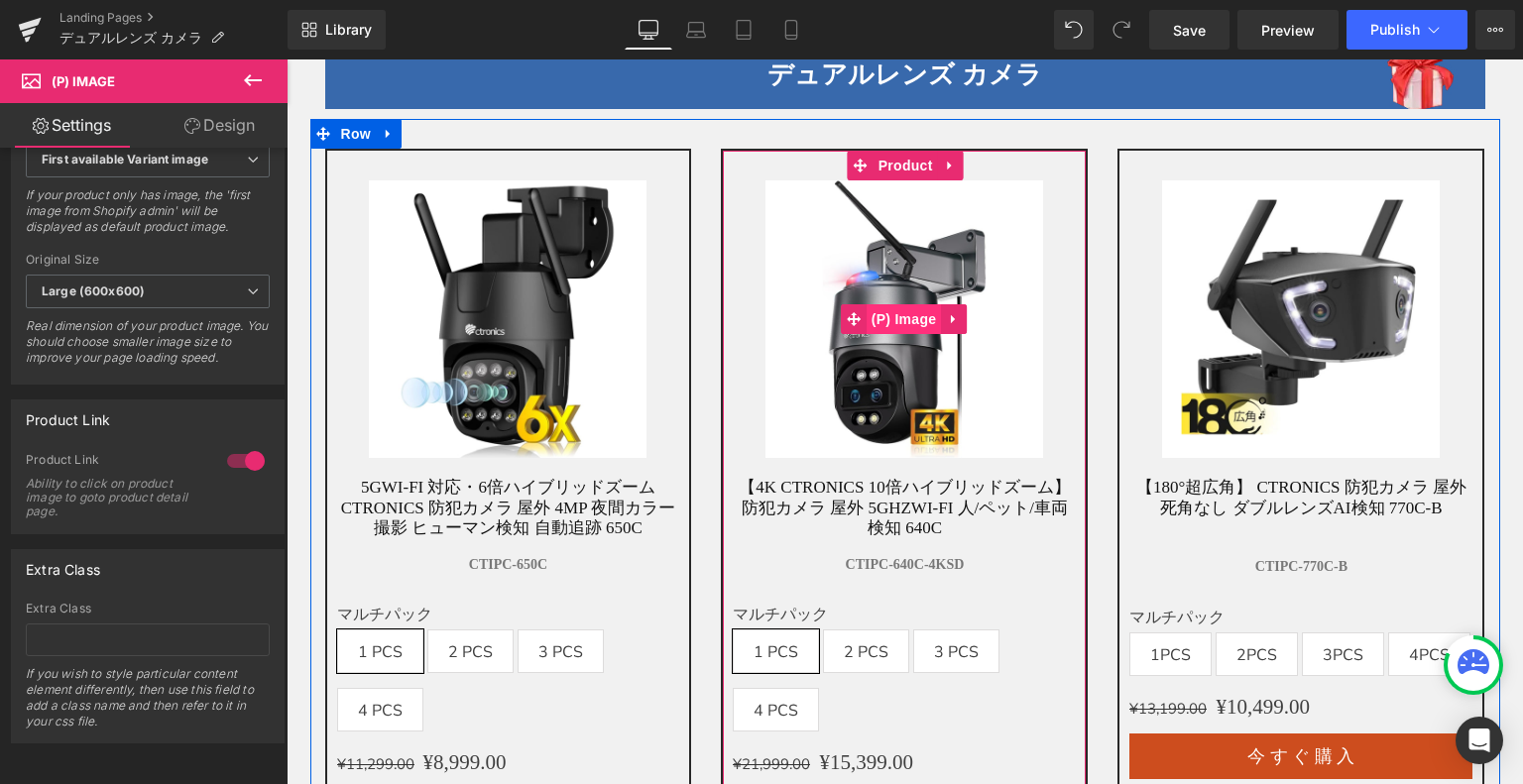 click on "(P) Image" at bounding box center [904, 319] 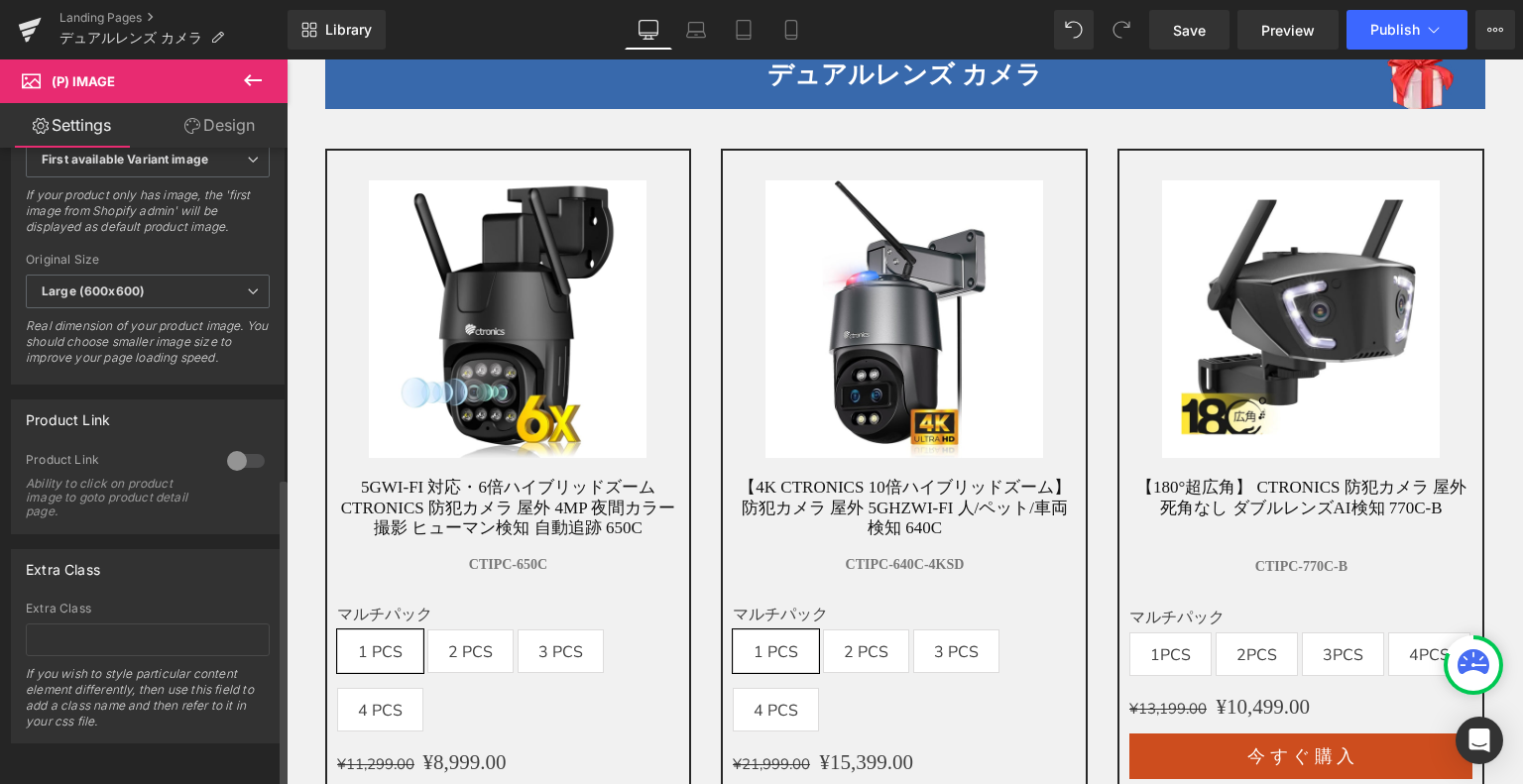 scroll, scrollTop: 826, scrollLeft: 0, axis: vertical 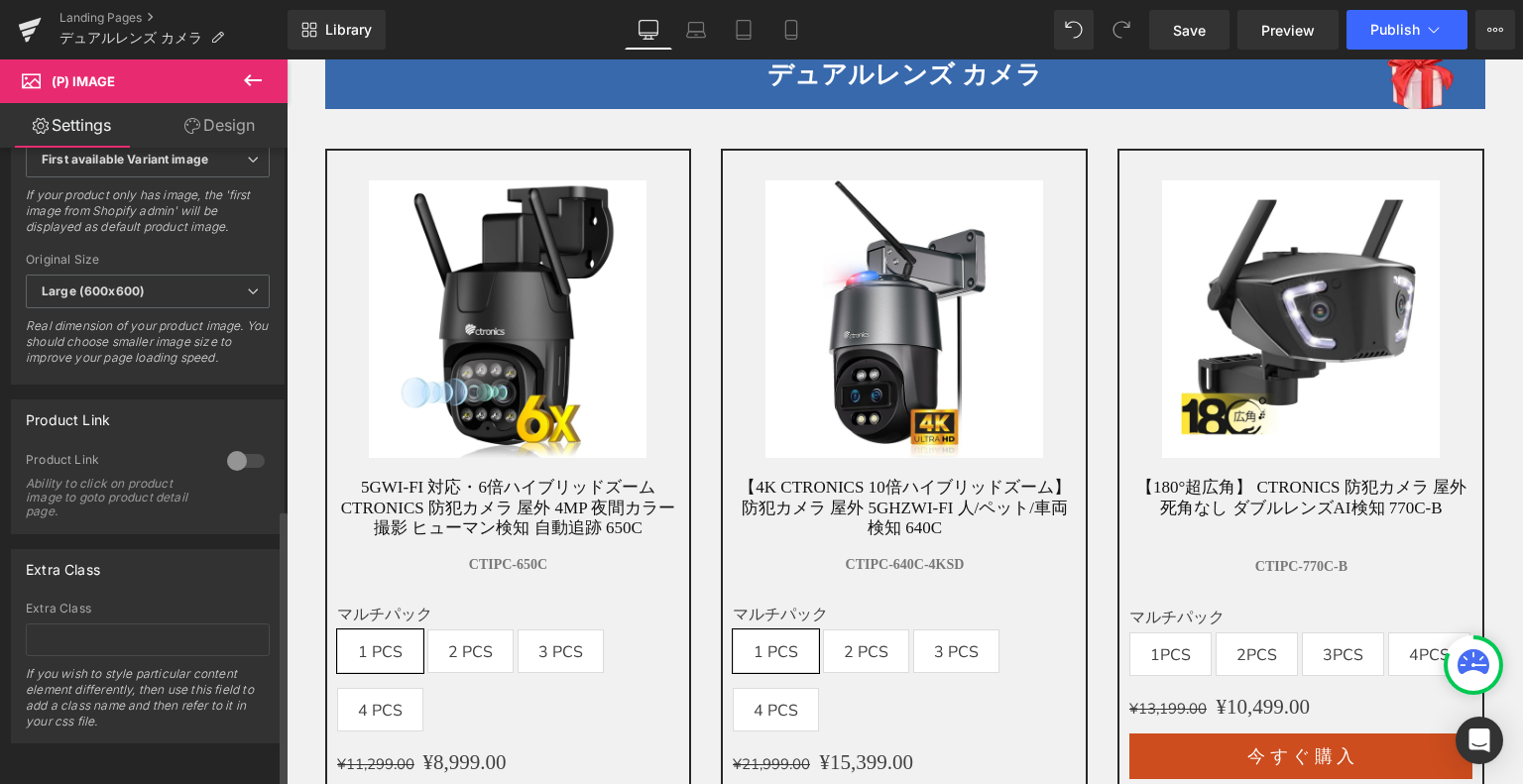click at bounding box center [246, 461] 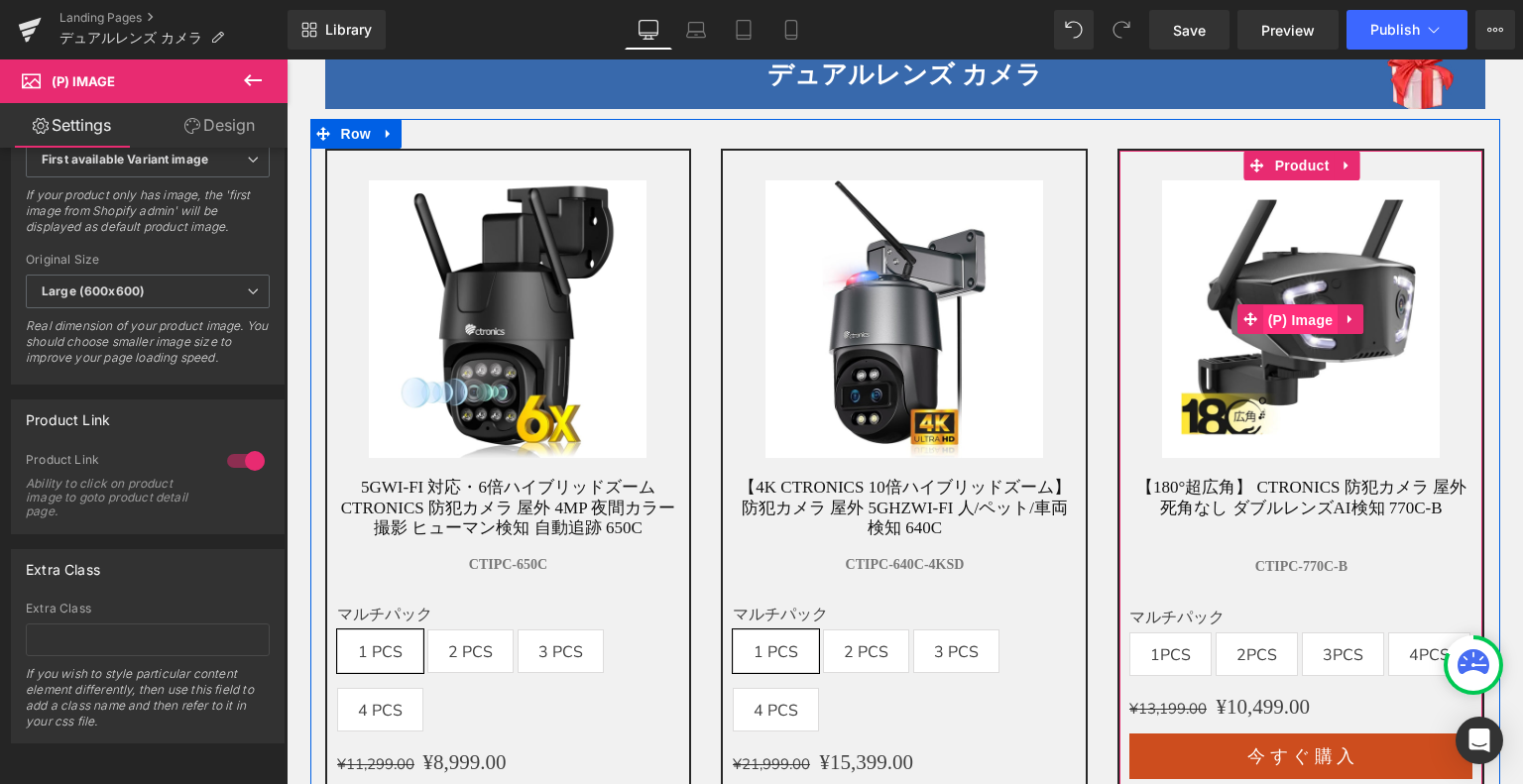 click on "(P) Image" at bounding box center (1301, 320) 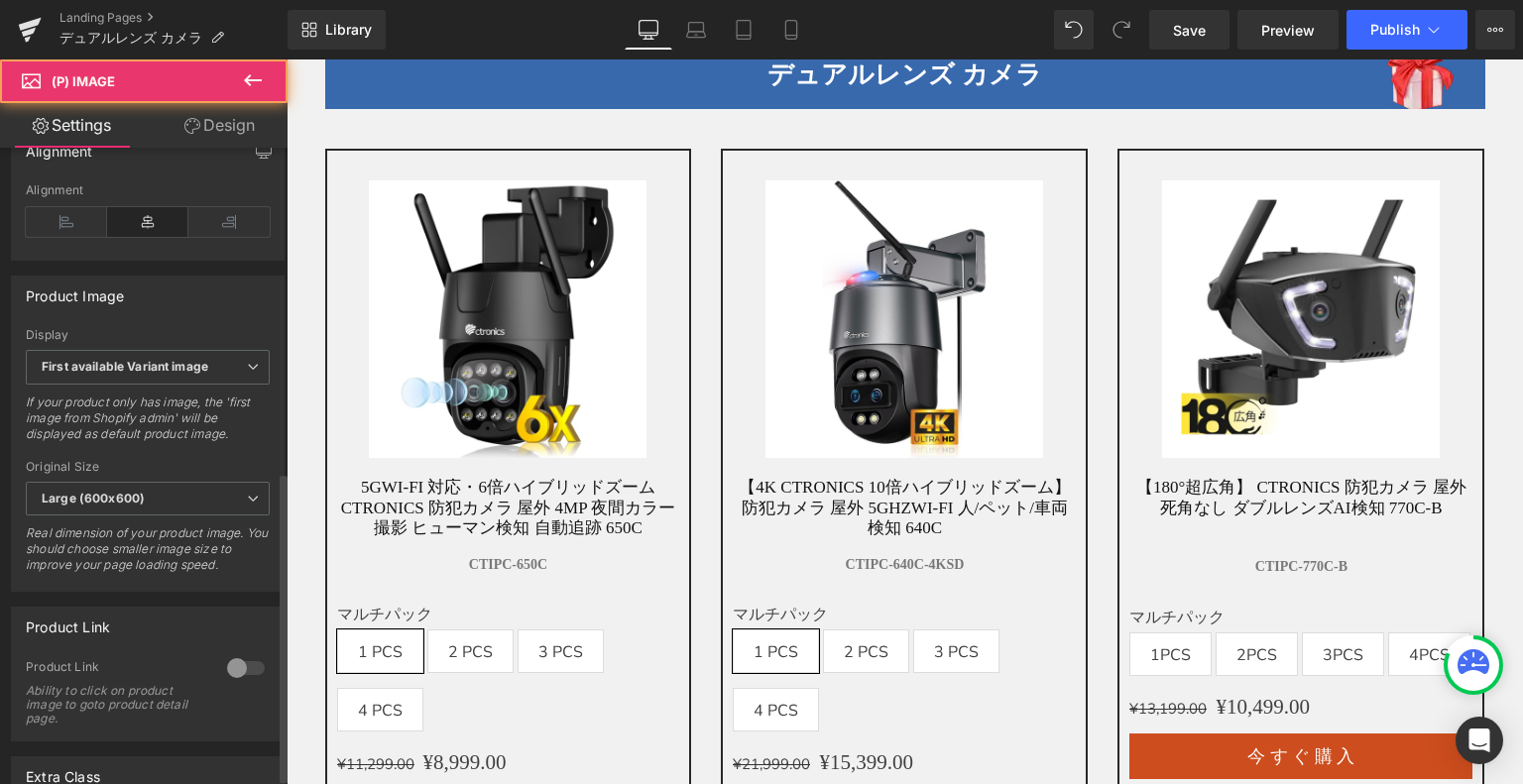 scroll, scrollTop: 826, scrollLeft: 0, axis: vertical 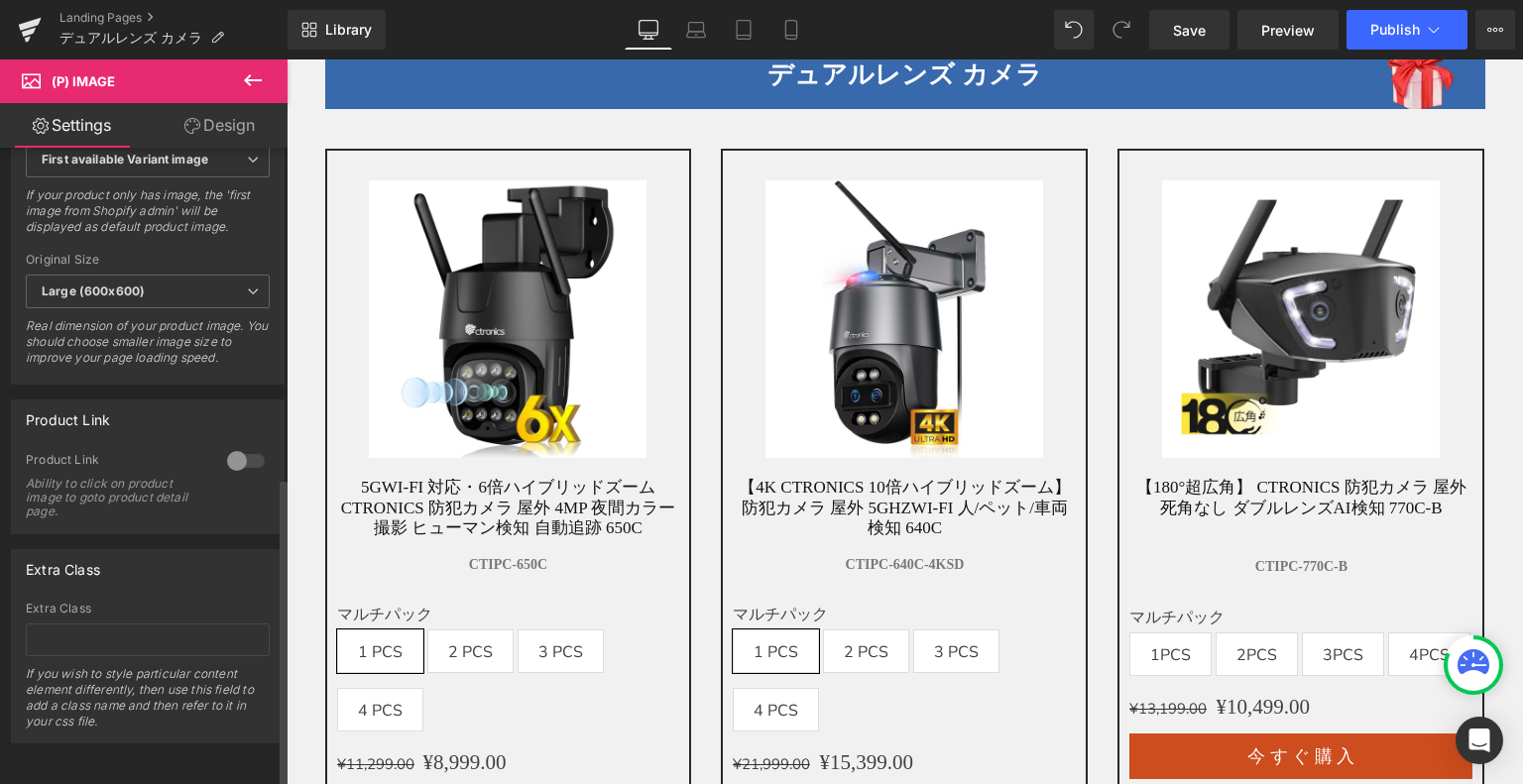 click at bounding box center [246, 461] 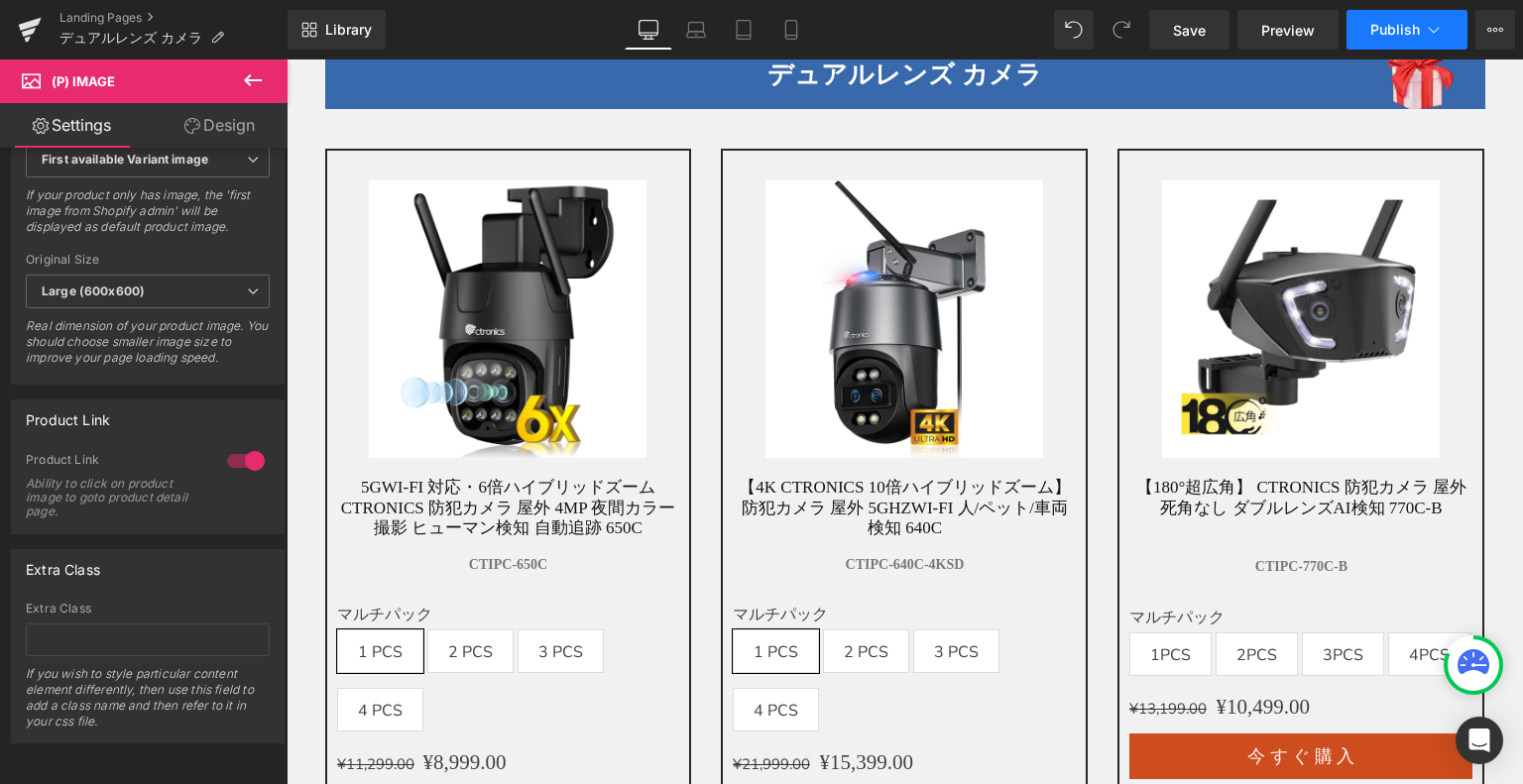 click on "Publish" at bounding box center [1395, 30] 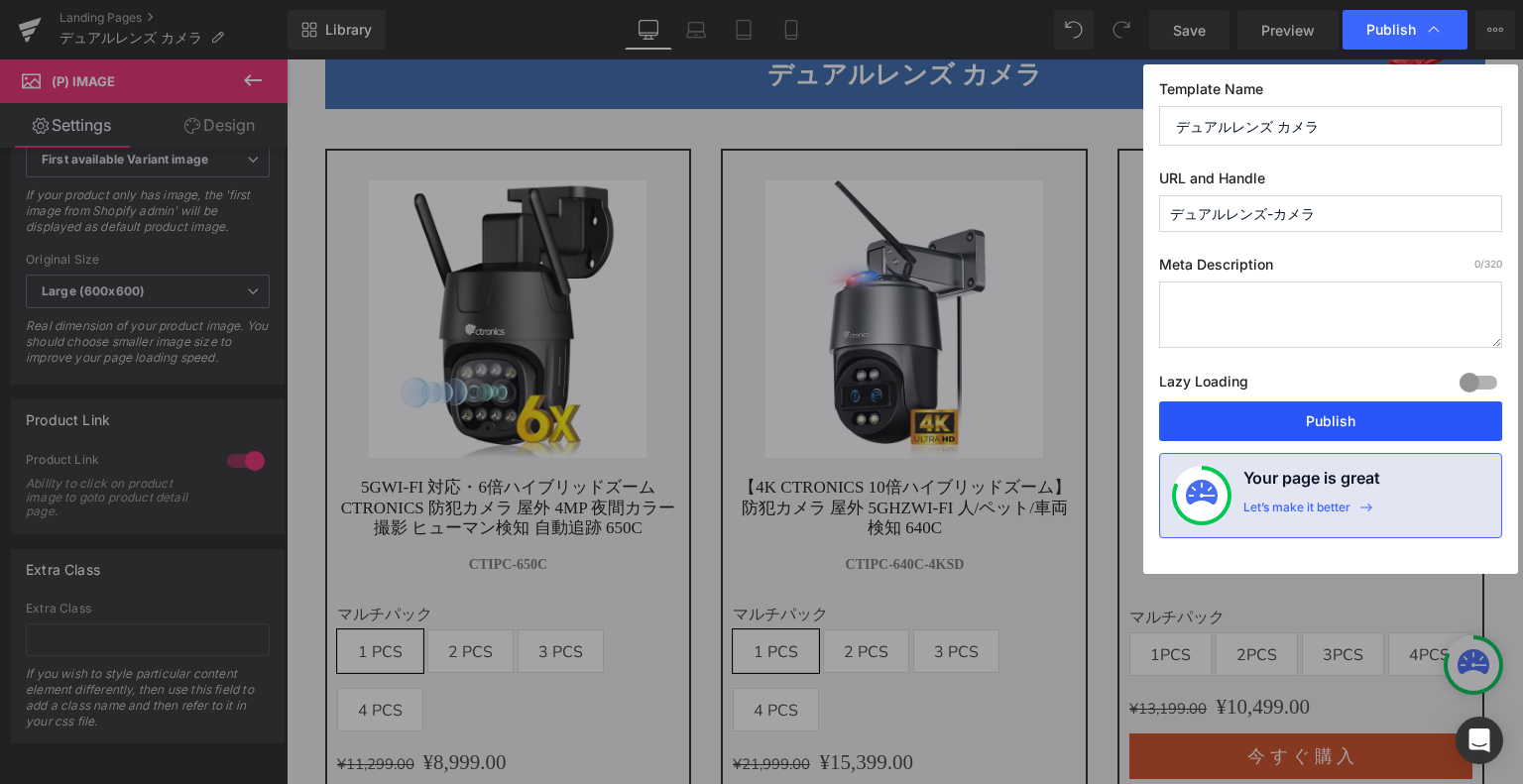 click on "Publish" at bounding box center [1331, 421] 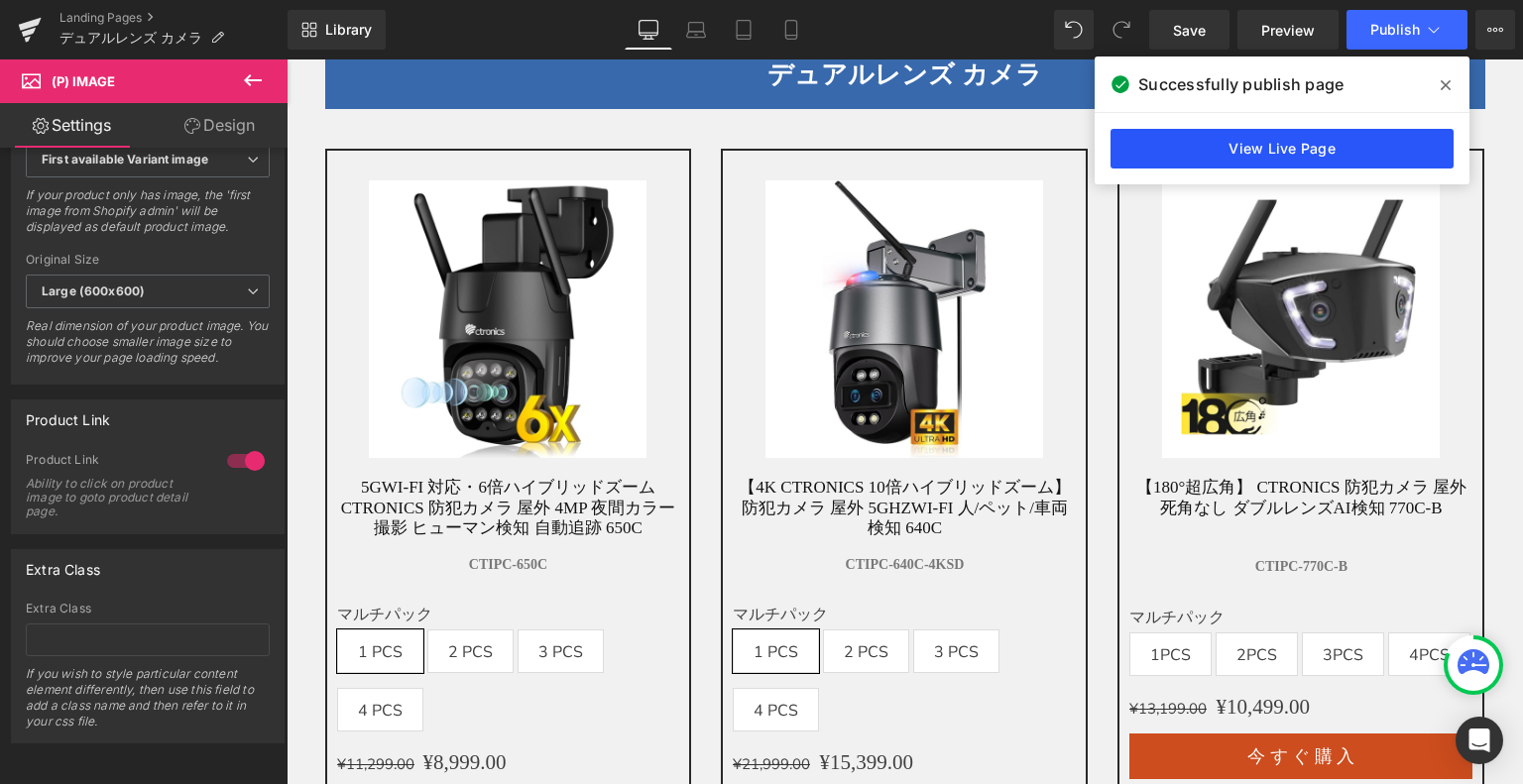 click on "View Live Page" at bounding box center [1282, 149] 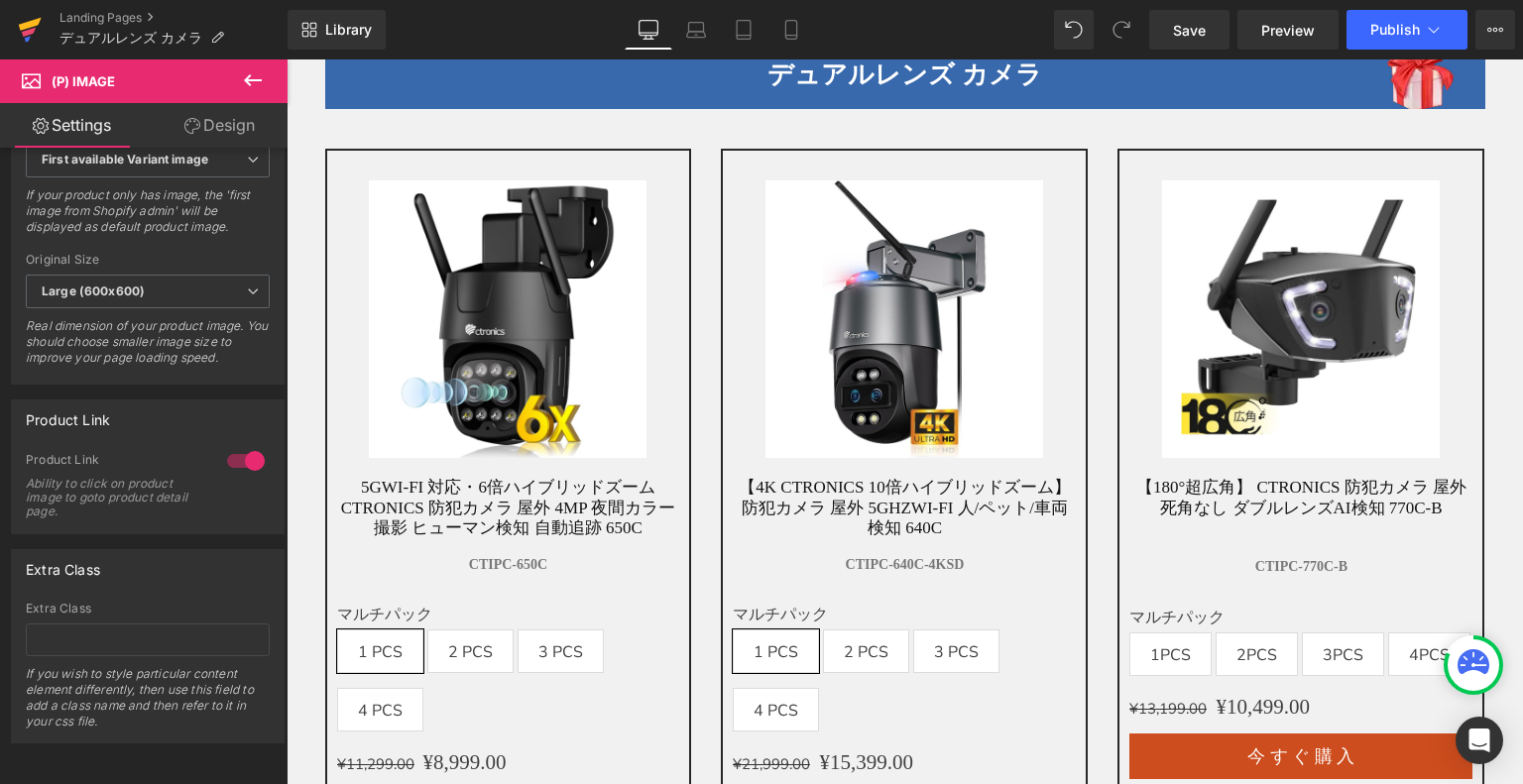 click 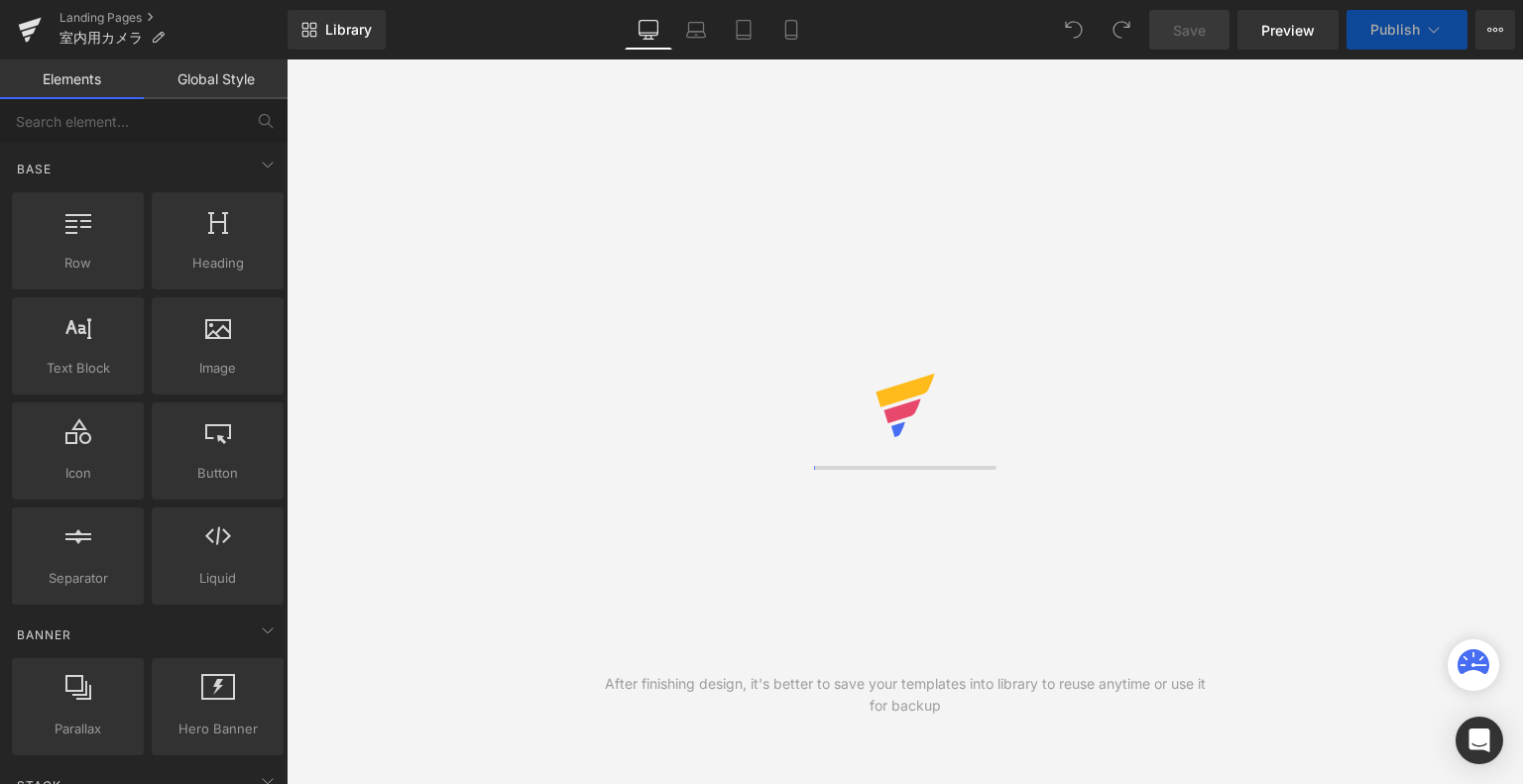 scroll, scrollTop: 0, scrollLeft: 0, axis: both 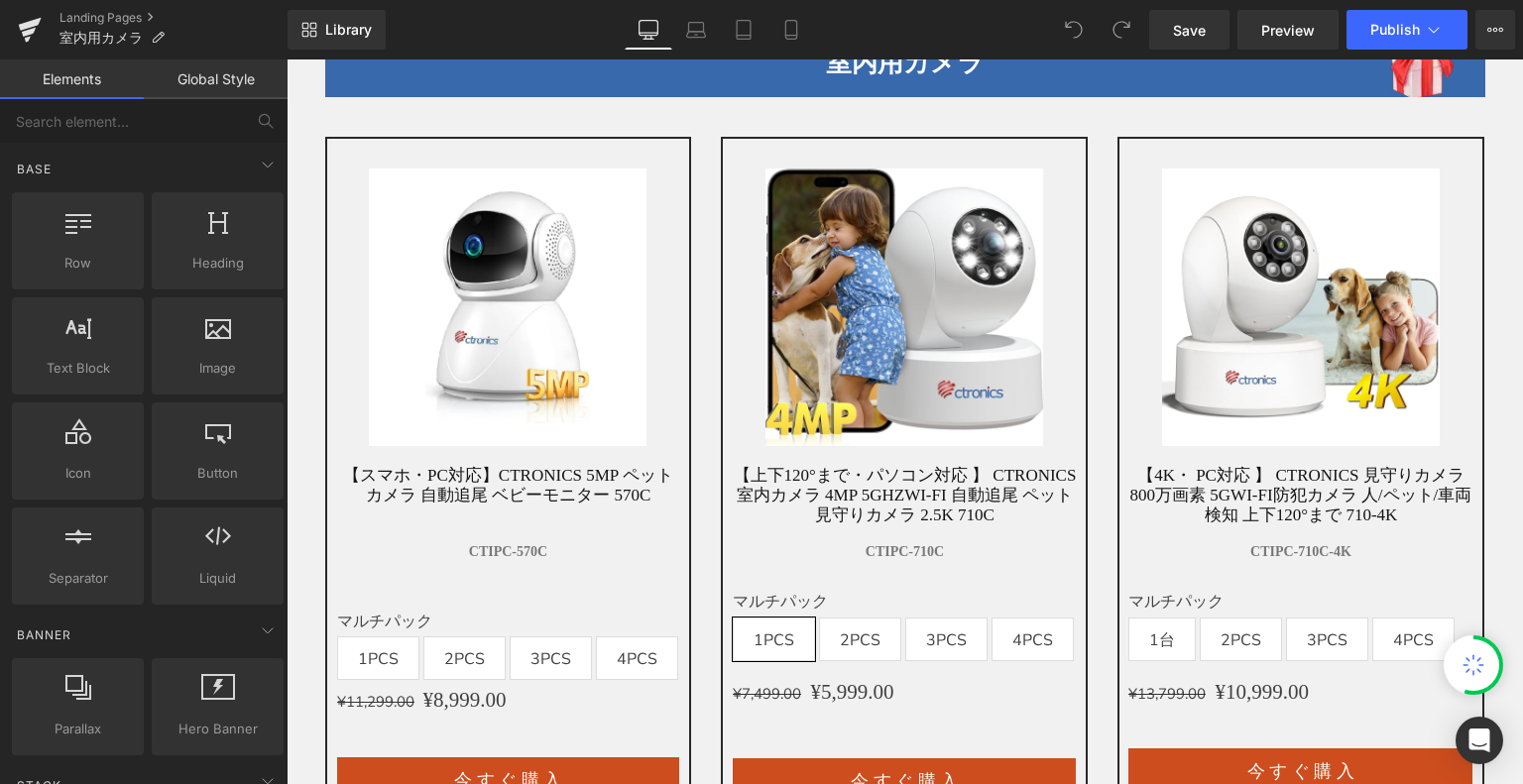 click on "Sale Off
(P) Image" at bounding box center (509, 307) 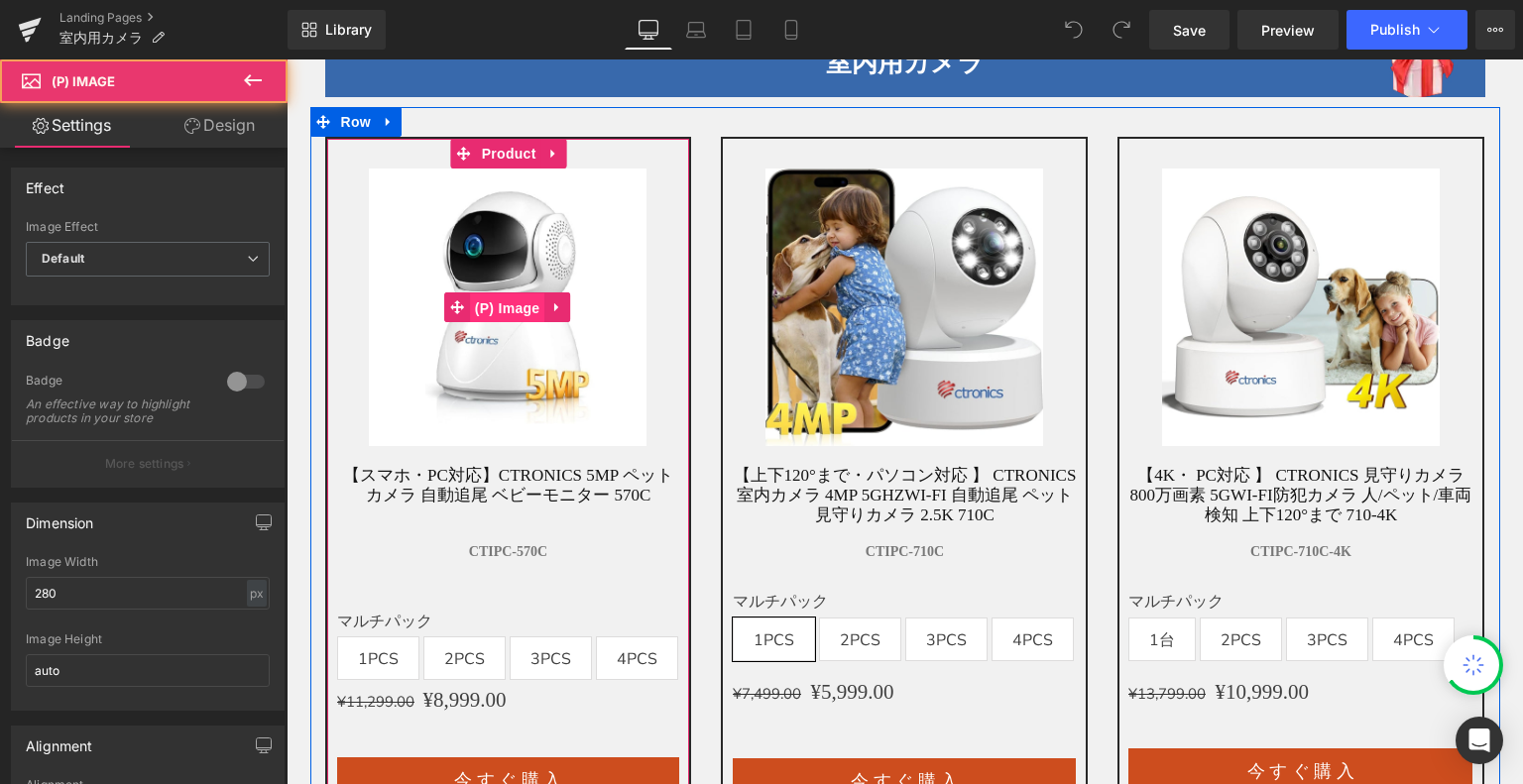 click on "(P) Image" at bounding box center (508, 308) 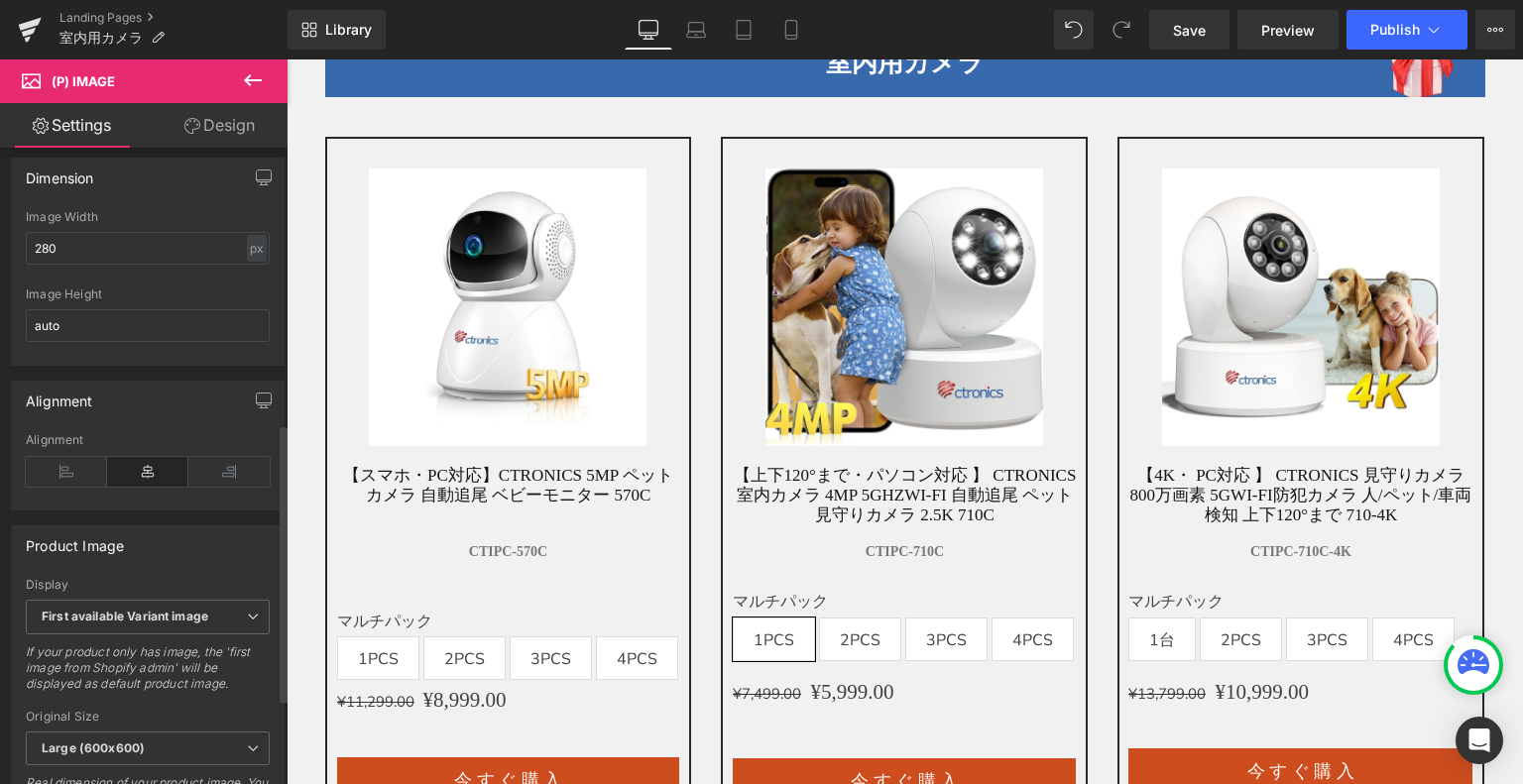 scroll, scrollTop: 694, scrollLeft: 0, axis: vertical 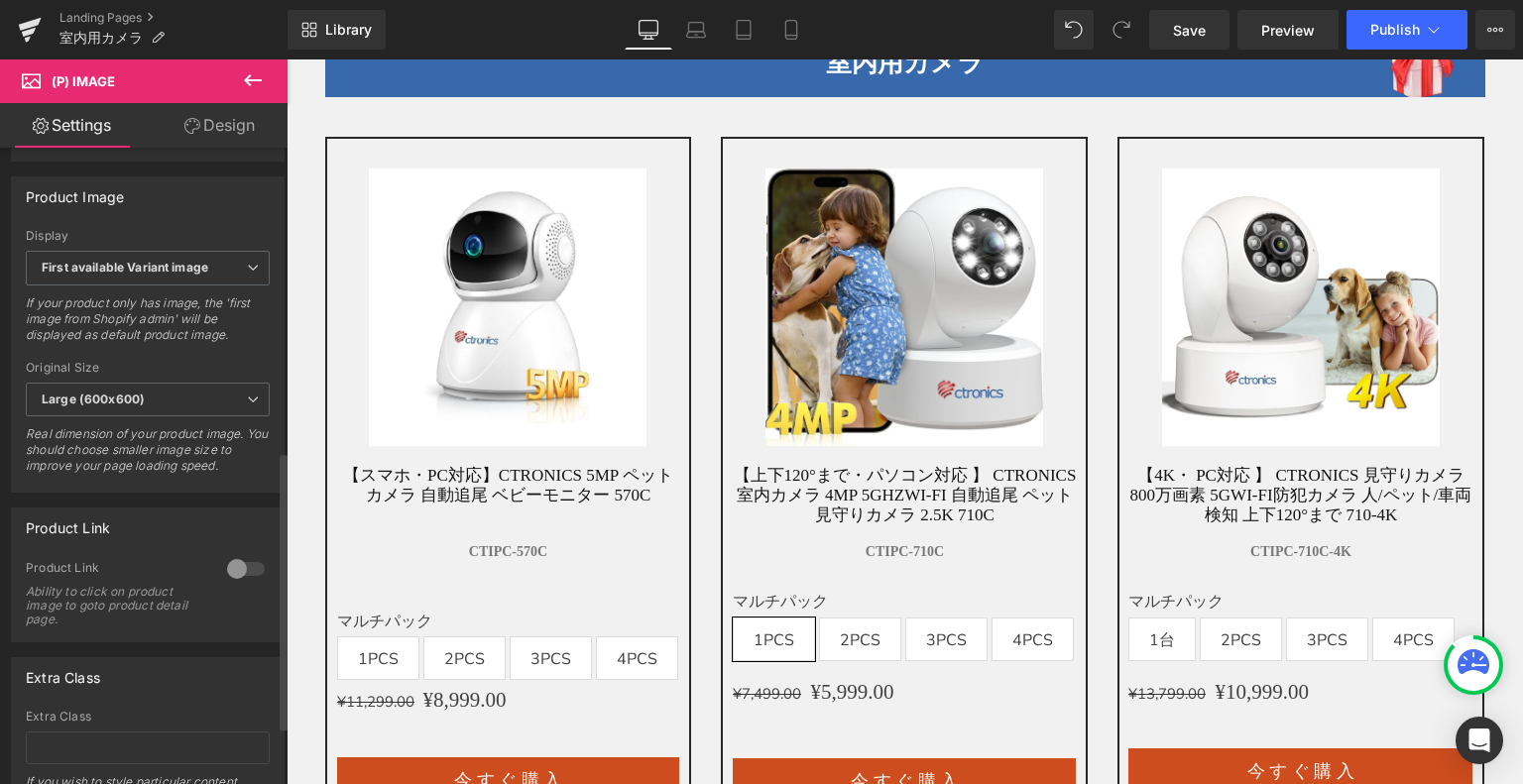 drag, startPoint x: 9, startPoint y: 510, endPoint x: 272, endPoint y: 574, distance: 270.67508 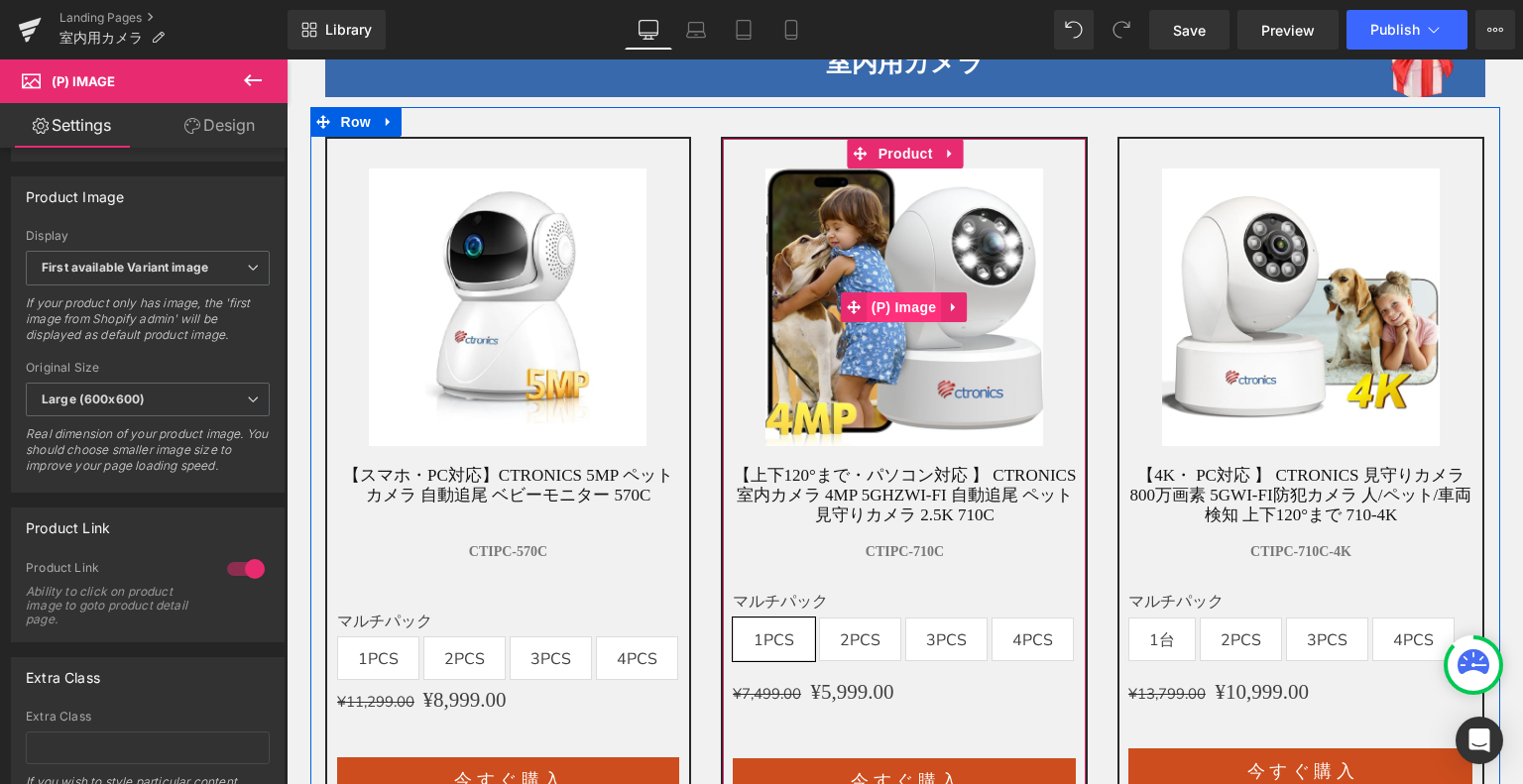 click on "(P) Image" at bounding box center [904, 307] 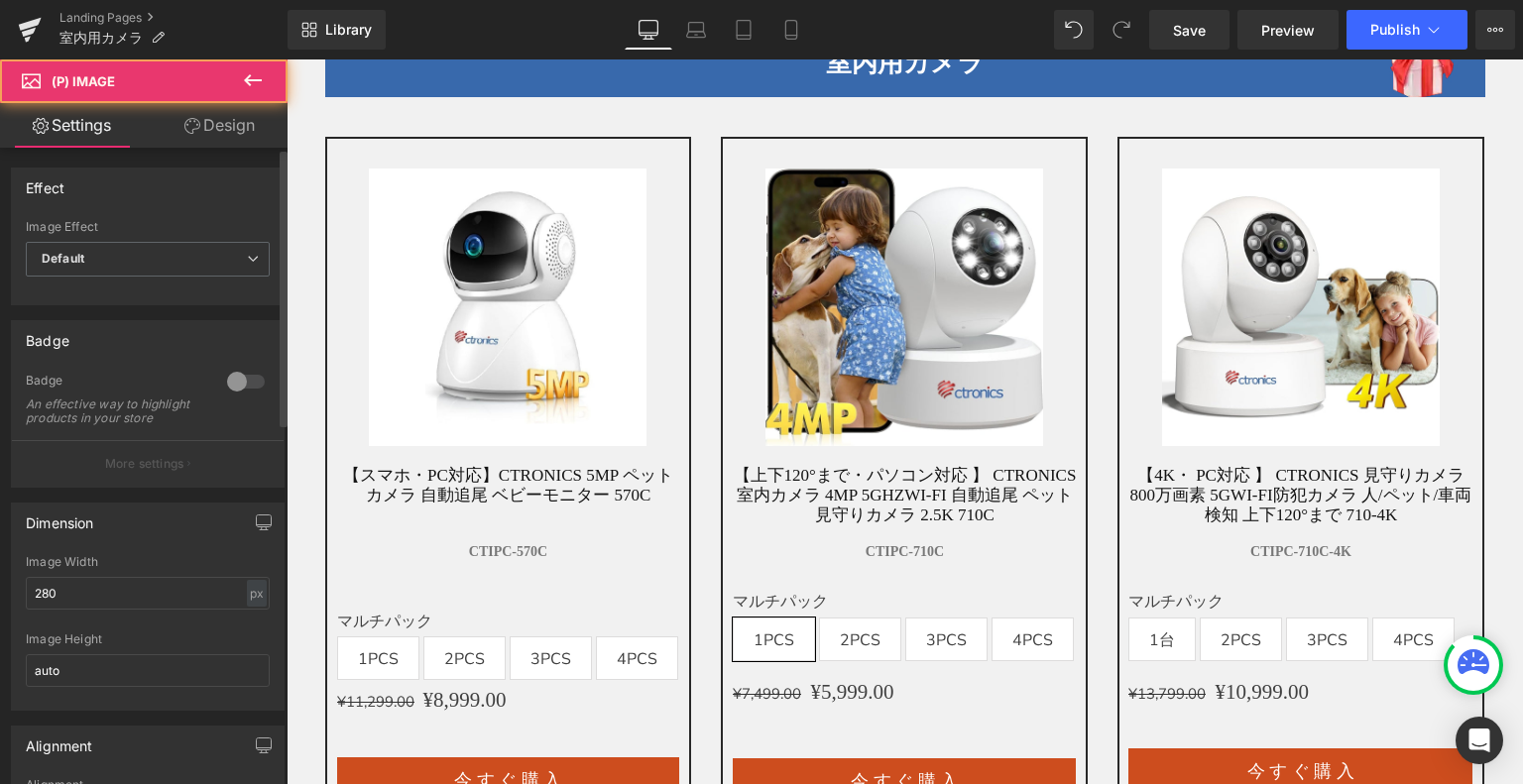 scroll, scrollTop: 826, scrollLeft: 0, axis: vertical 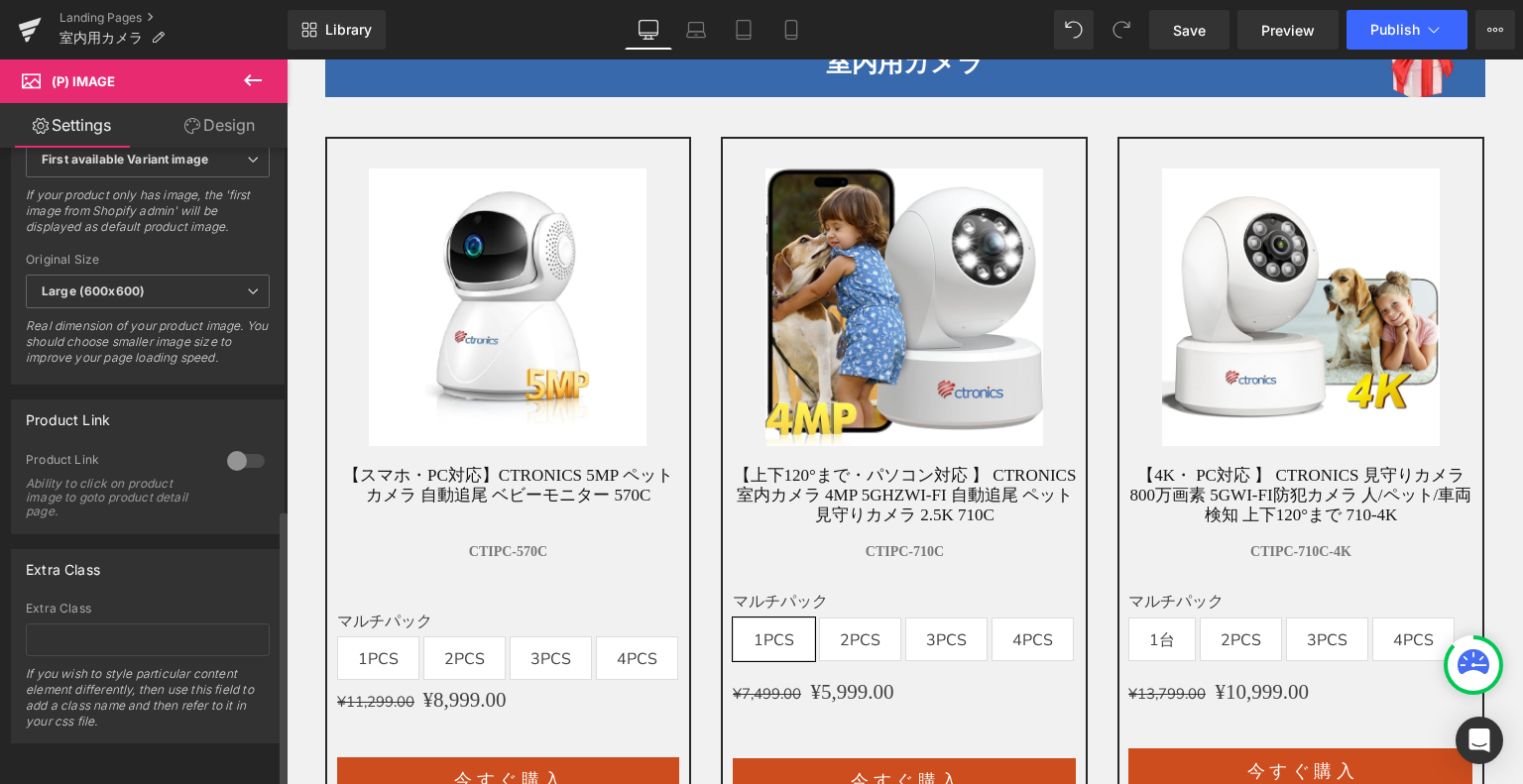 click at bounding box center [246, 461] 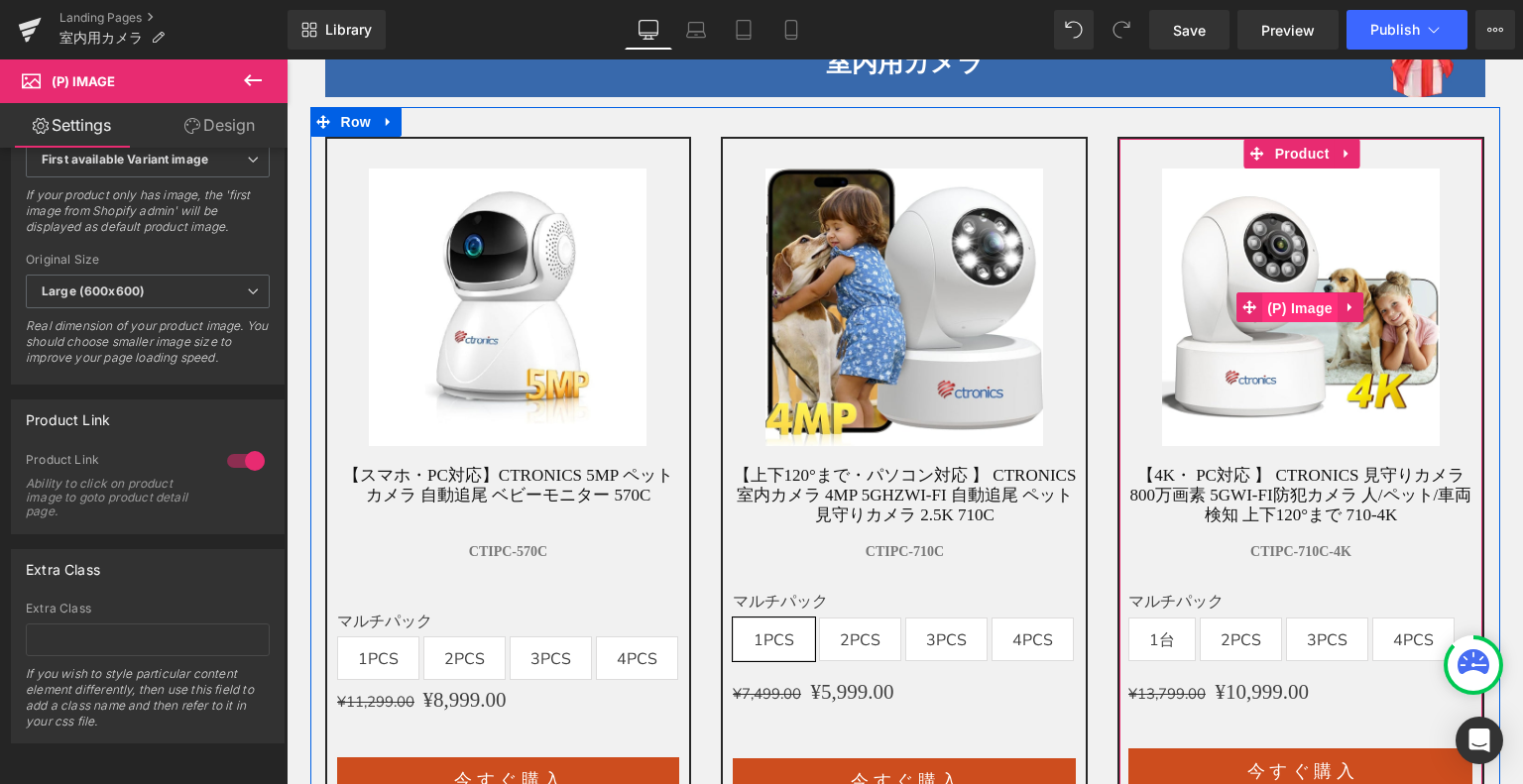 click on "(P) Image" at bounding box center (1300, 308) 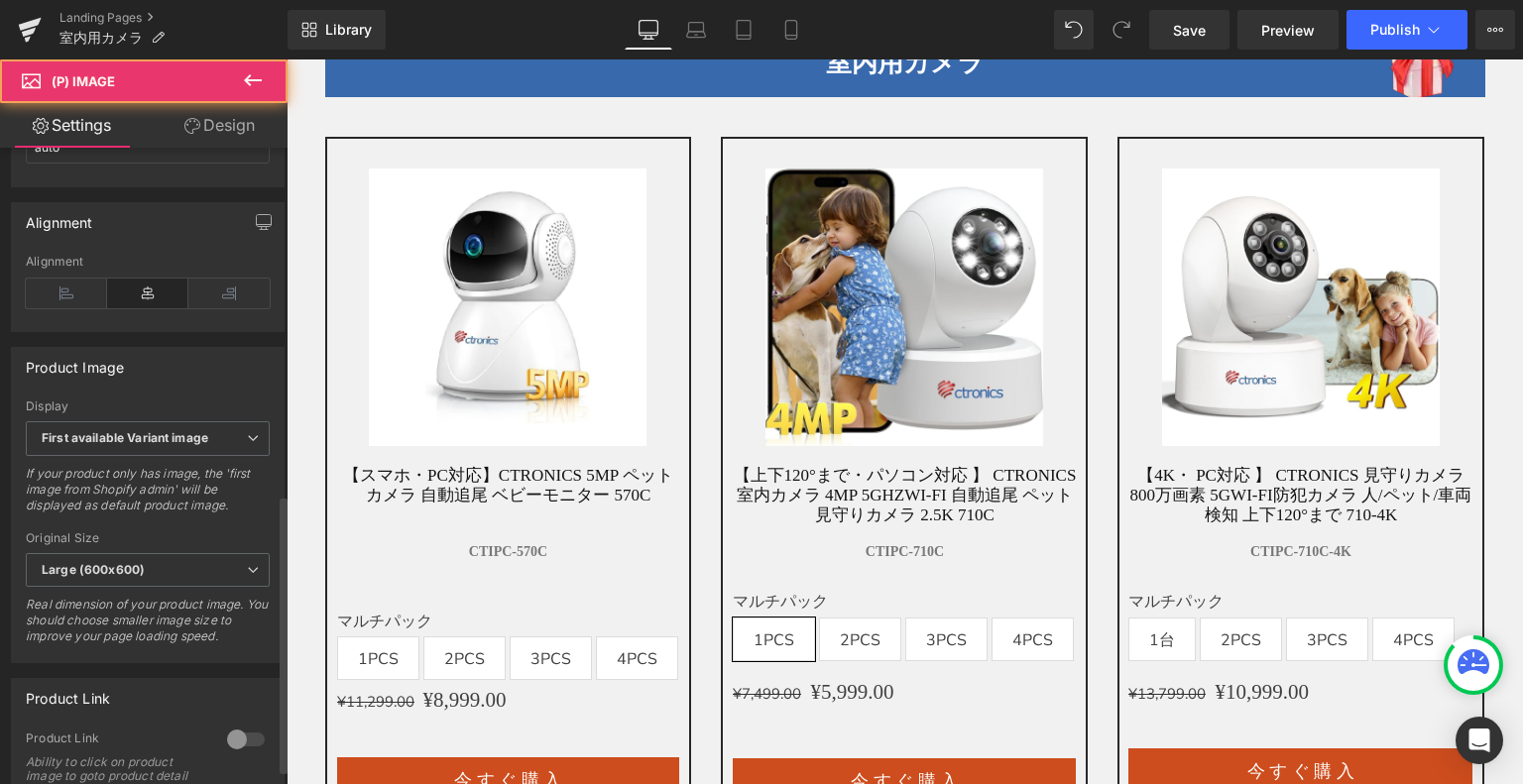 scroll, scrollTop: 793, scrollLeft: 0, axis: vertical 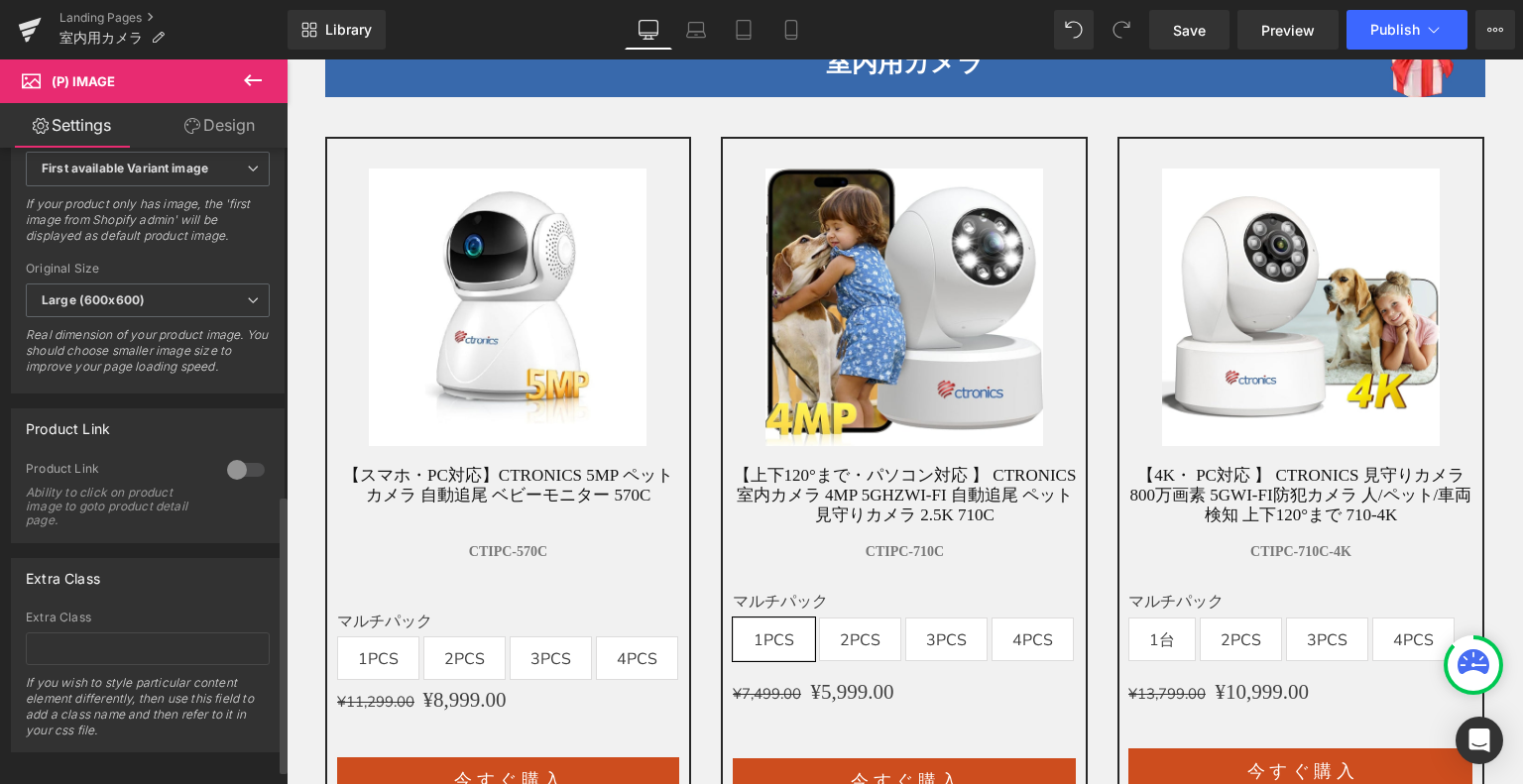 click at bounding box center [246, 470] 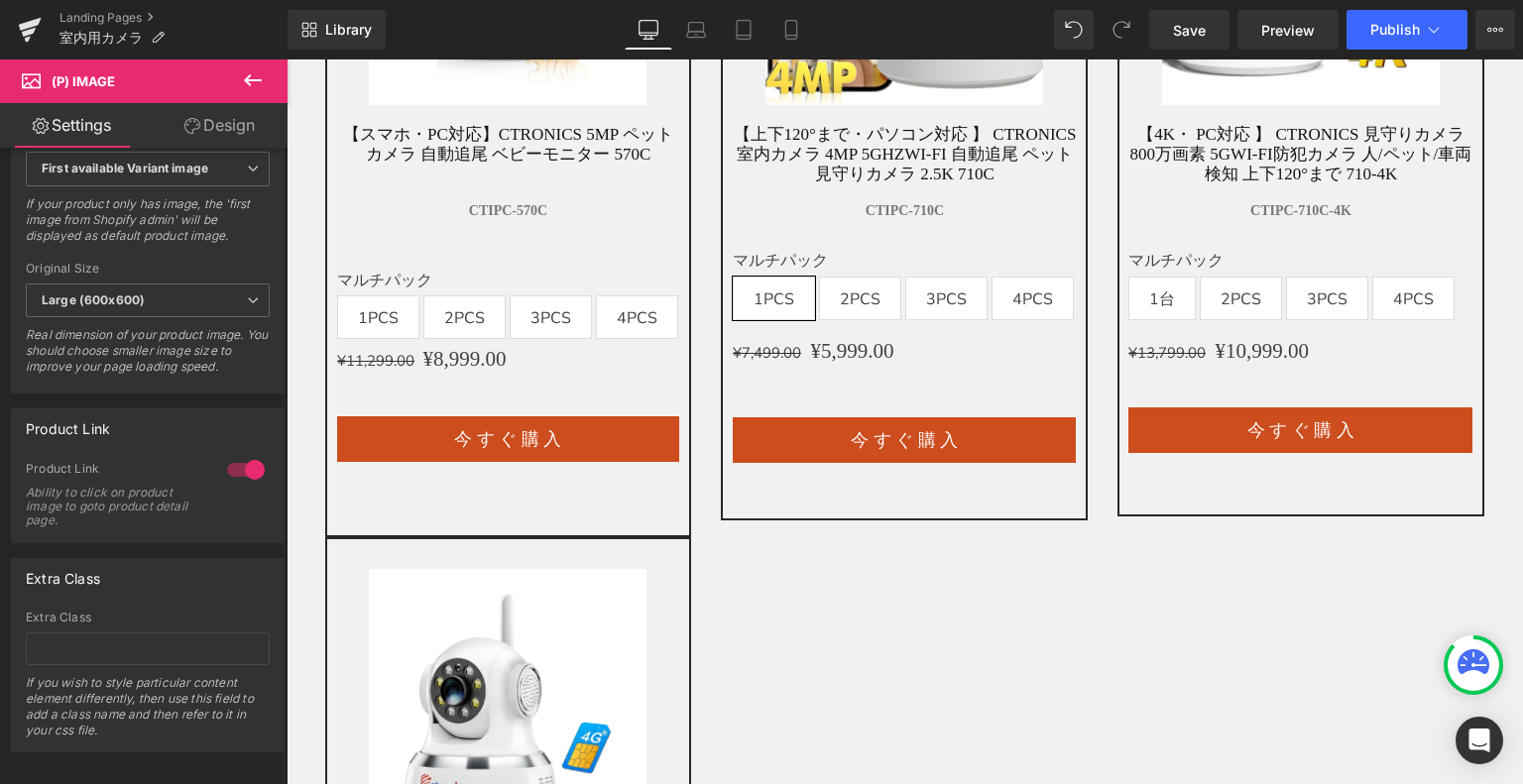 scroll, scrollTop: 991, scrollLeft: 0, axis: vertical 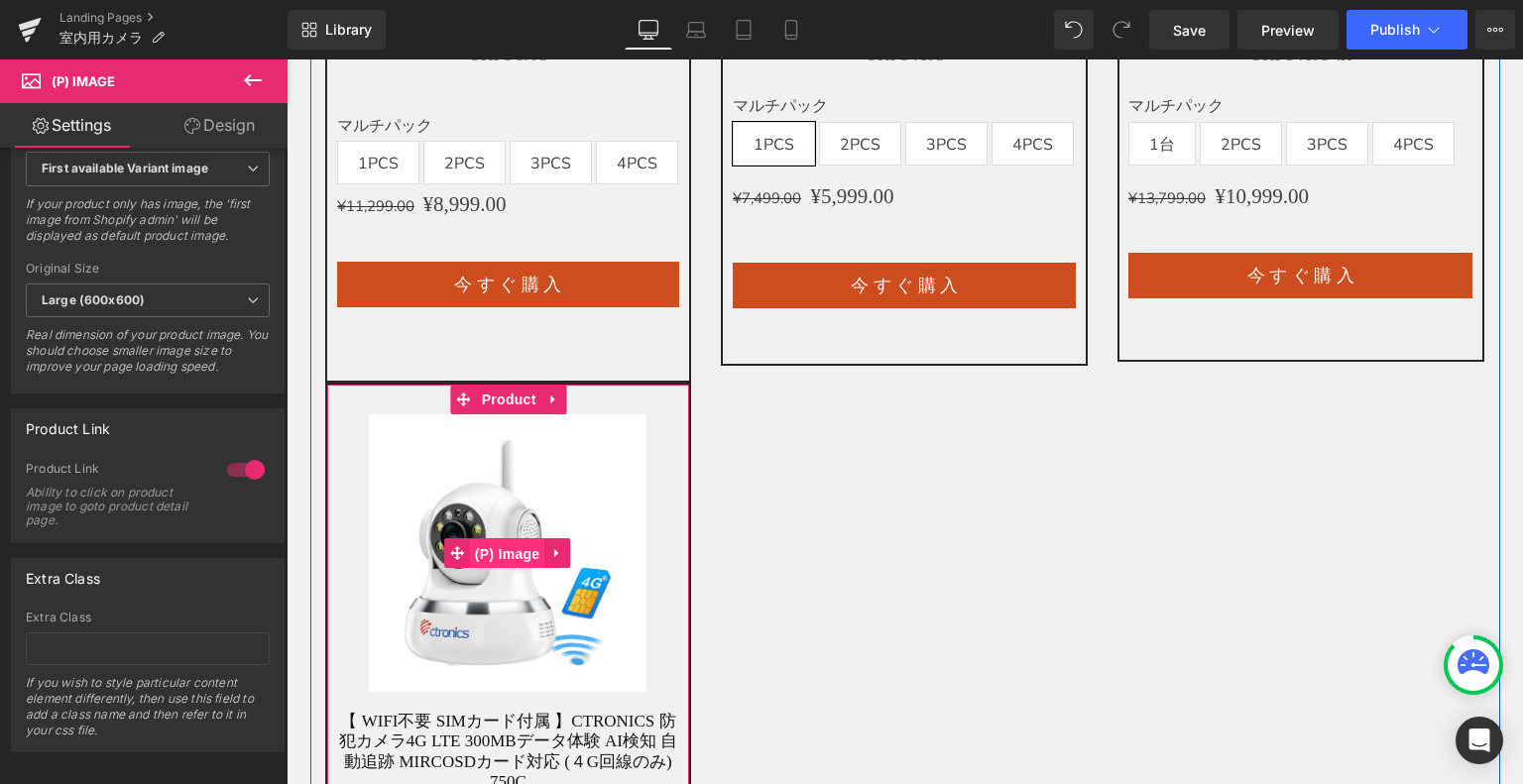 drag, startPoint x: 539, startPoint y: 548, endPoint x: 519, endPoint y: 546, distance: 20.099751 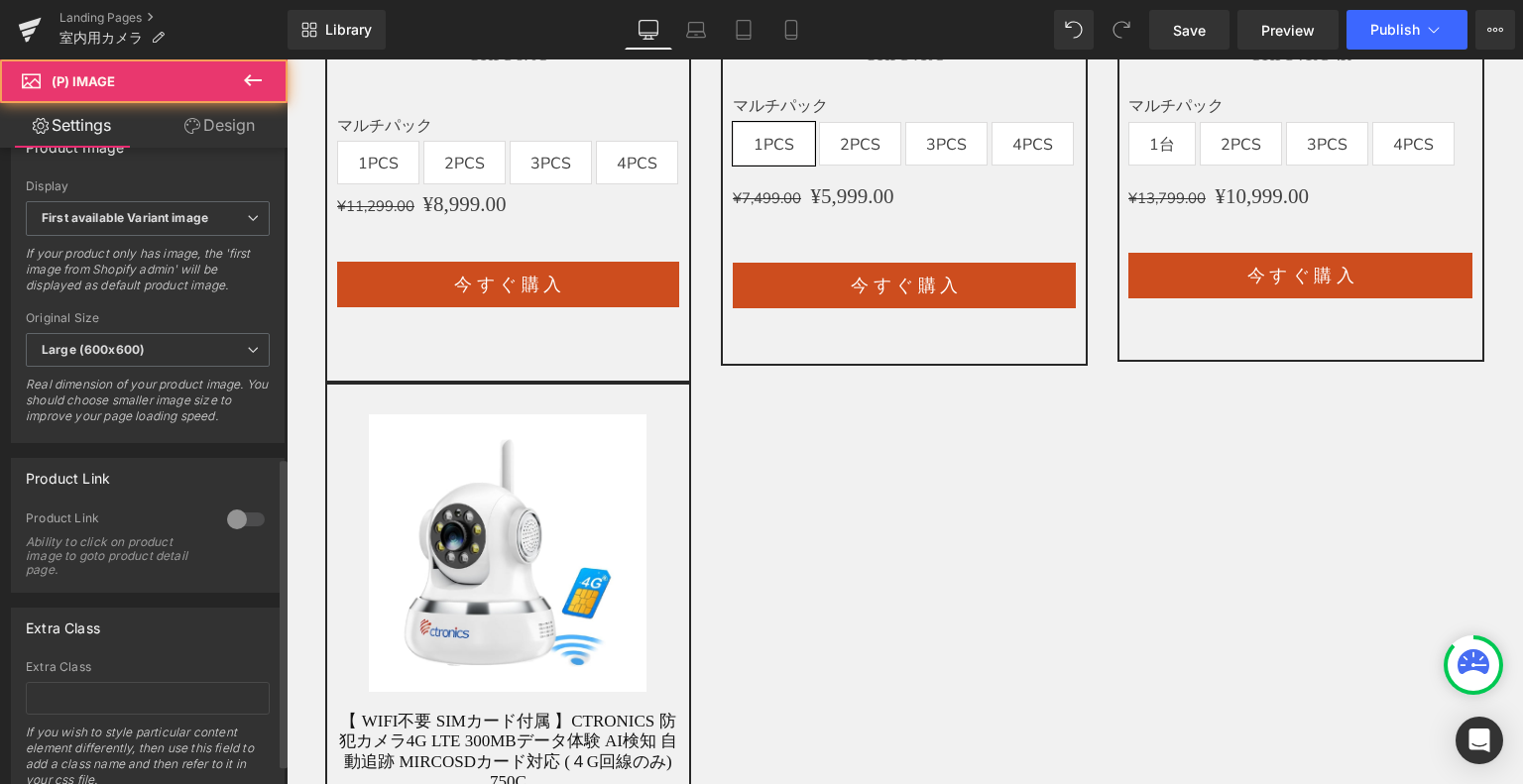 scroll, scrollTop: 826, scrollLeft: 0, axis: vertical 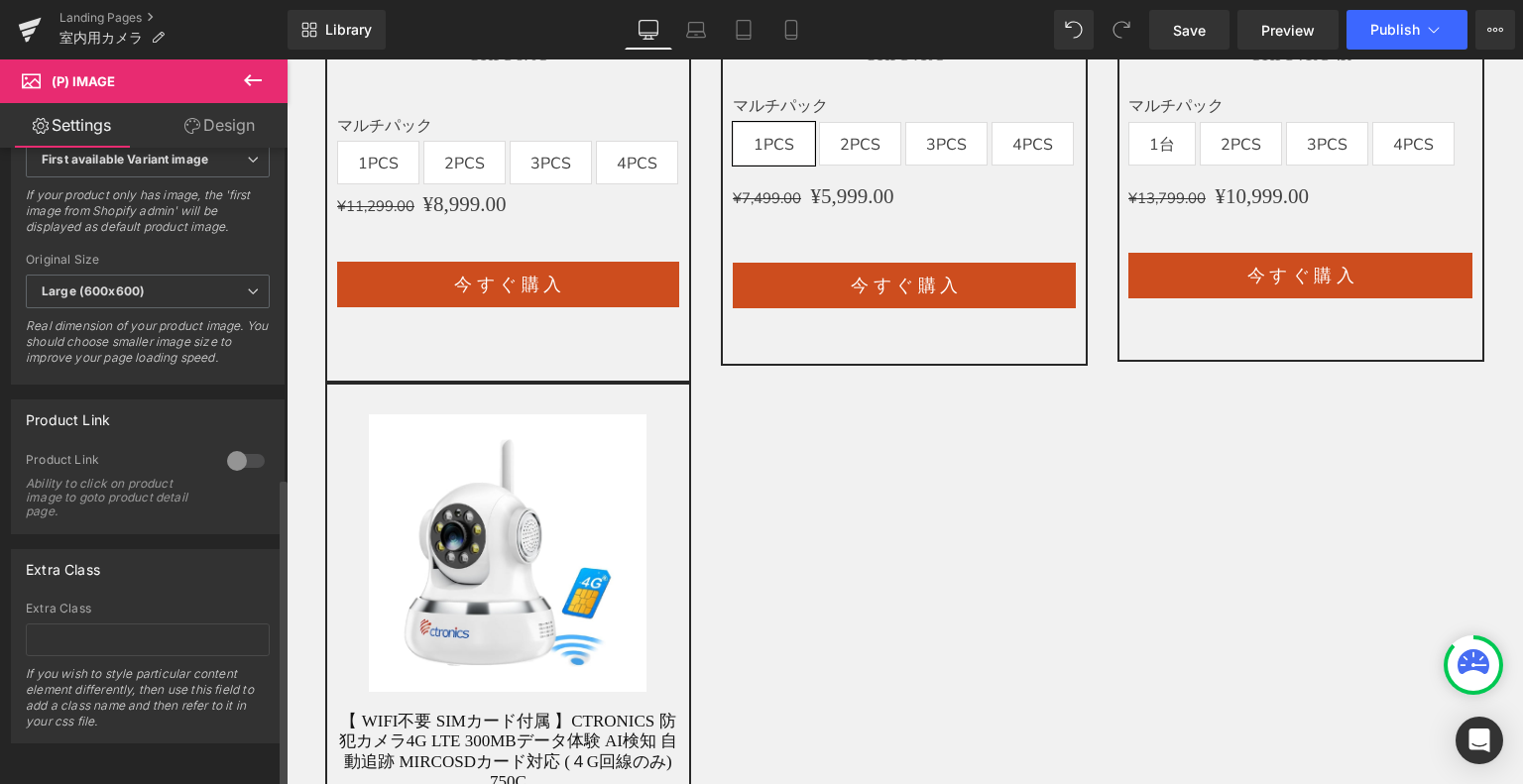 click at bounding box center [246, 461] 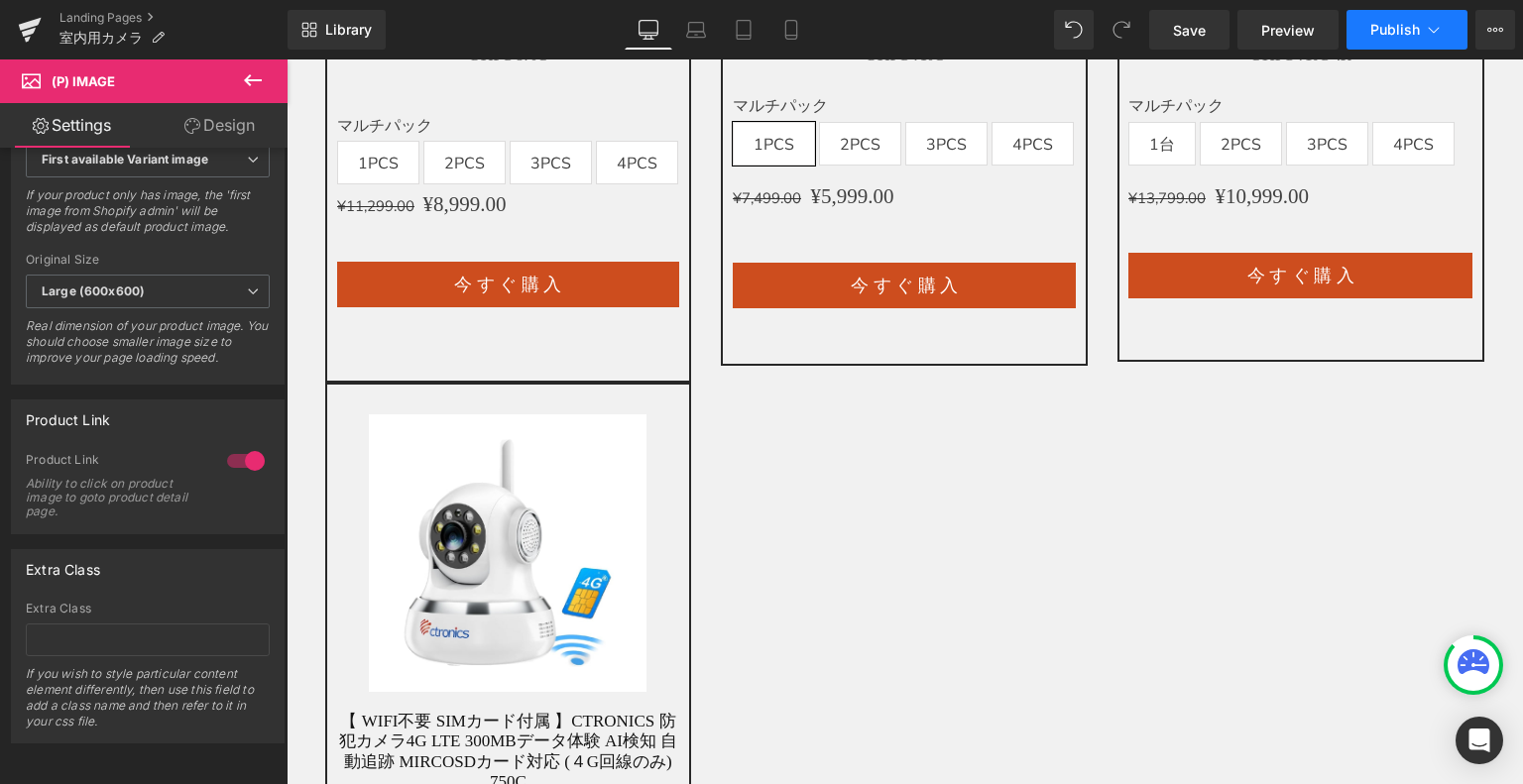 click on "Publish" at bounding box center (1395, 30) 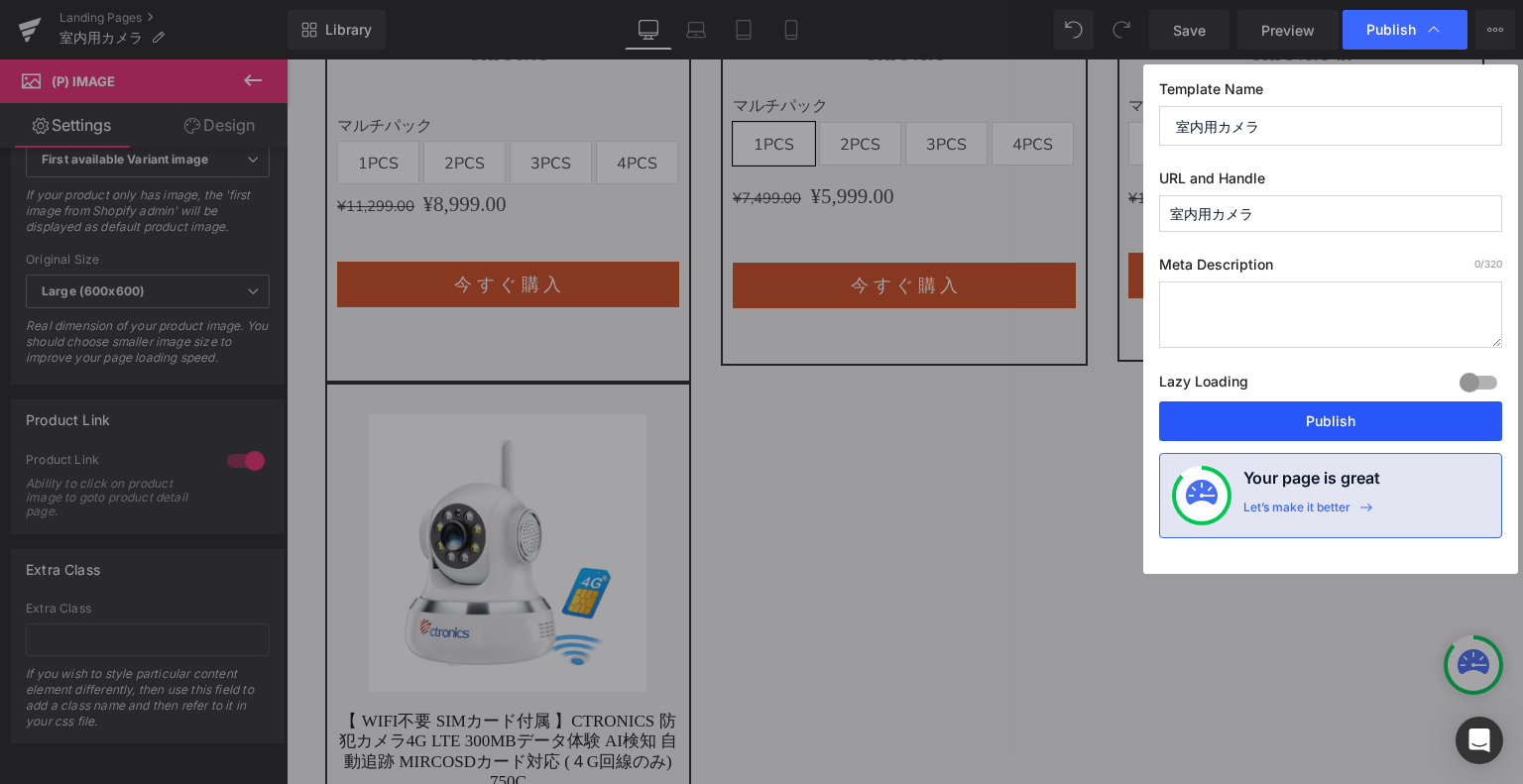 click on "Publish" at bounding box center (1331, 421) 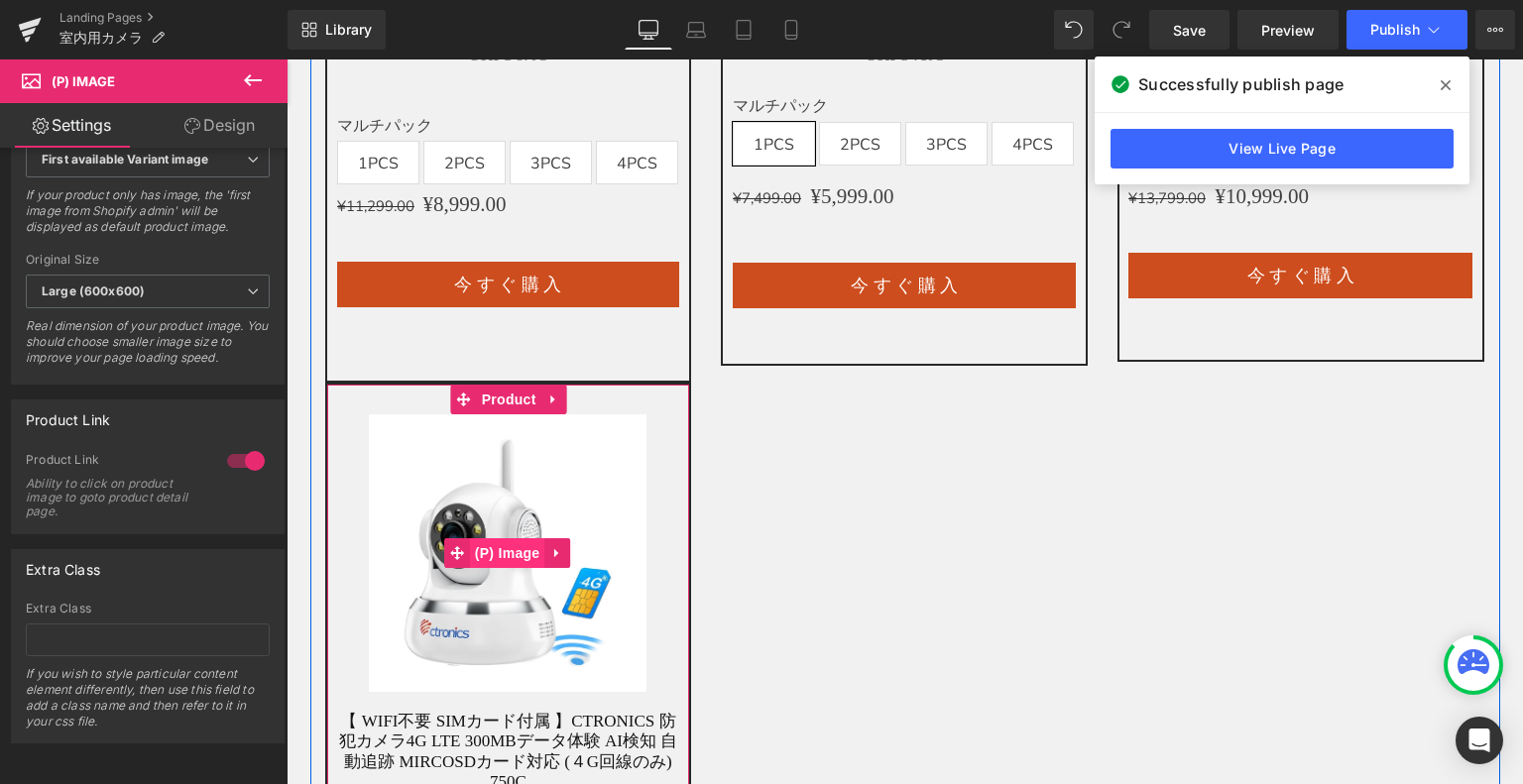 click on "(P) Image" at bounding box center (508, 553) 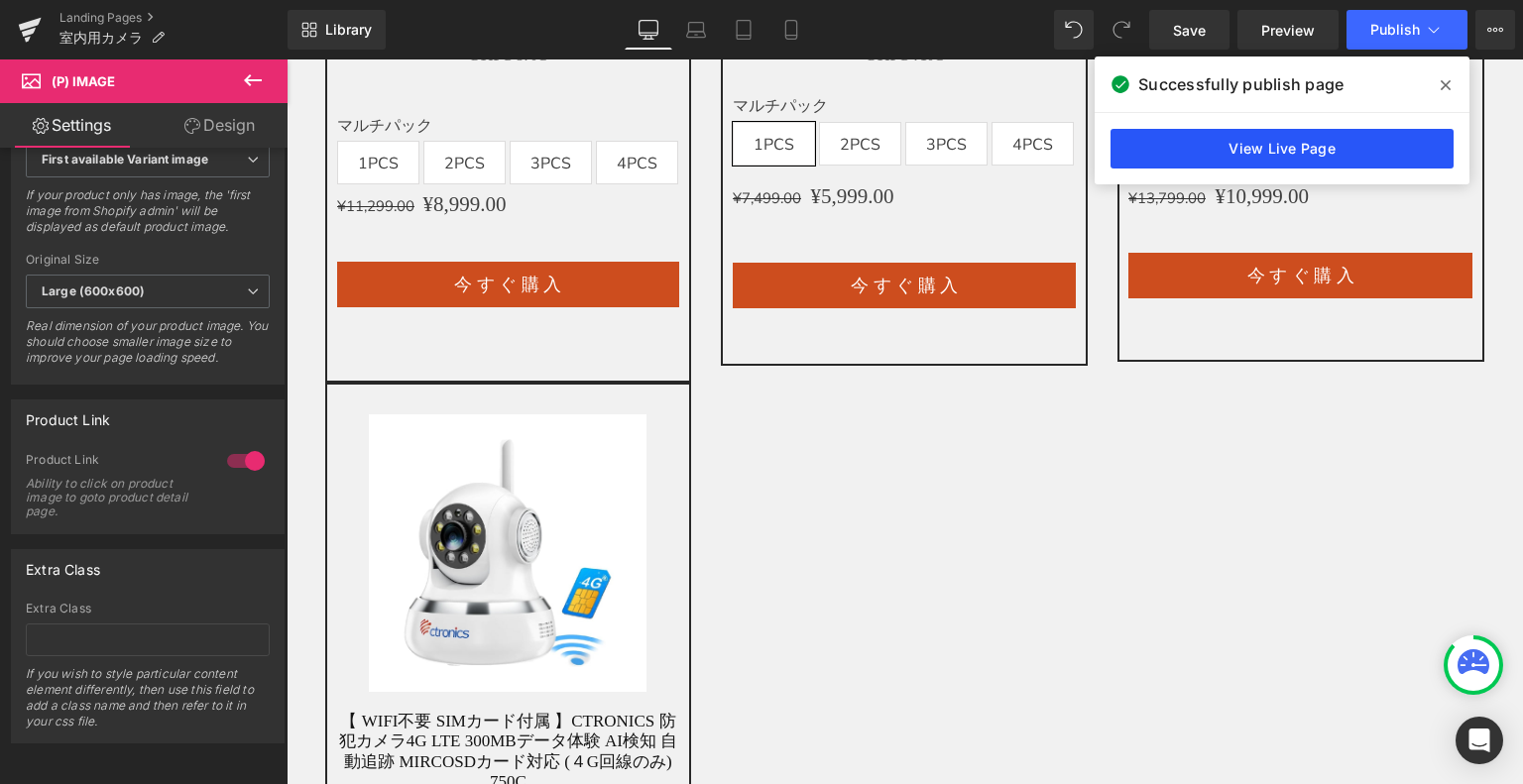 click on "View Live Page" at bounding box center [1282, 149] 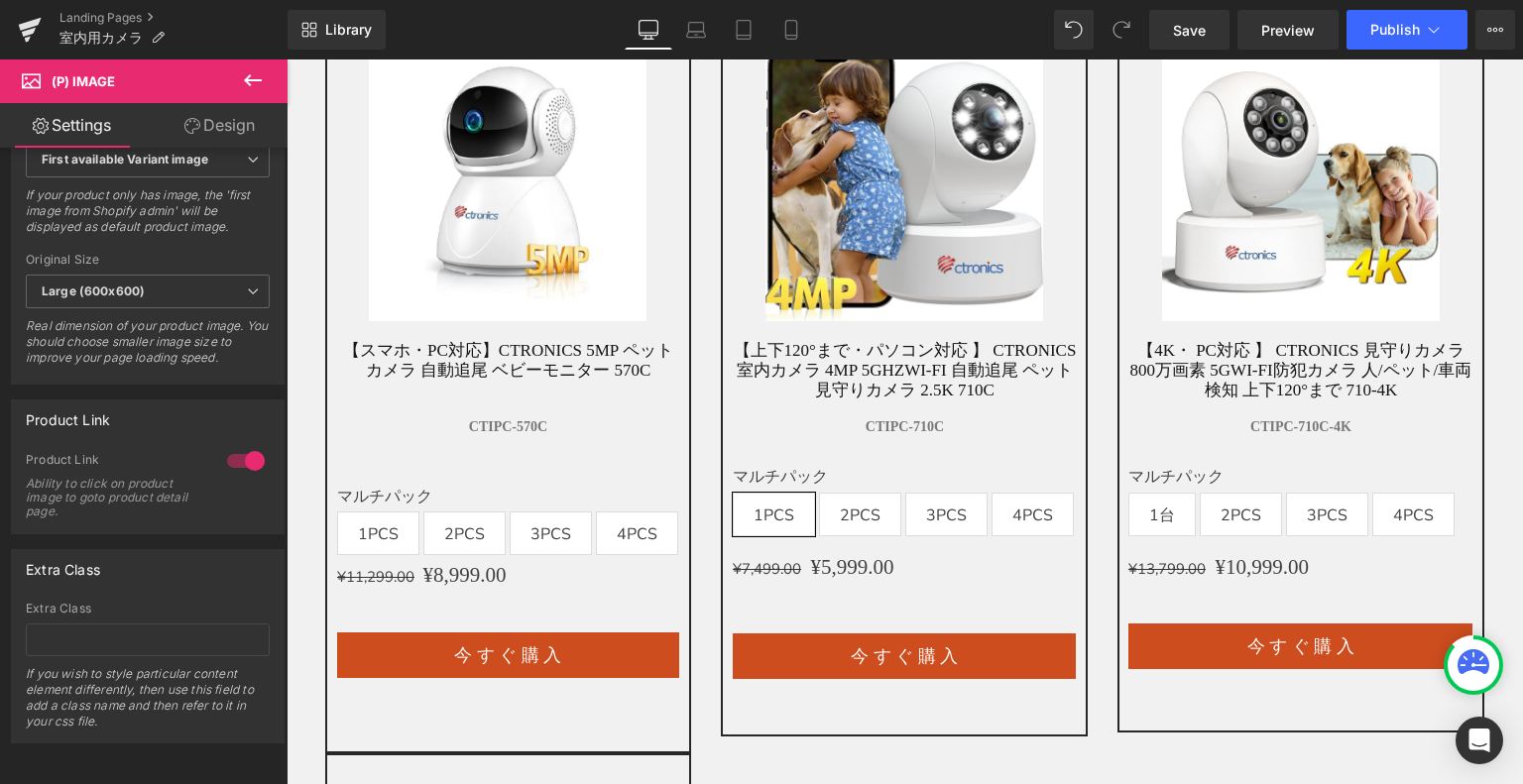 scroll, scrollTop: 595, scrollLeft: 0, axis: vertical 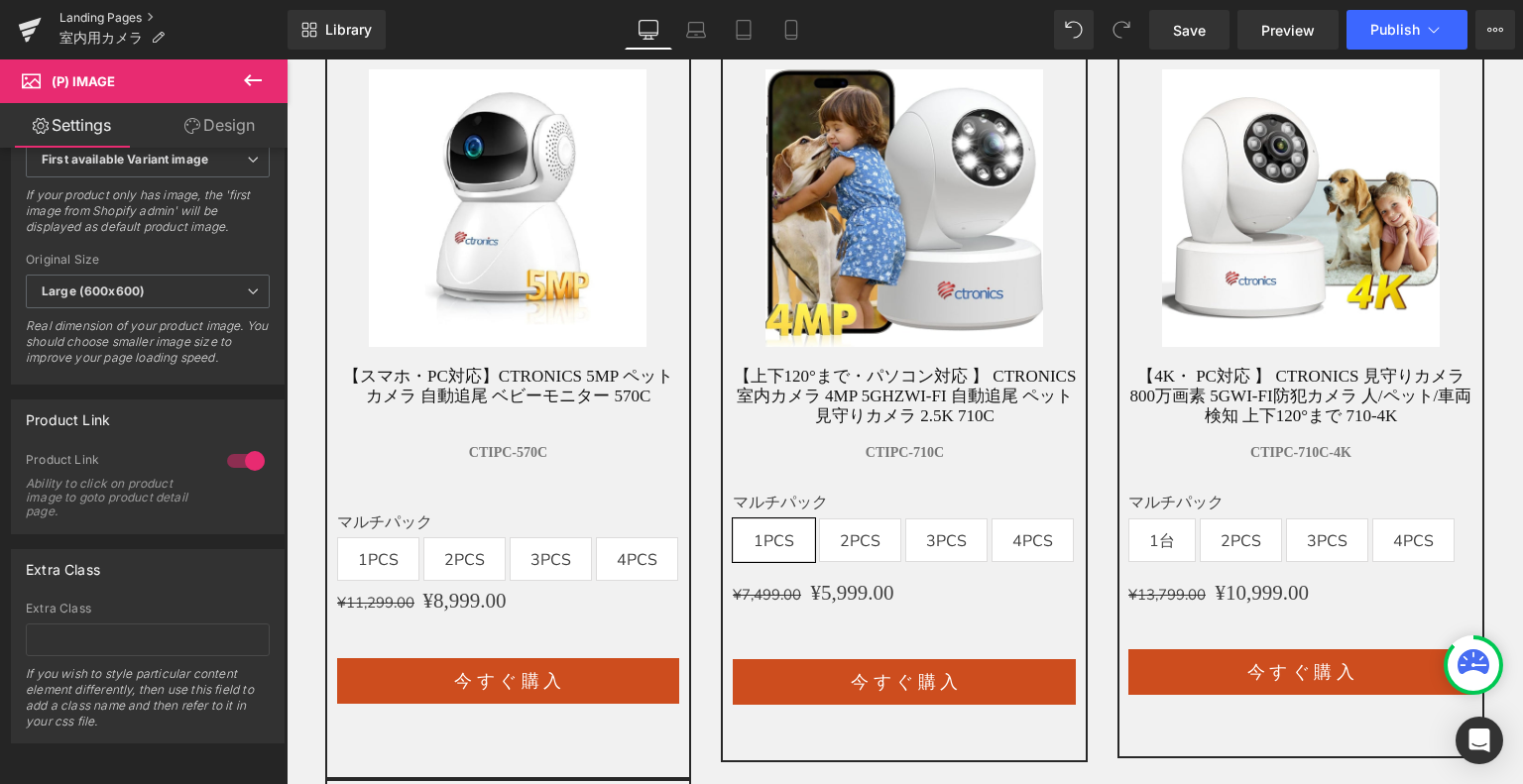 click on "Landing Pages" at bounding box center (174, 18) 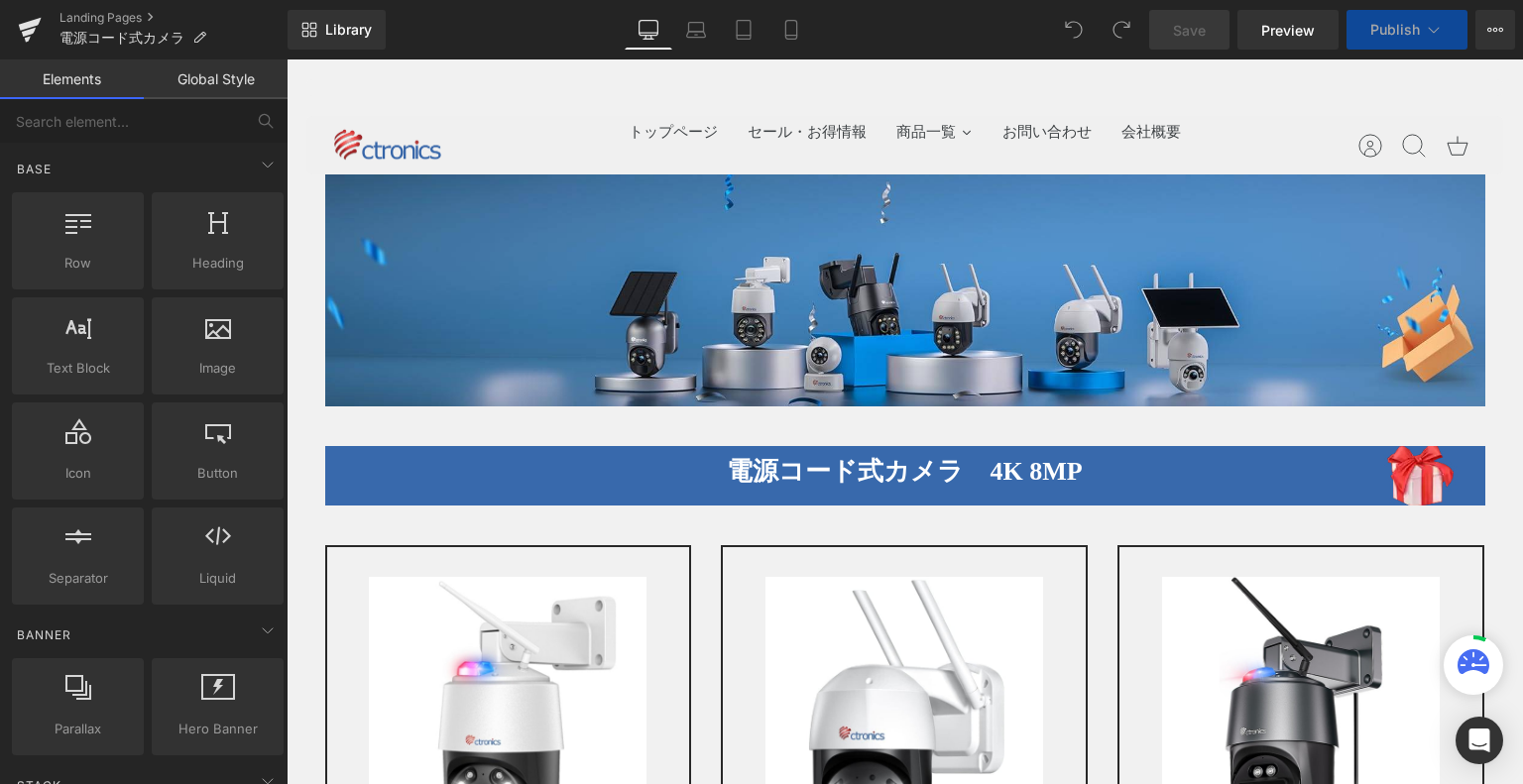 scroll, scrollTop: 0, scrollLeft: 0, axis: both 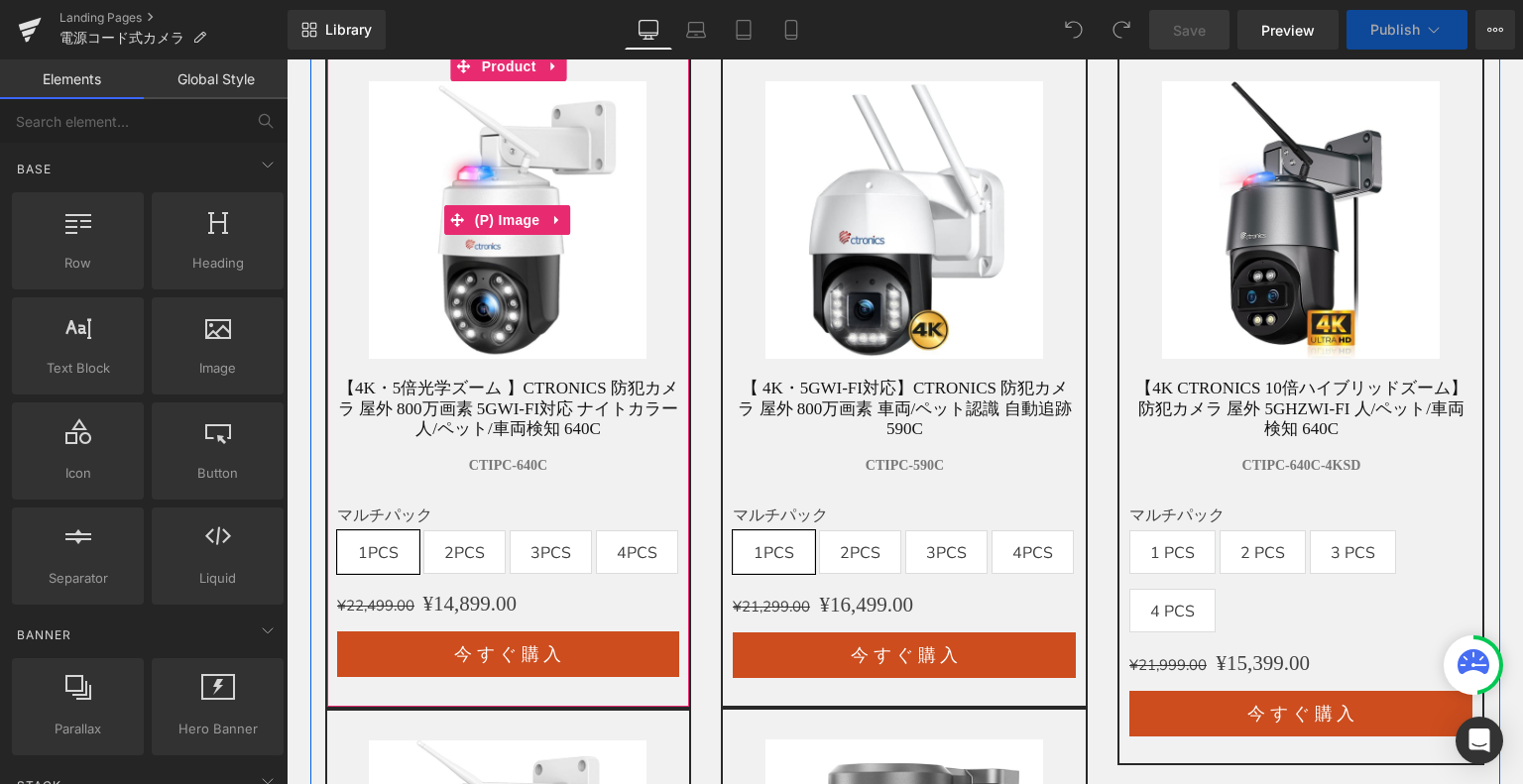 click at bounding box center [508, 220] 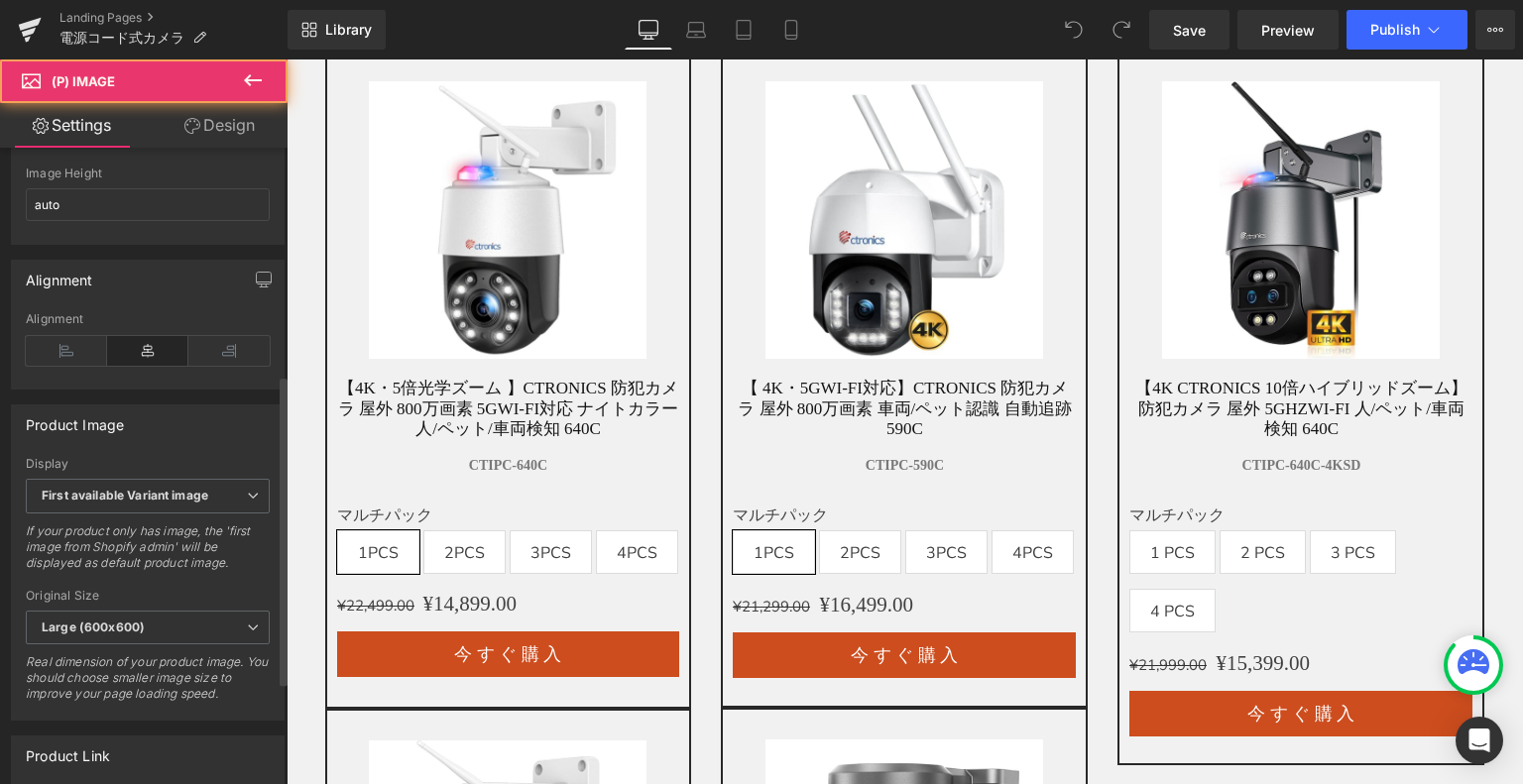 scroll, scrollTop: 826, scrollLeft: 0, axis: vertical 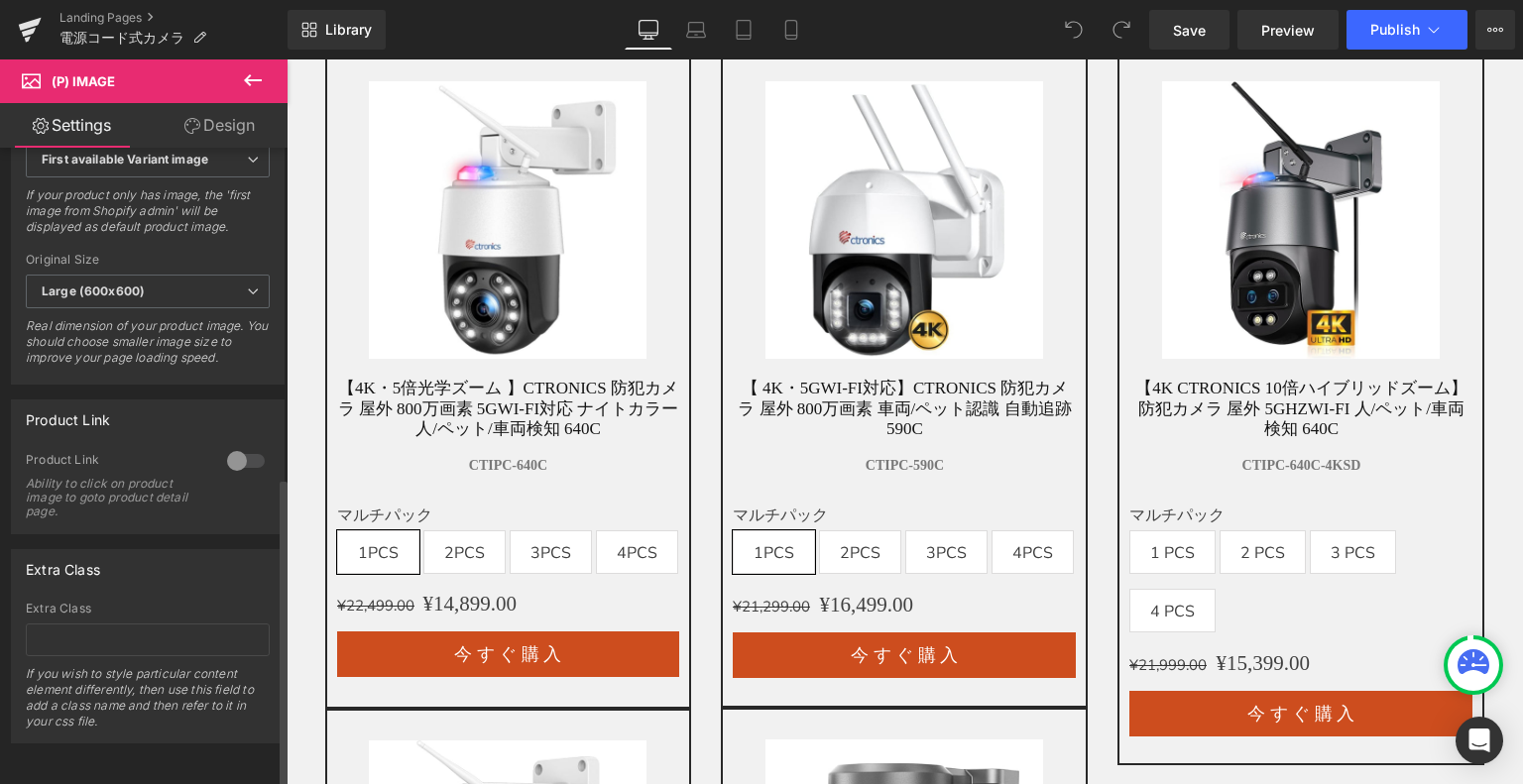 click at bounding box center [246, 461] 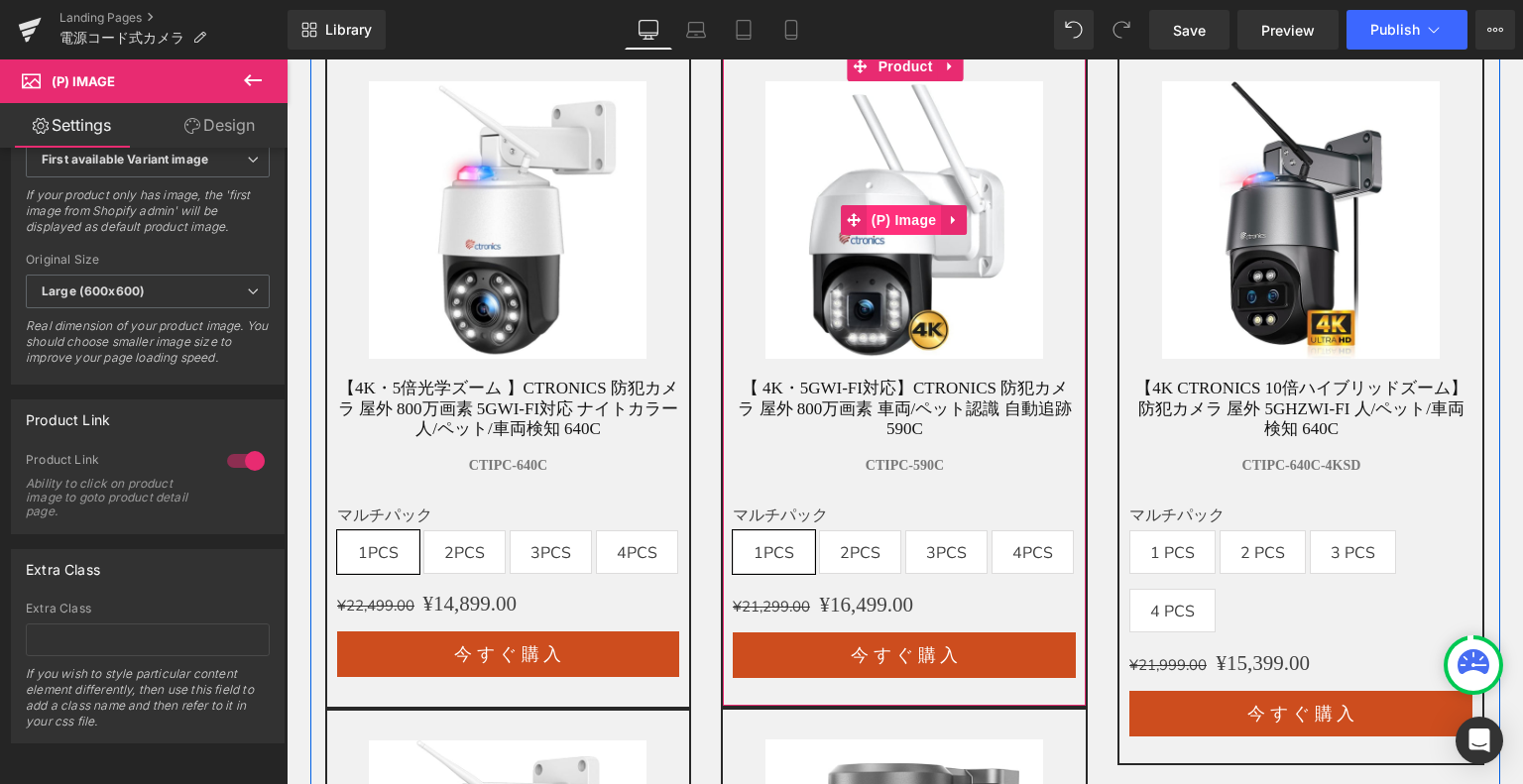 click on "(P) Image" at bounding box center [904, 220] 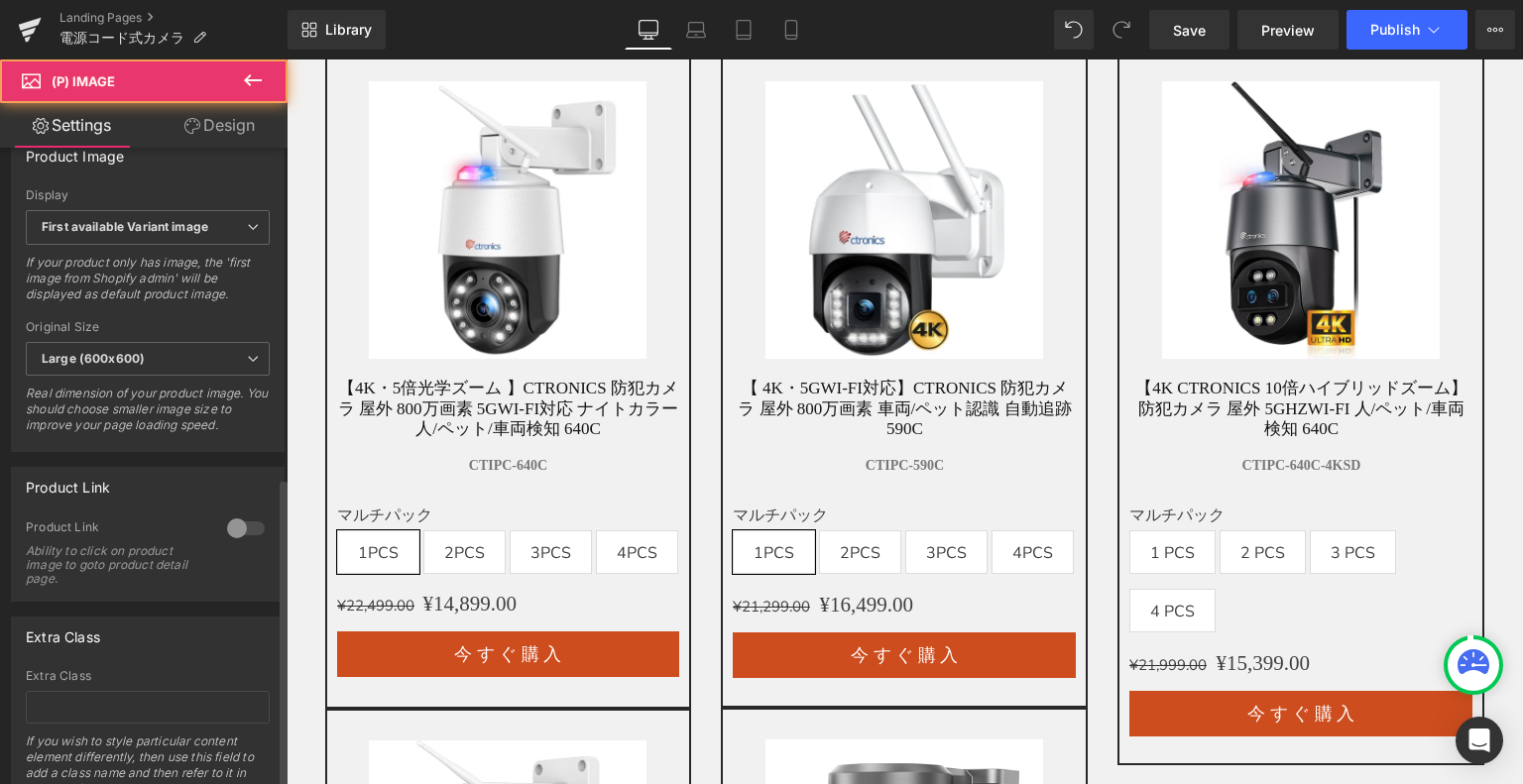 scroll, scrollTop: 826, scrollLeft: 0, axis: vertical 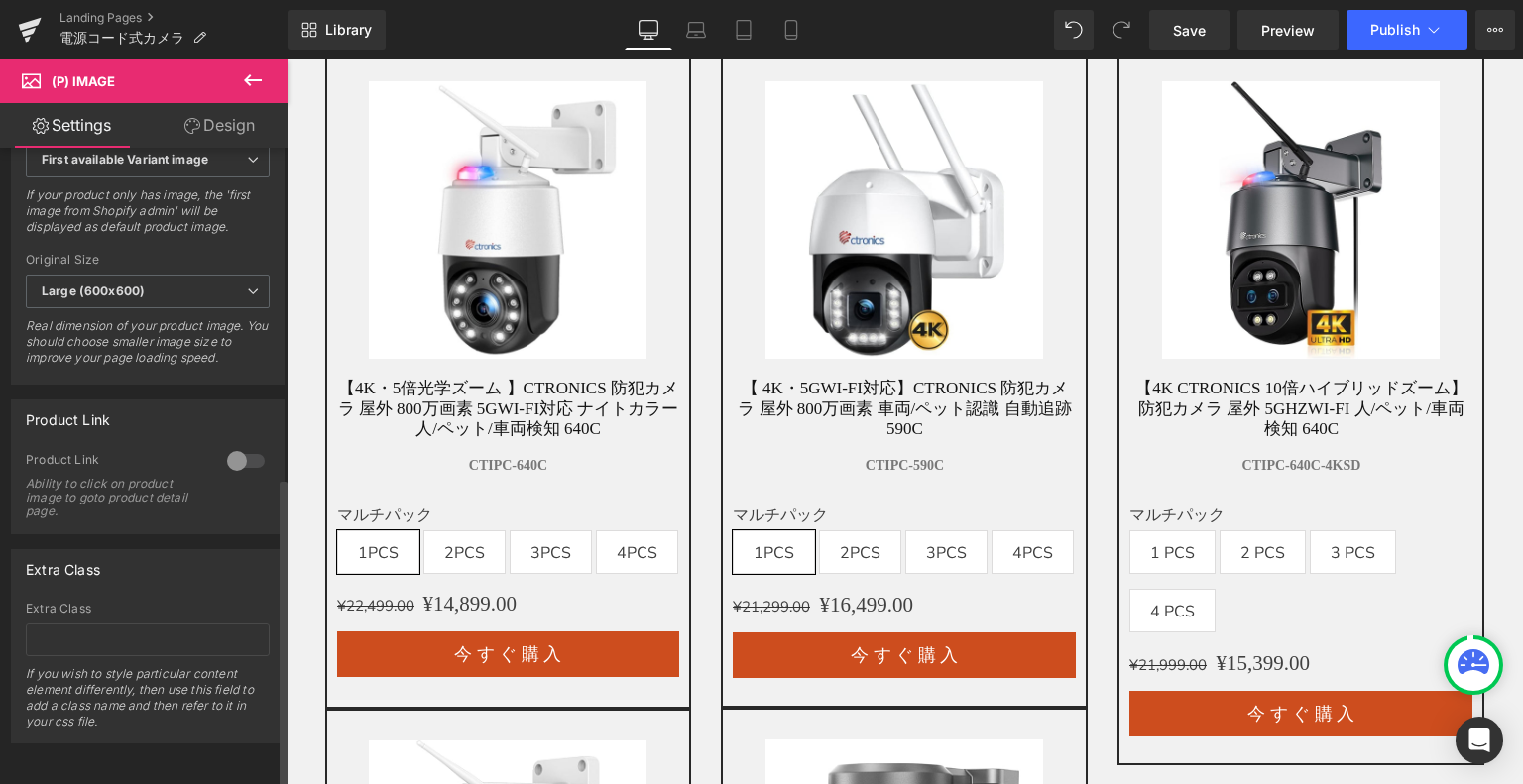 click at bounding box center (246, 461) 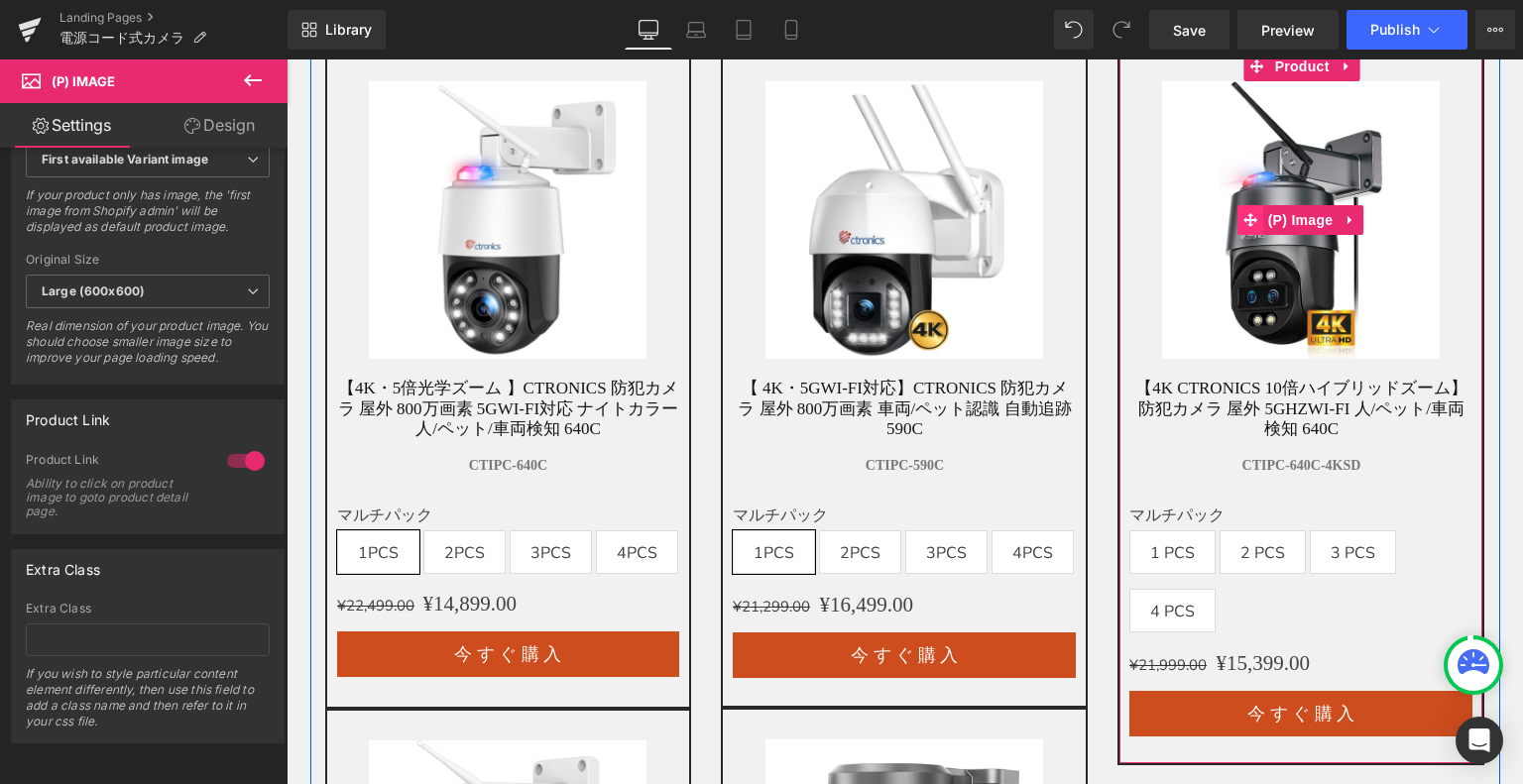 click at bounding box center [1250, 220] 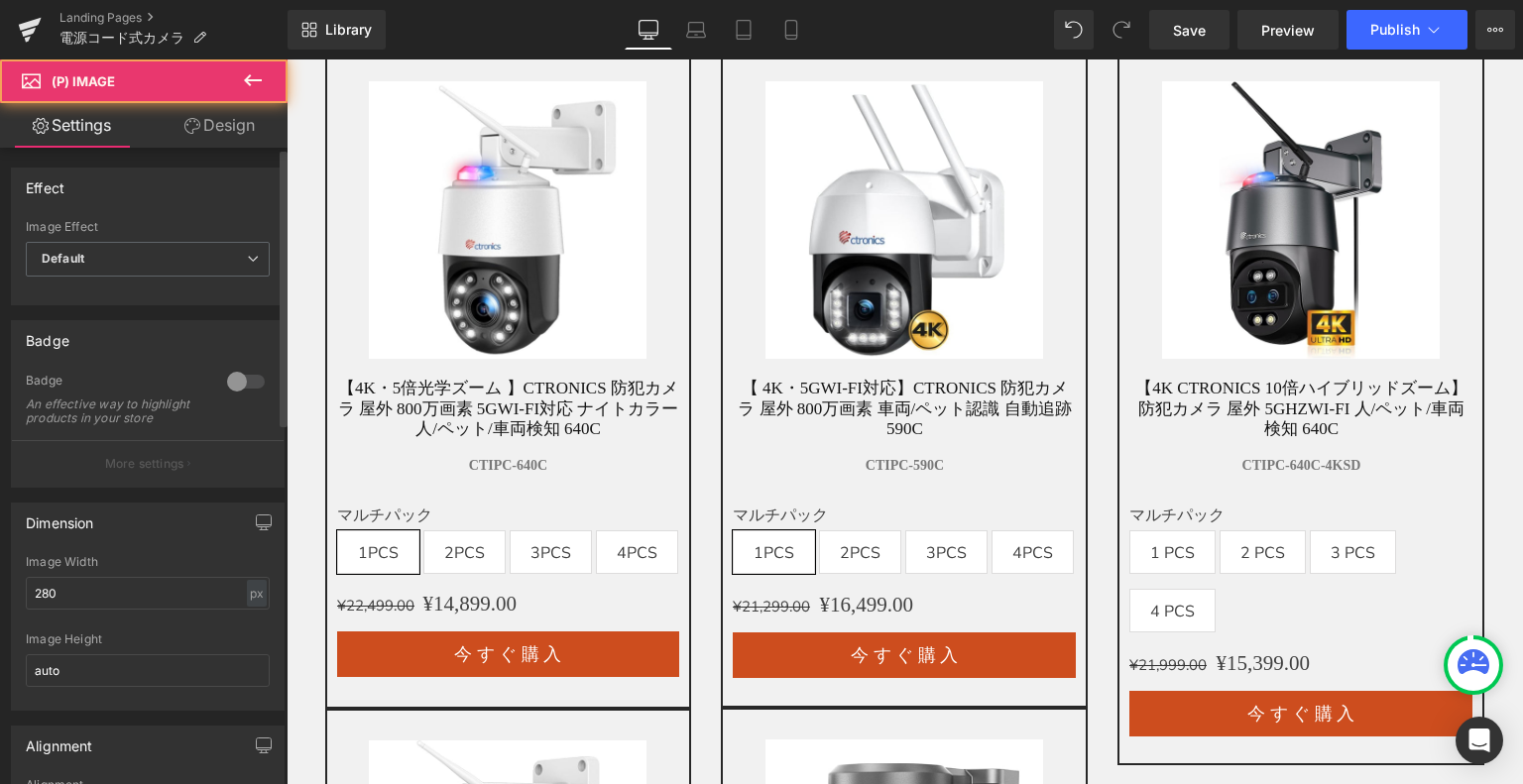 scroll, scrollTop: 694, scrollLeft: 0, axis: vertical 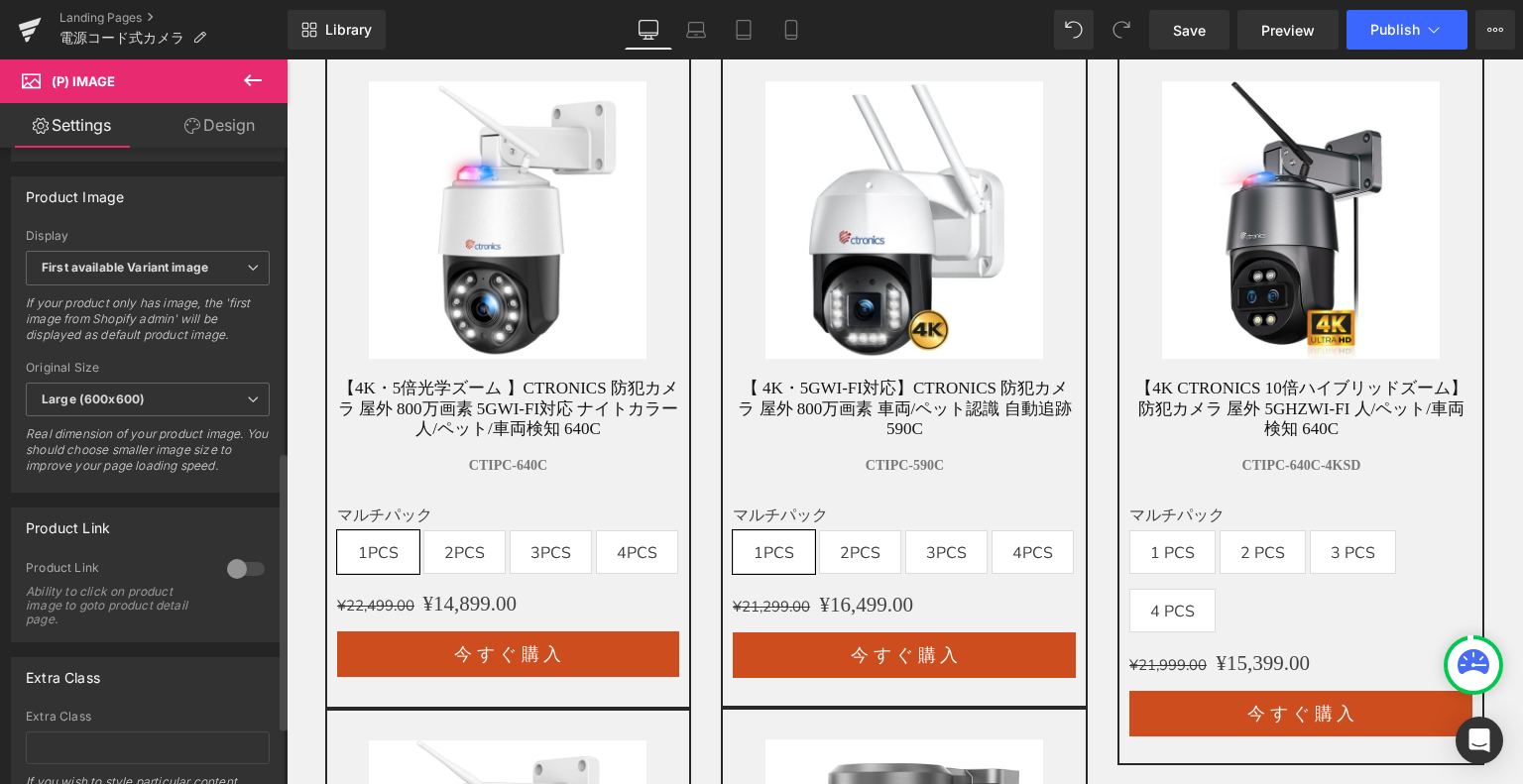 drag, startPoint x: 240, startPoint y: 578, endPoint x: 203, endPoint y: 533, distance: 58.258047 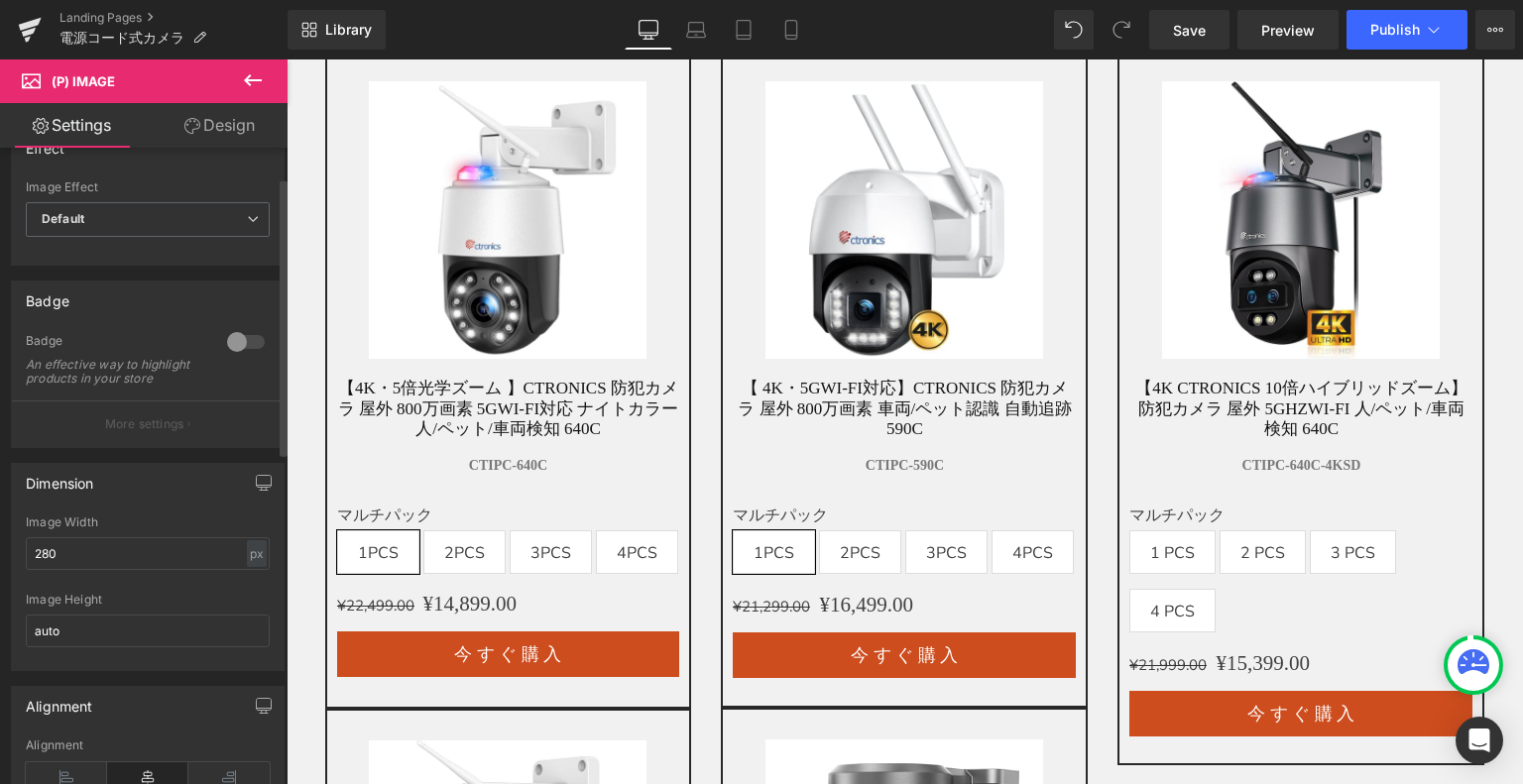 scroll, scrollTop: 0, scrollLeft: 0, axis: both 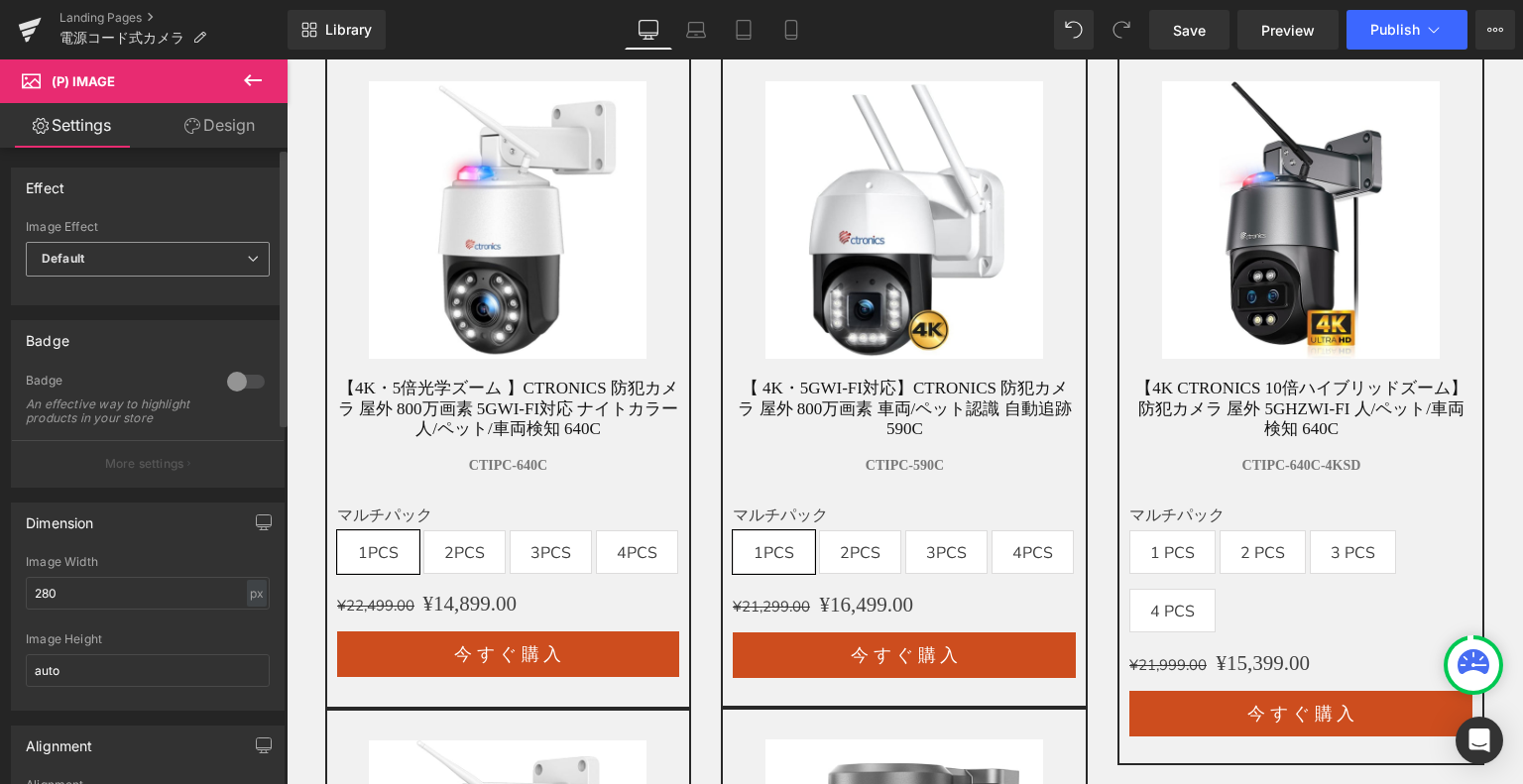 click on "Default" at bounding box center (148, 259) 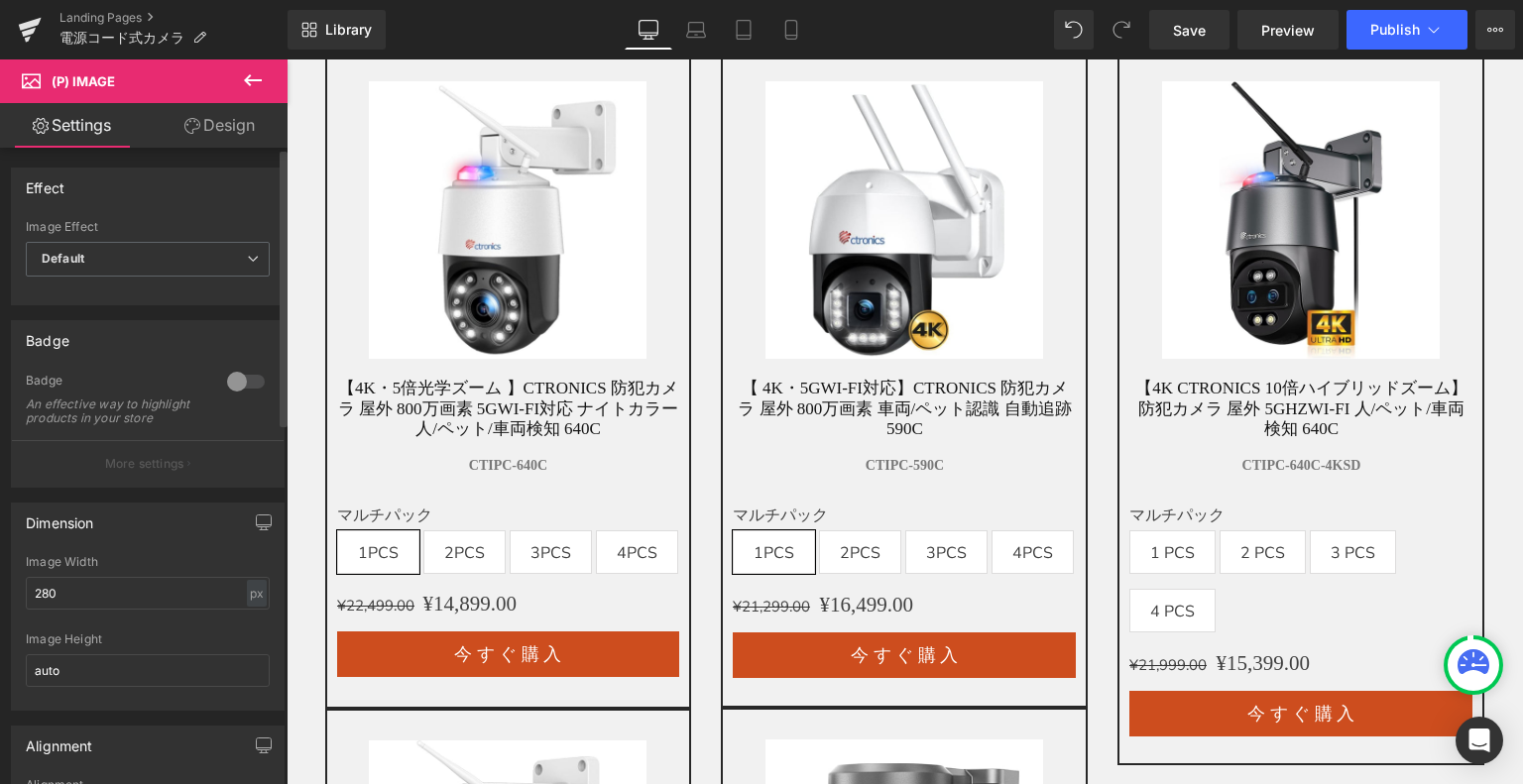 click on "Effect" at bounding box center [148, 187] 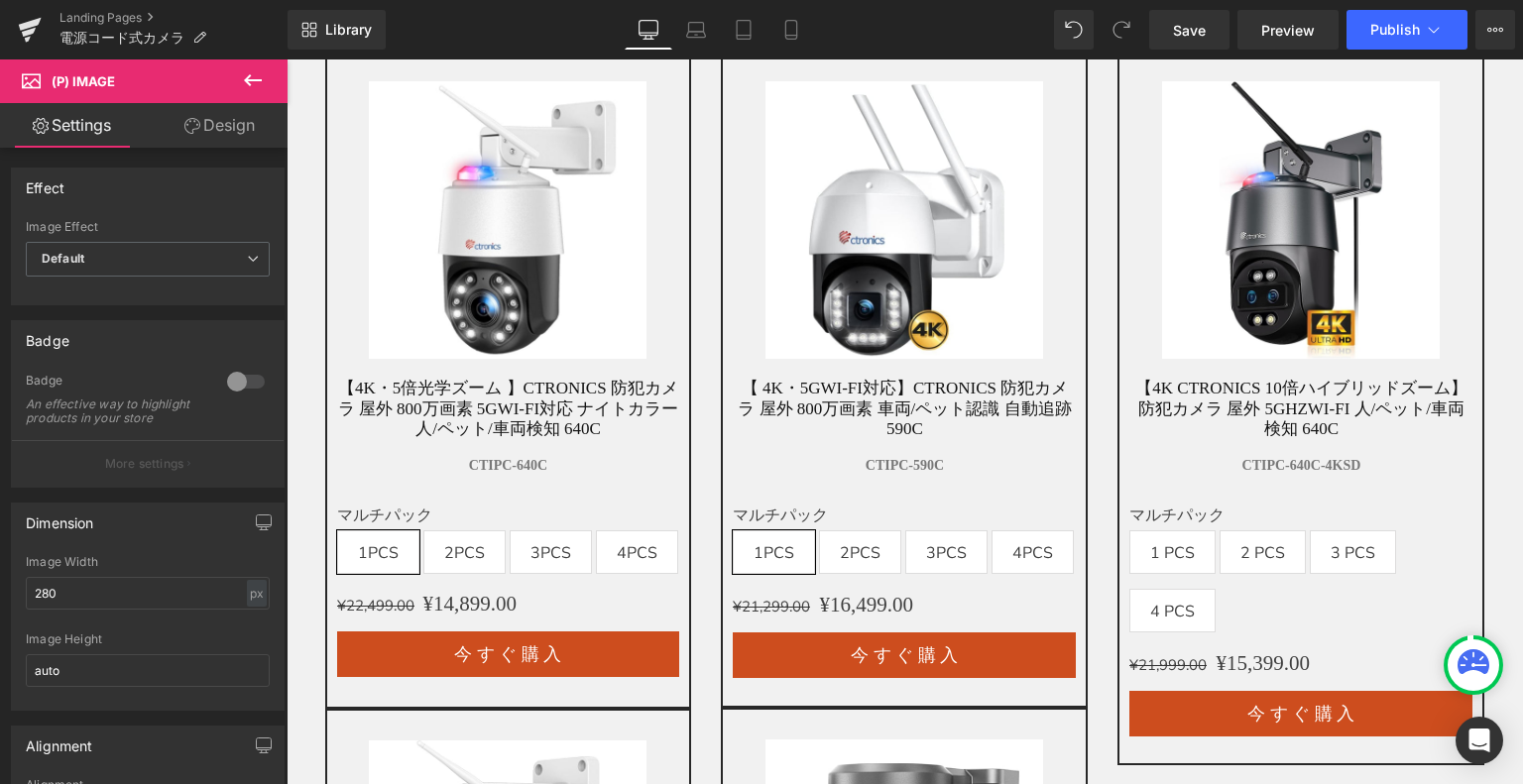 scroll, scrollTop: 892, scrollLeft: 0, axis: vertical 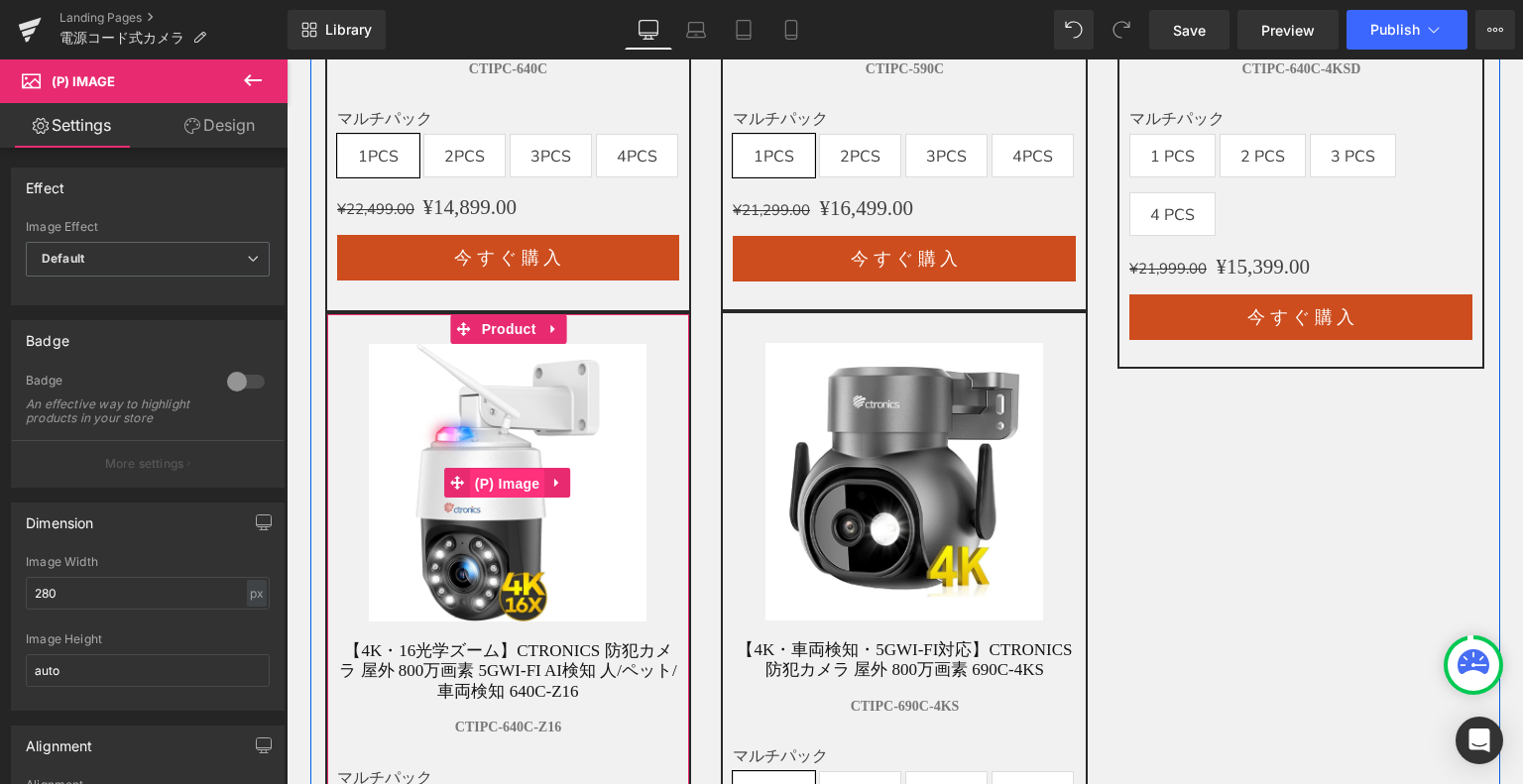 click on "(P) Image" at bounding box center [508, 484] 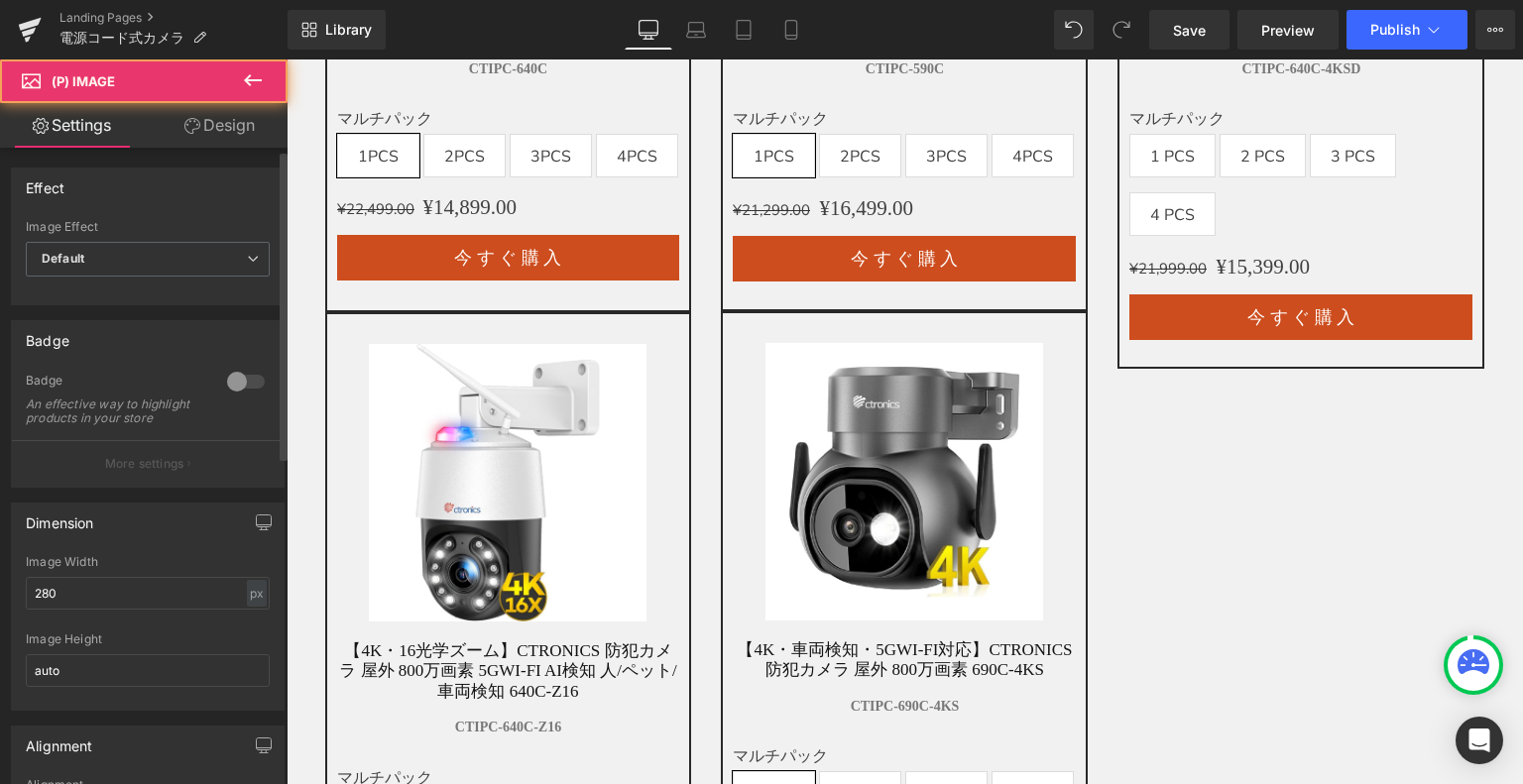 scroll, scrollTop: 826, scrollLeft: 0, axis: vertical 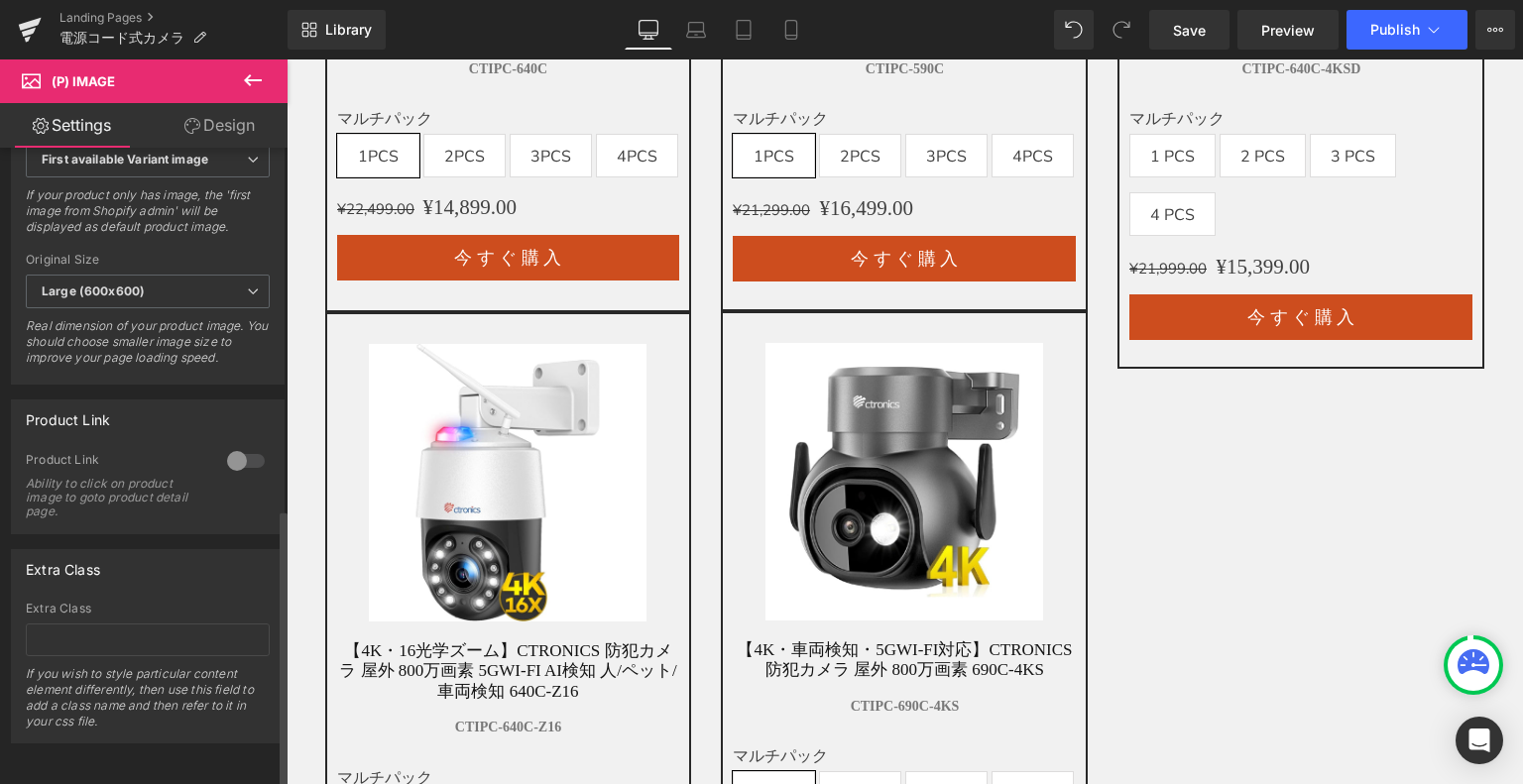 click on "Product Link Ability to click on product image to goto product detail page." at bounding box center [148, 493] 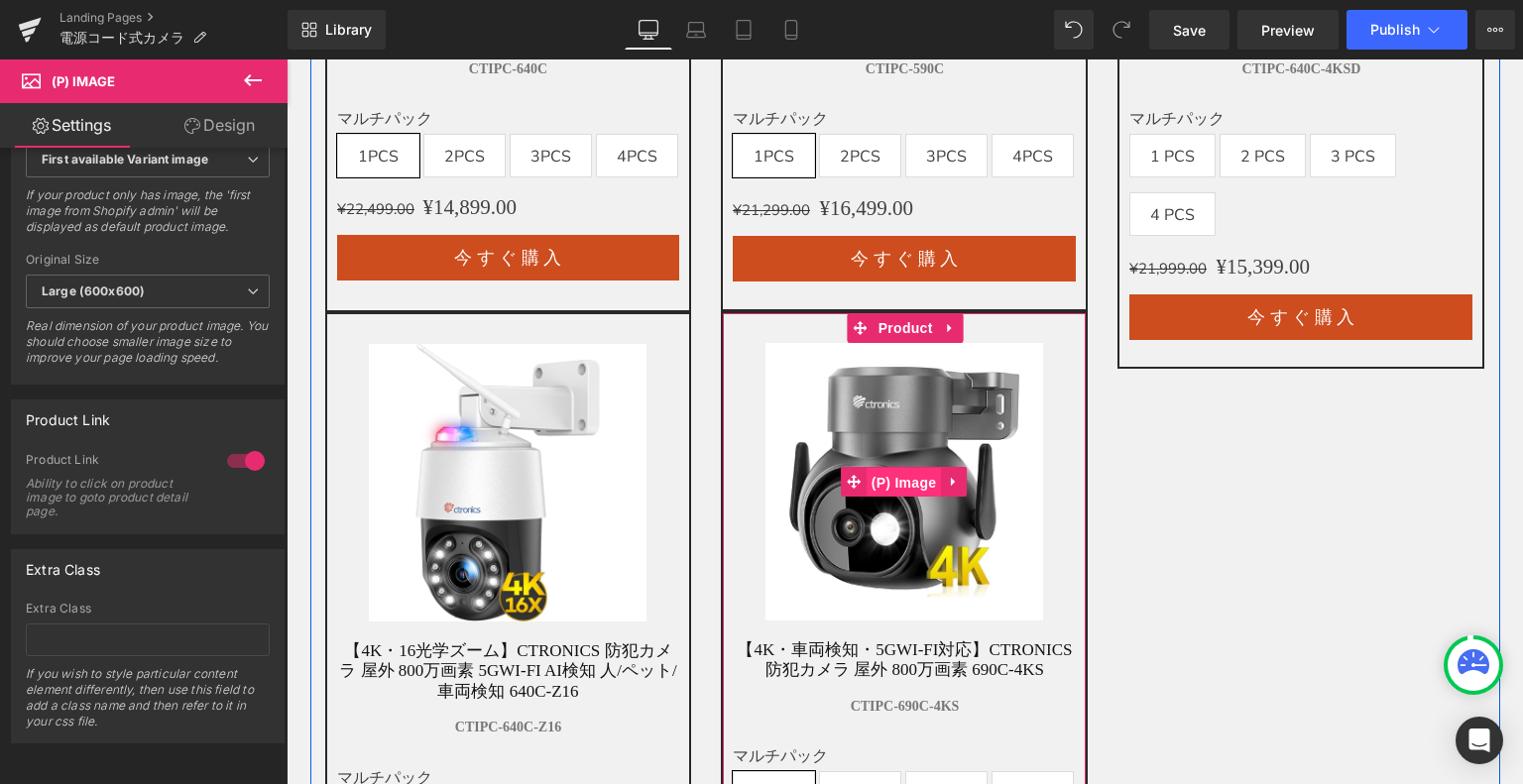 click on "(P) Image" at bounding box center (904, 483) 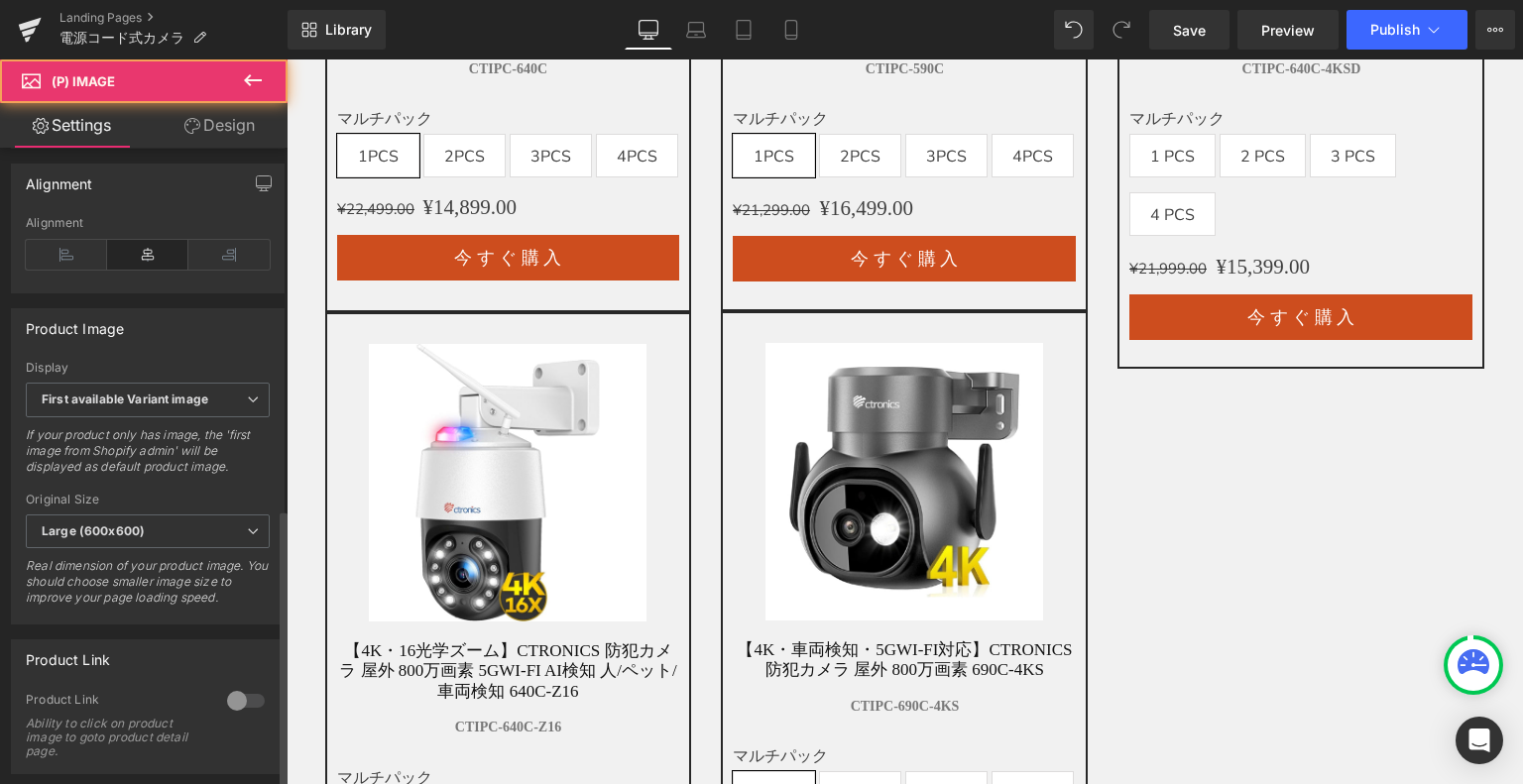 scroll, scrollTop: 826, scrollLeft: 0, axis: vertical 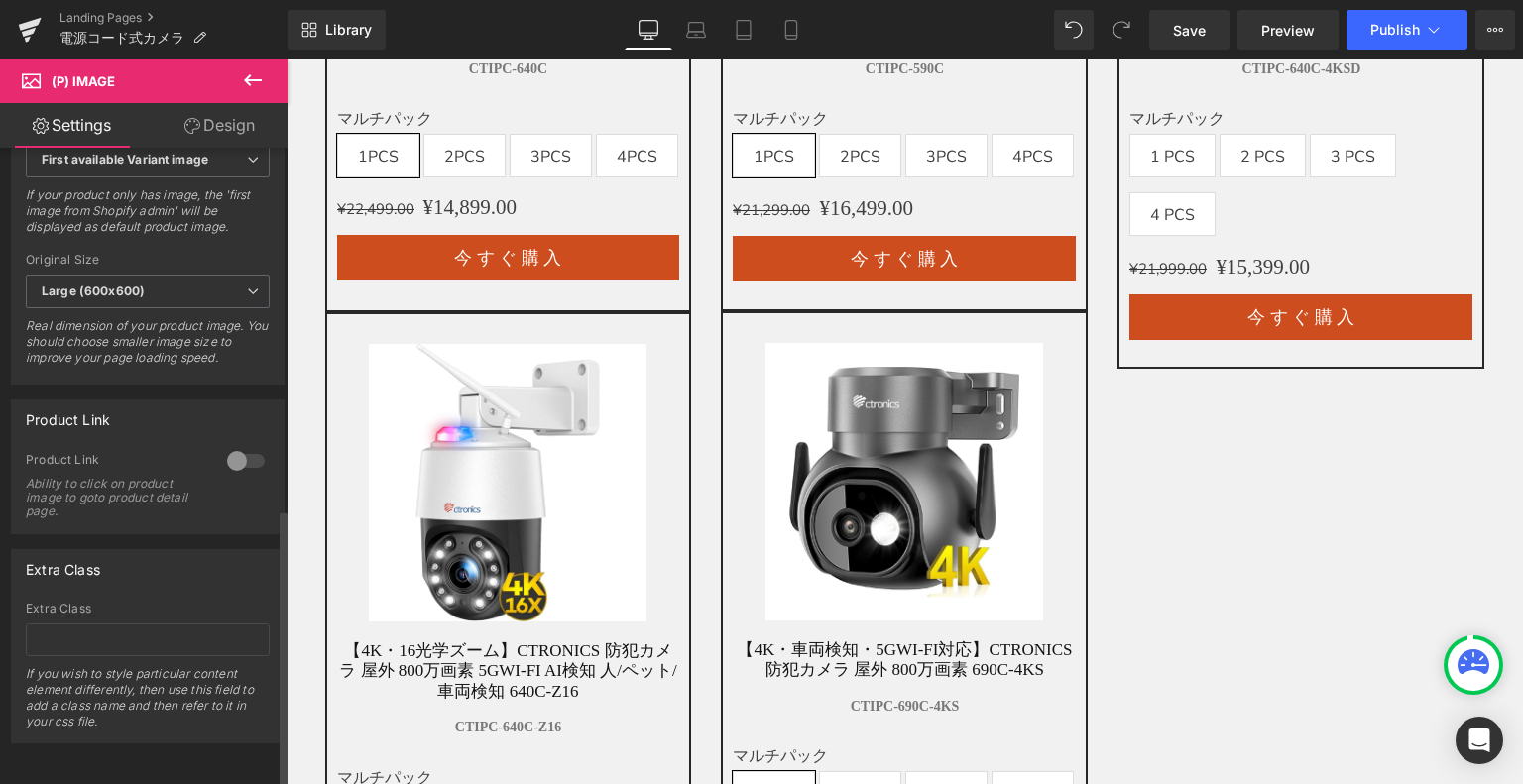 click on "Product Link 0 Product Link Ability to click on product image to goto product detail page." at bounding box center (148, 467) 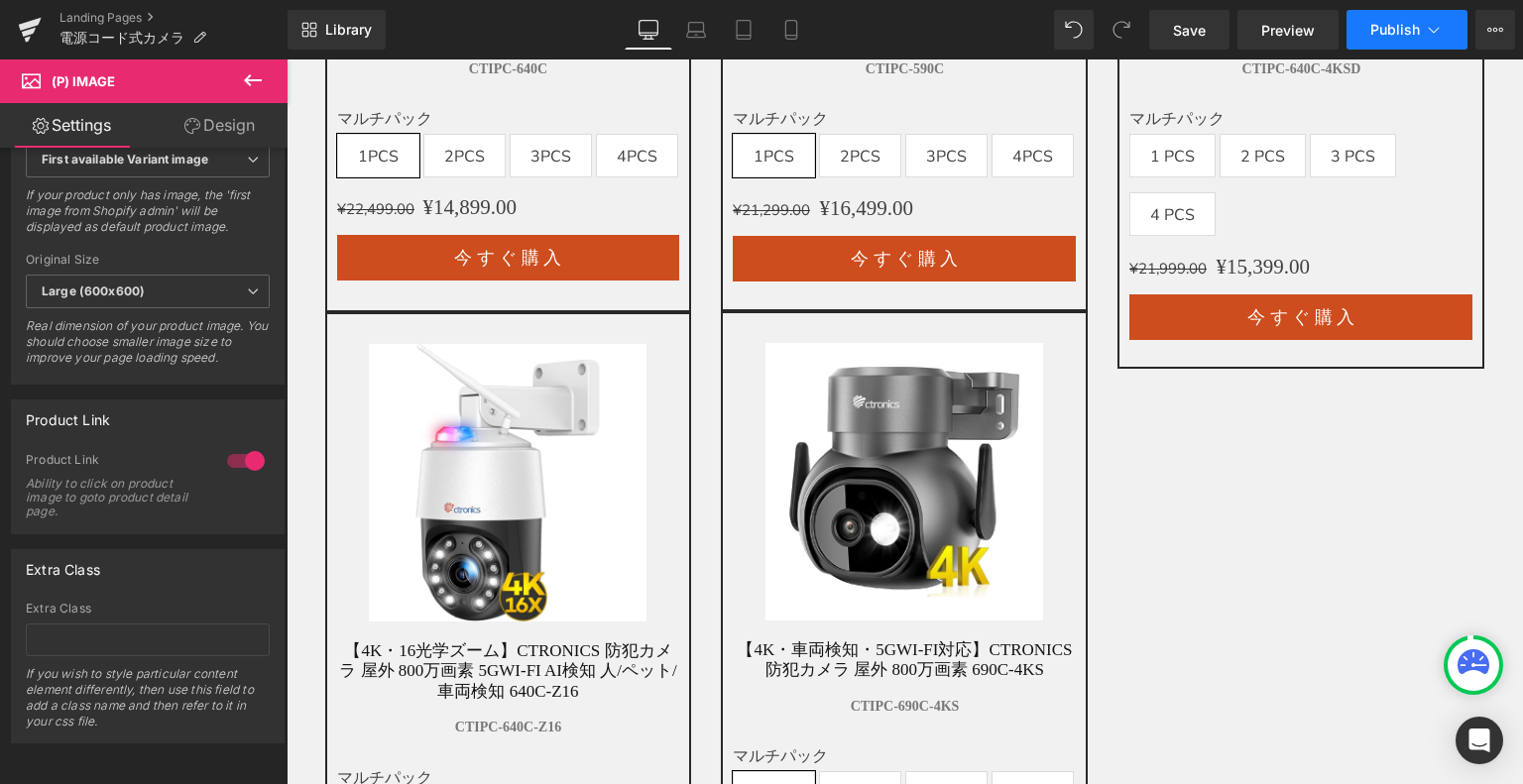 click on "Publish" at bounding box center (1407, 30) 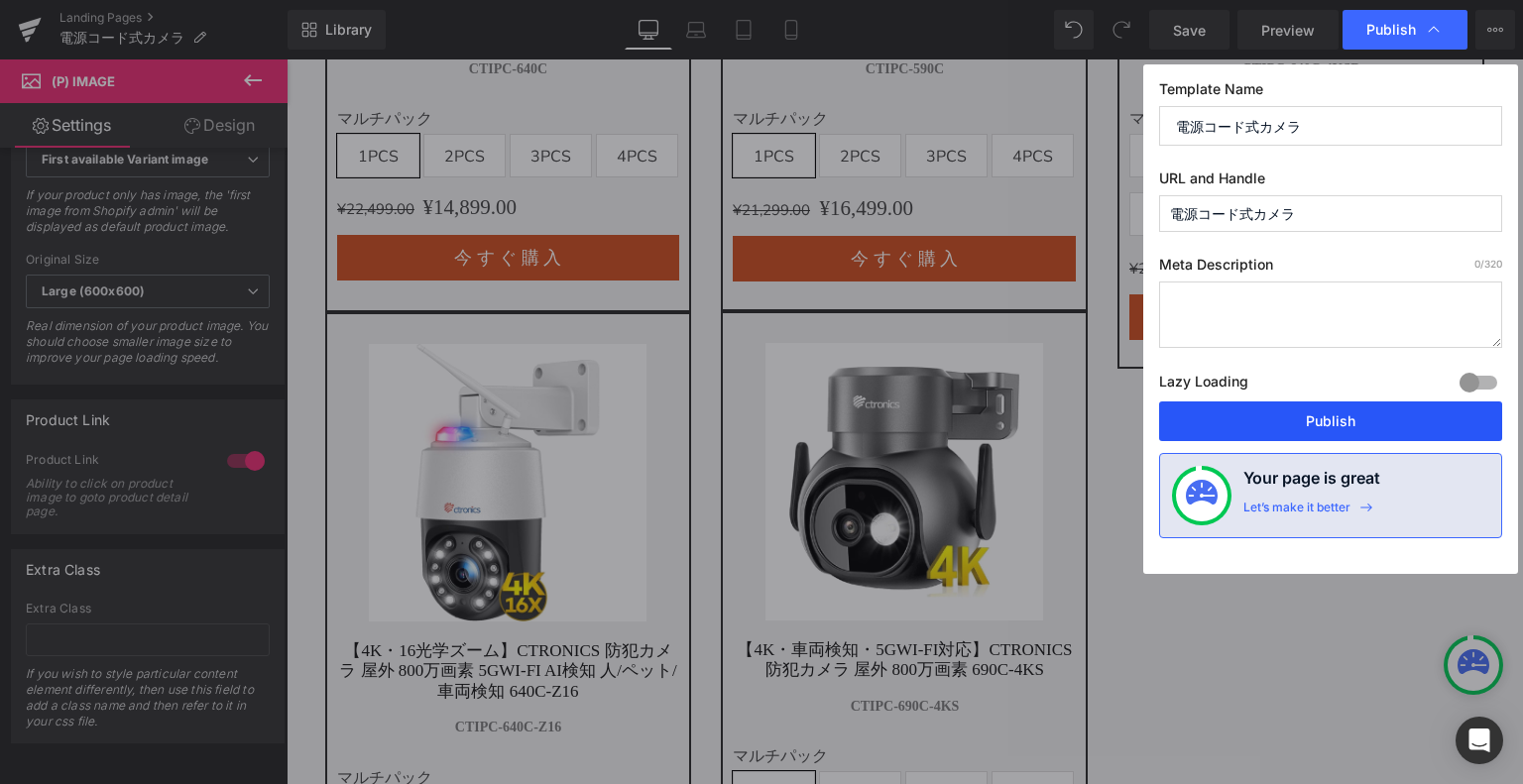 click on "Publish" at bounding box center [1331, 421] 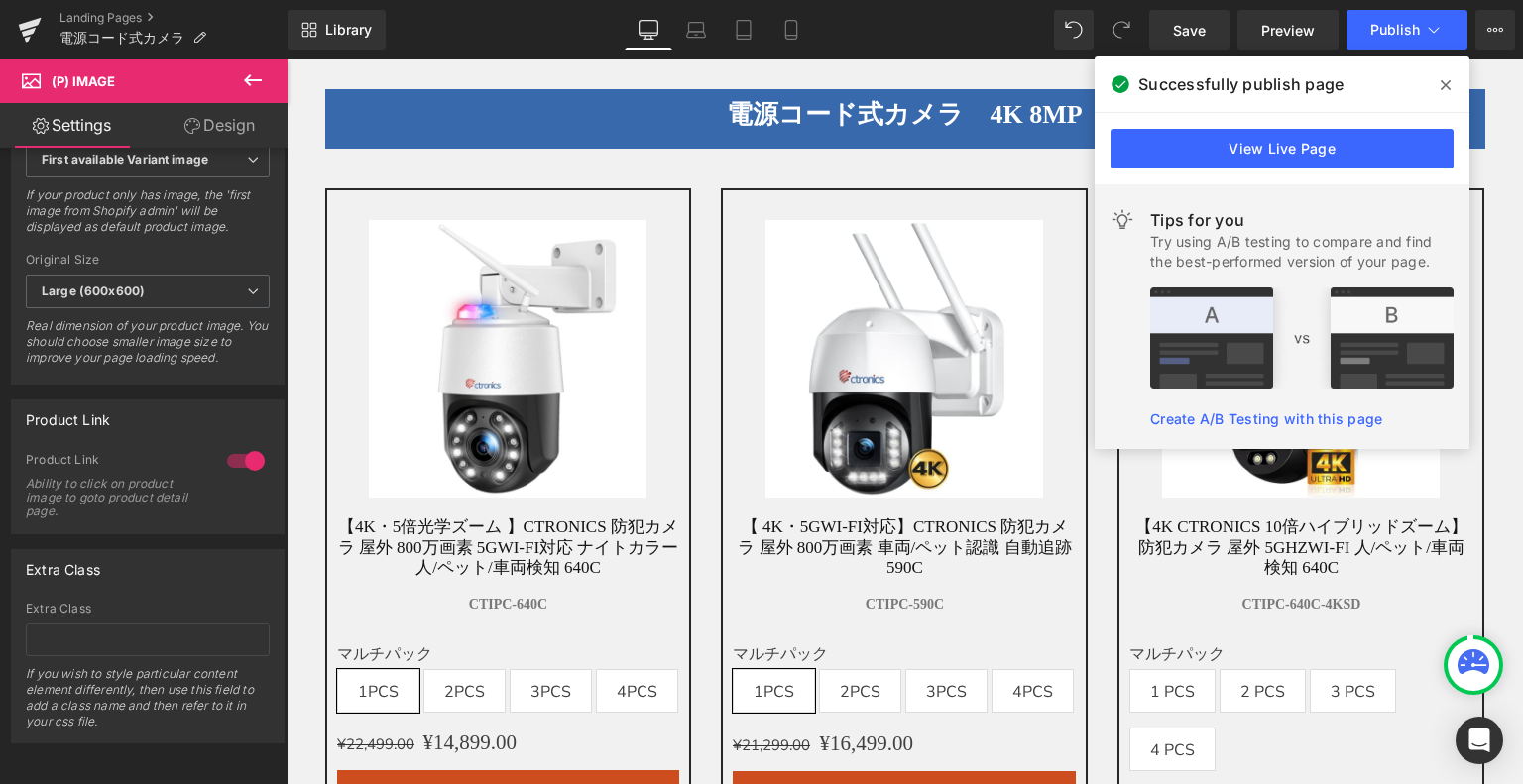 scroll, scrollTop: 198, scrollLeft: 0, axis: vertical 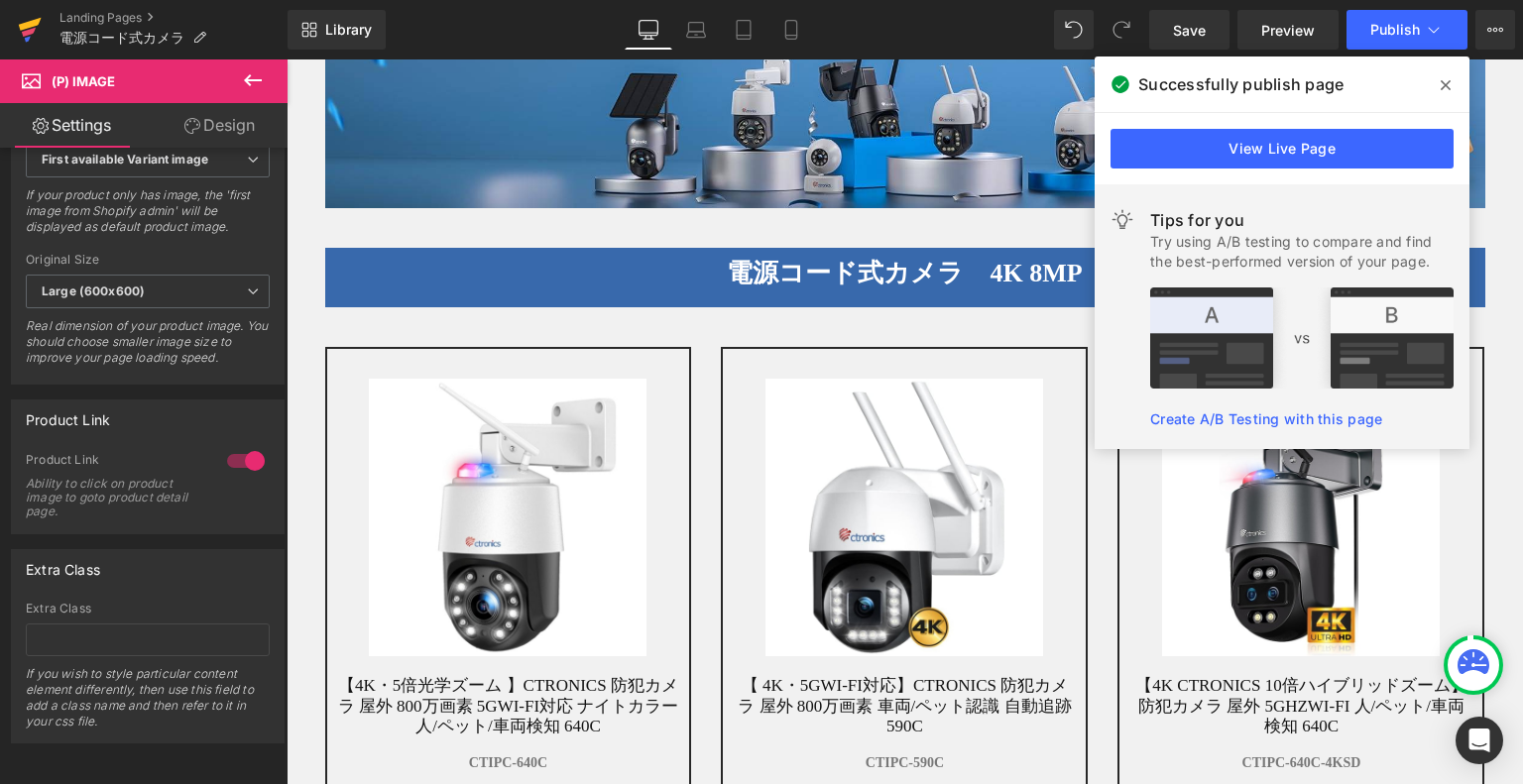 click 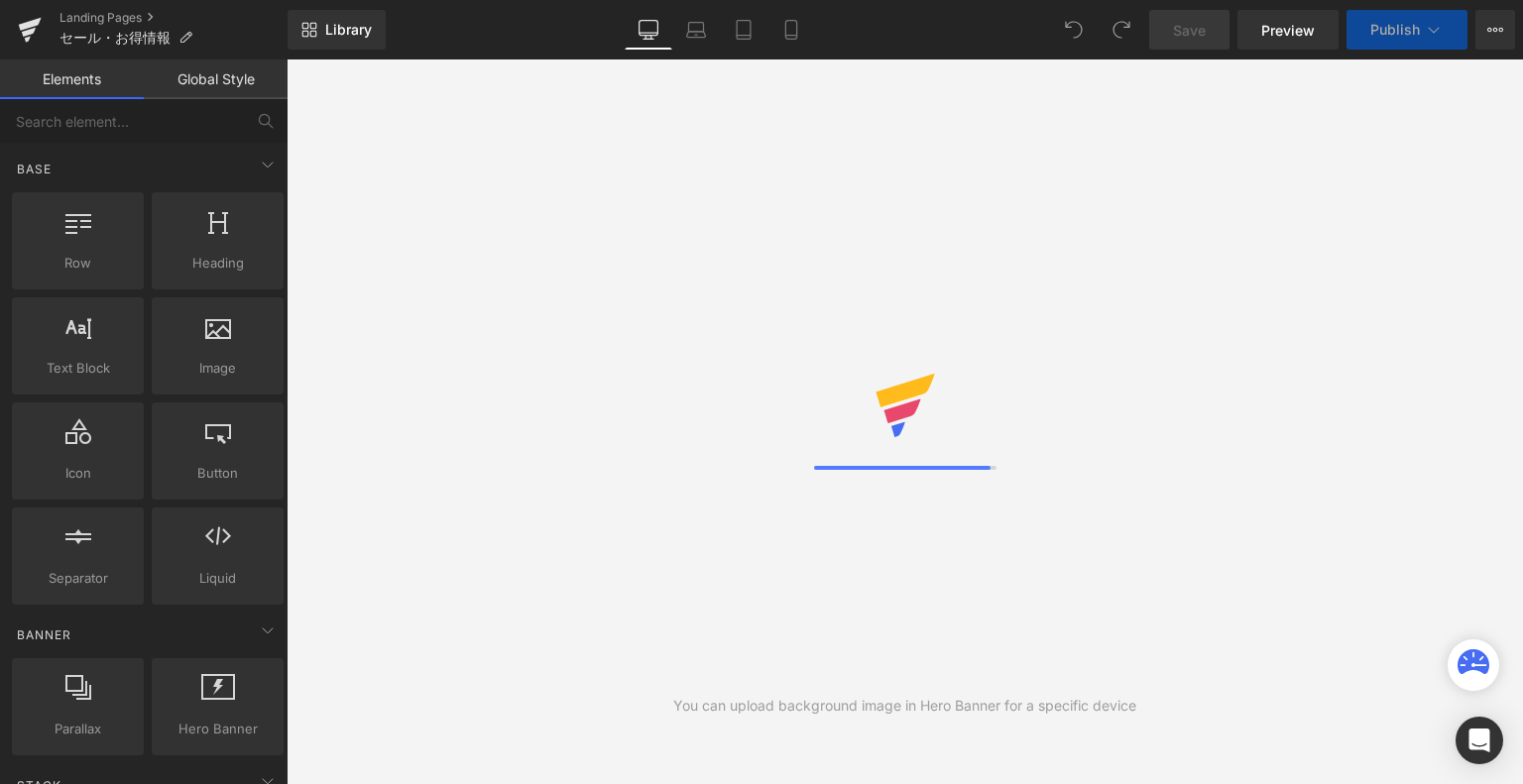 scroll, scrollTop: 0, scrollLeft: 0, axis: both 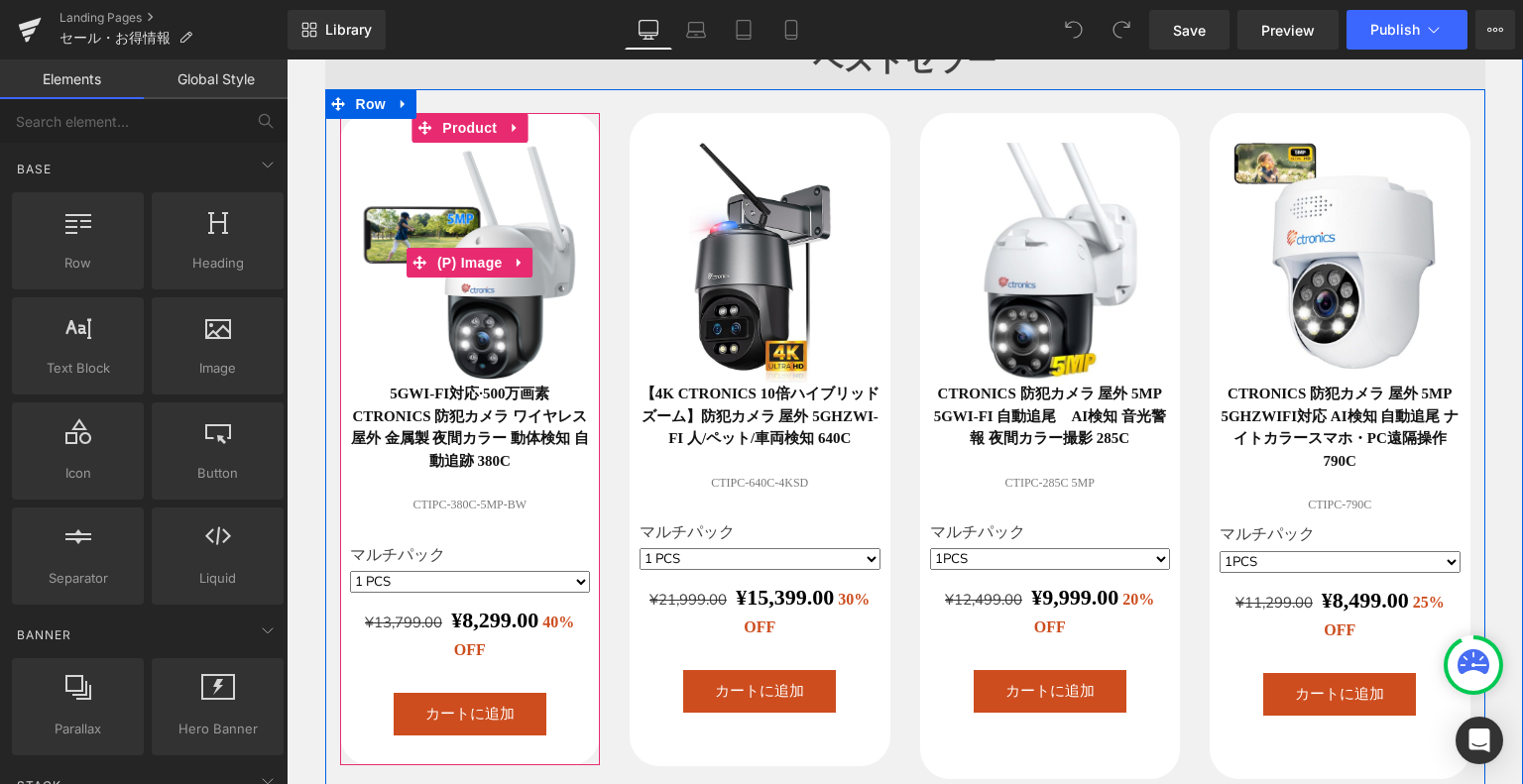 click at bounding box center [470, 263] 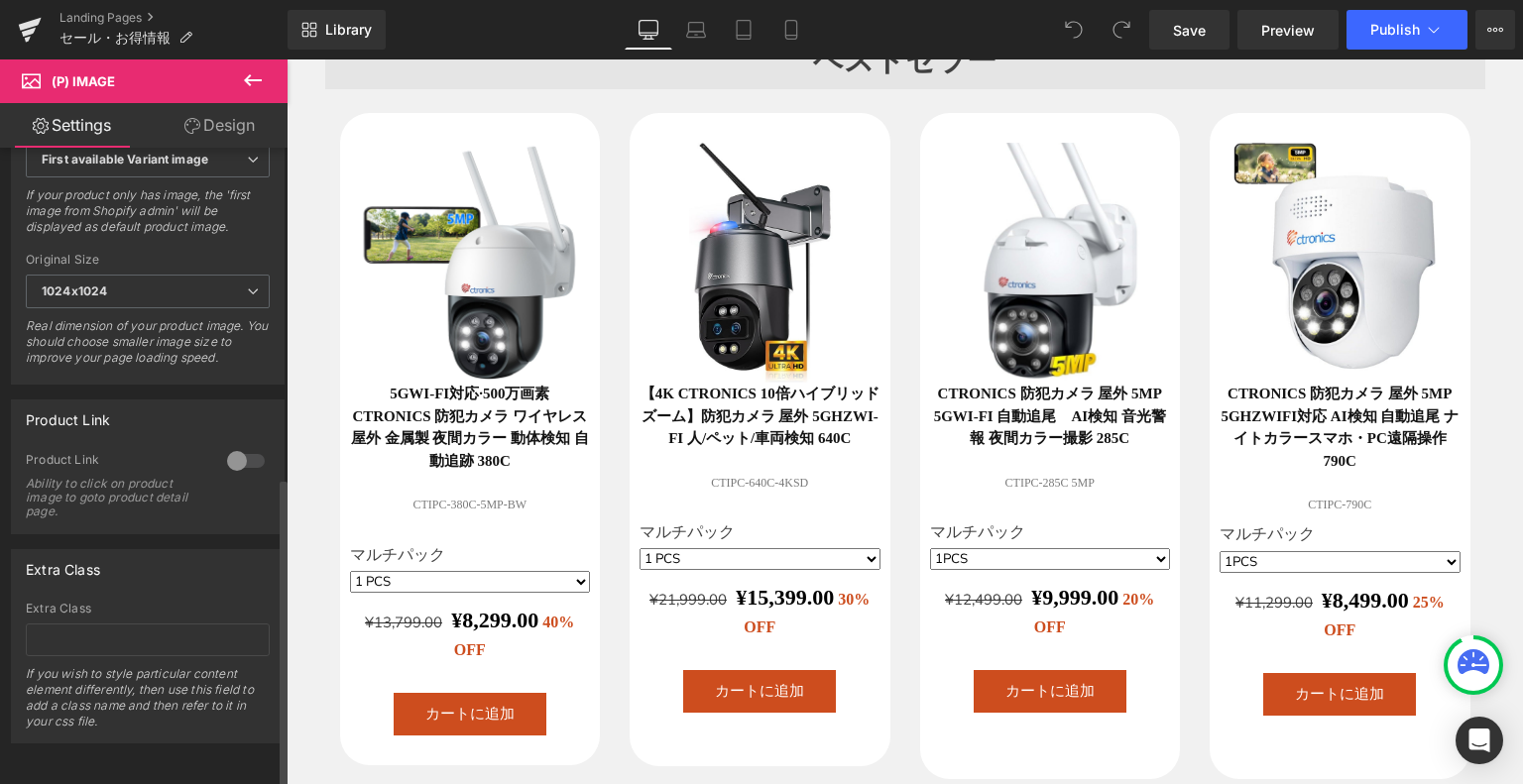 scroll, scrollTop: 826, scrollLeft: 0, axis: vertical 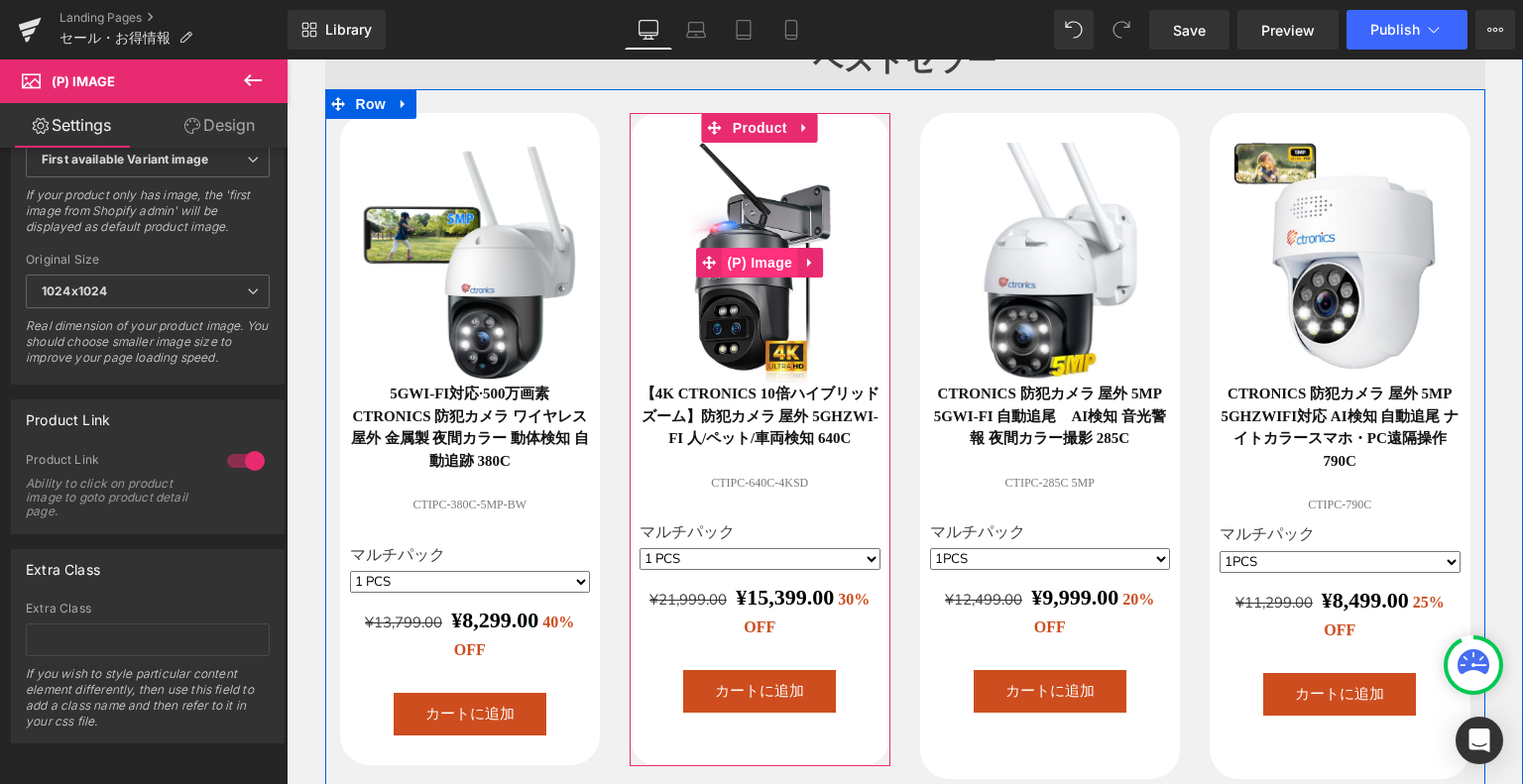 click on "(P) Image" at bounding box center (760, 263) 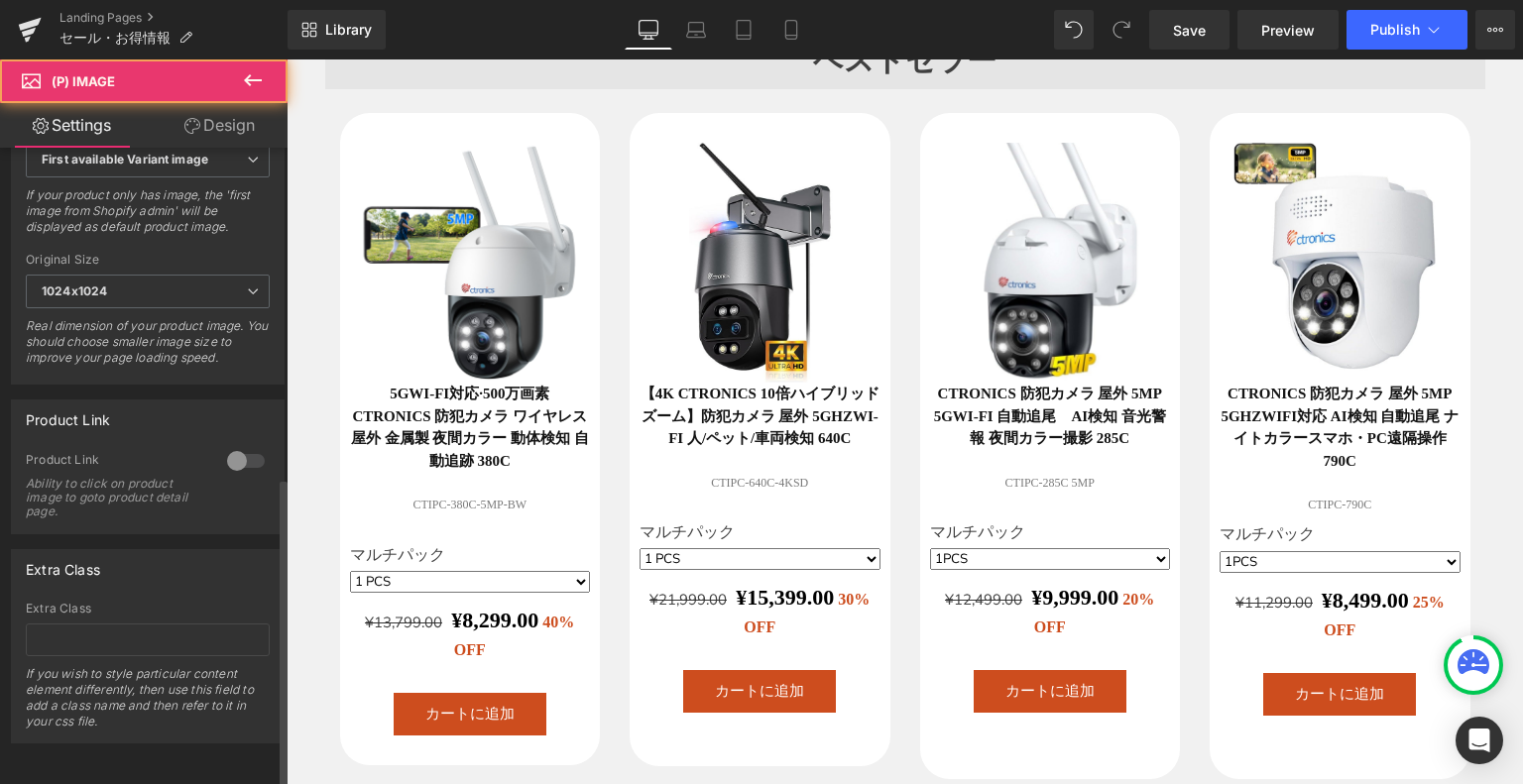 scroll, scrollTop: 826, scrollLeft: 0, axis: vertical 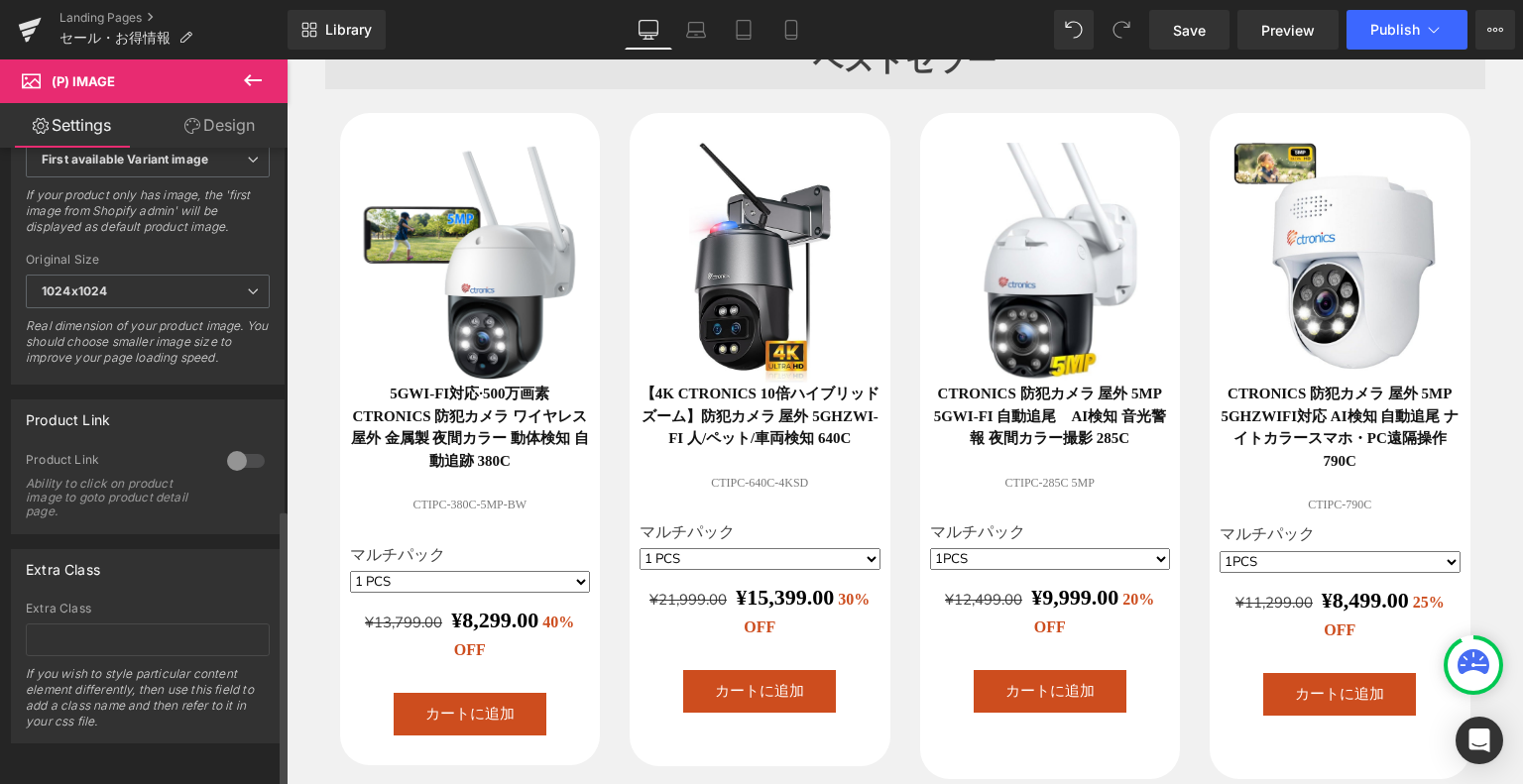 click at bounding box center (246, 461) 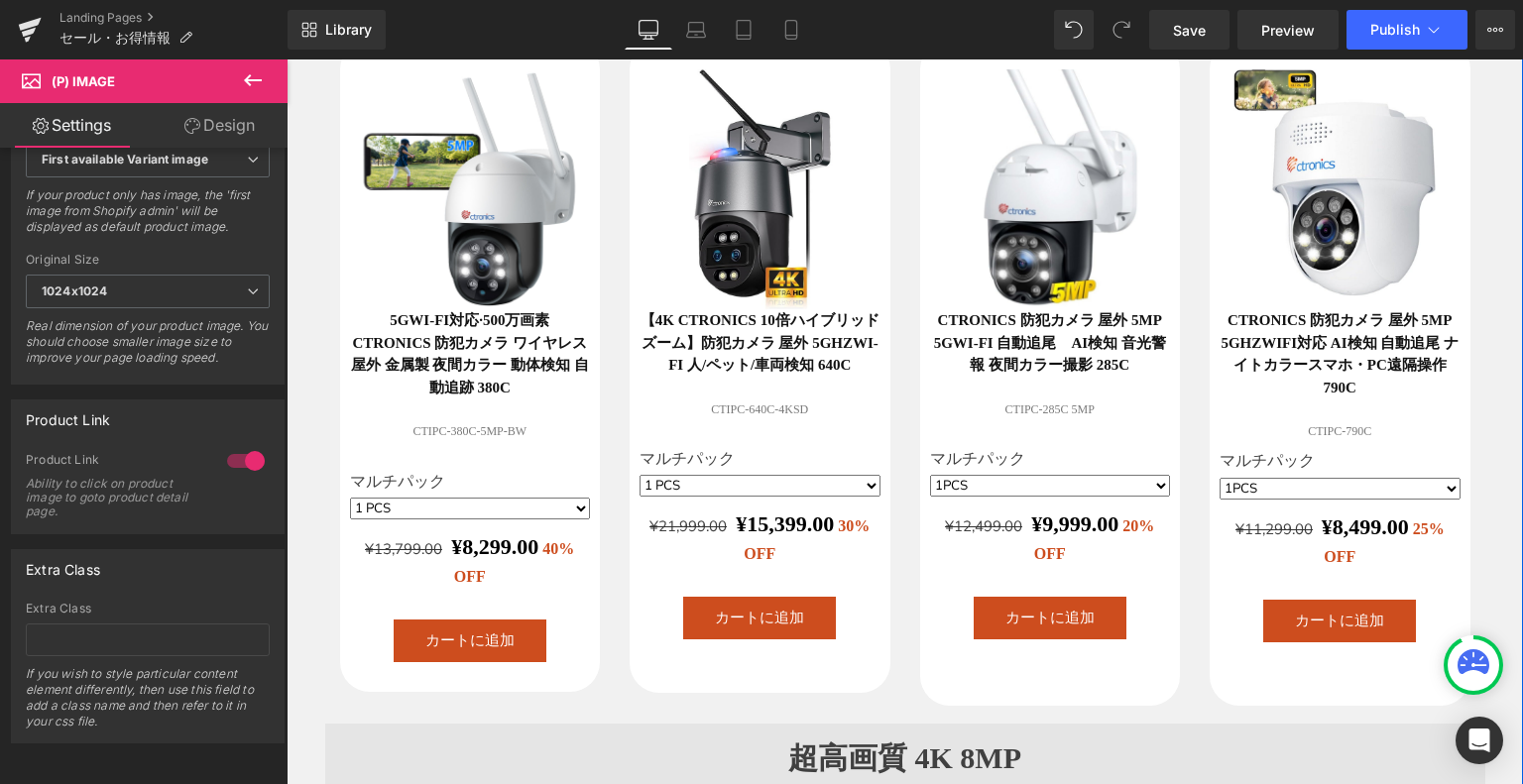 scroll, scrollTop: 694, scrollLeft: 0, axis: vertical 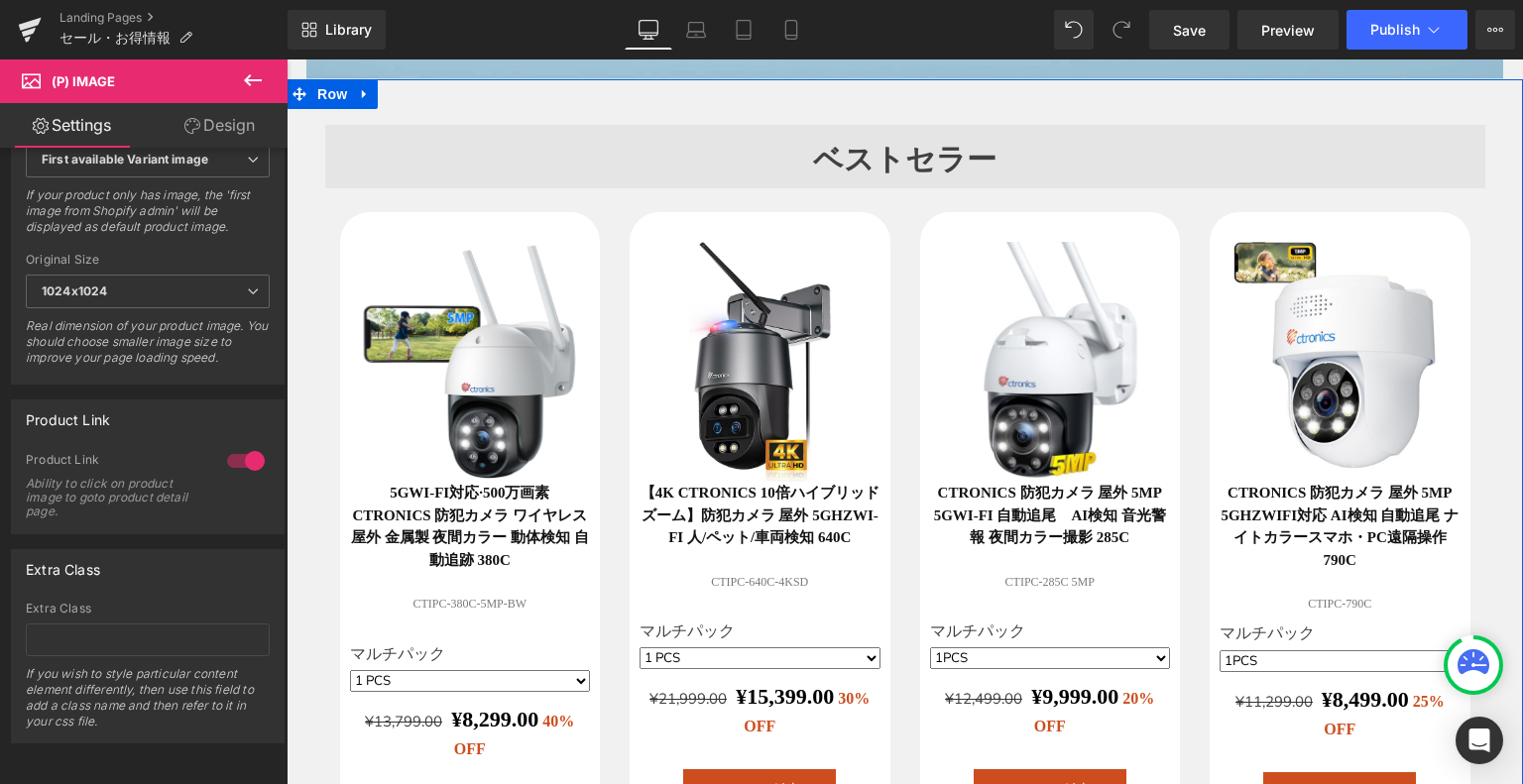 drag, startPoint x: 1039, startPoint y: 388, endPoint x: 1036, endPoint y: 398, distance: 10.440307 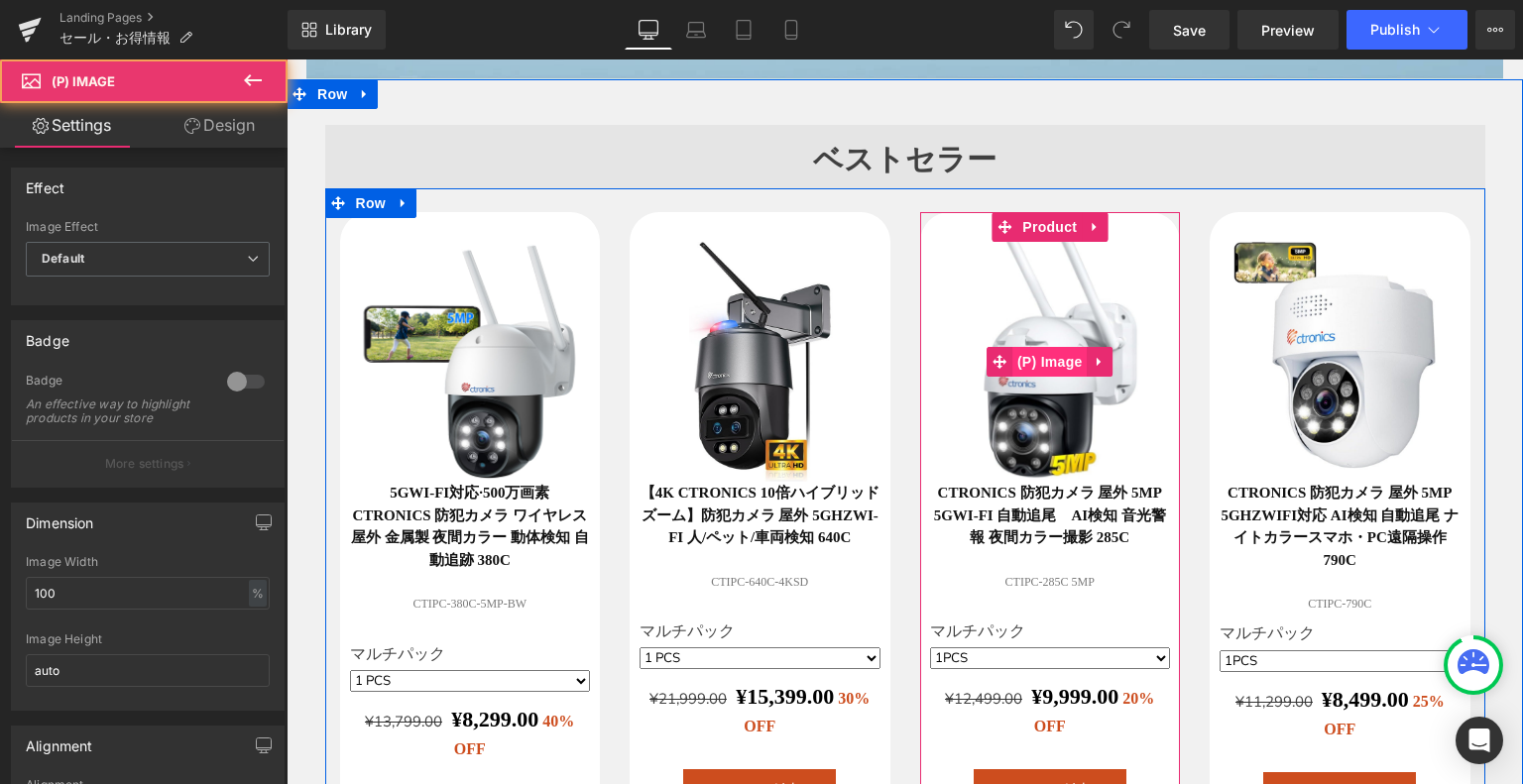 click on "(P) Image" at bounding box center (1050, 362) 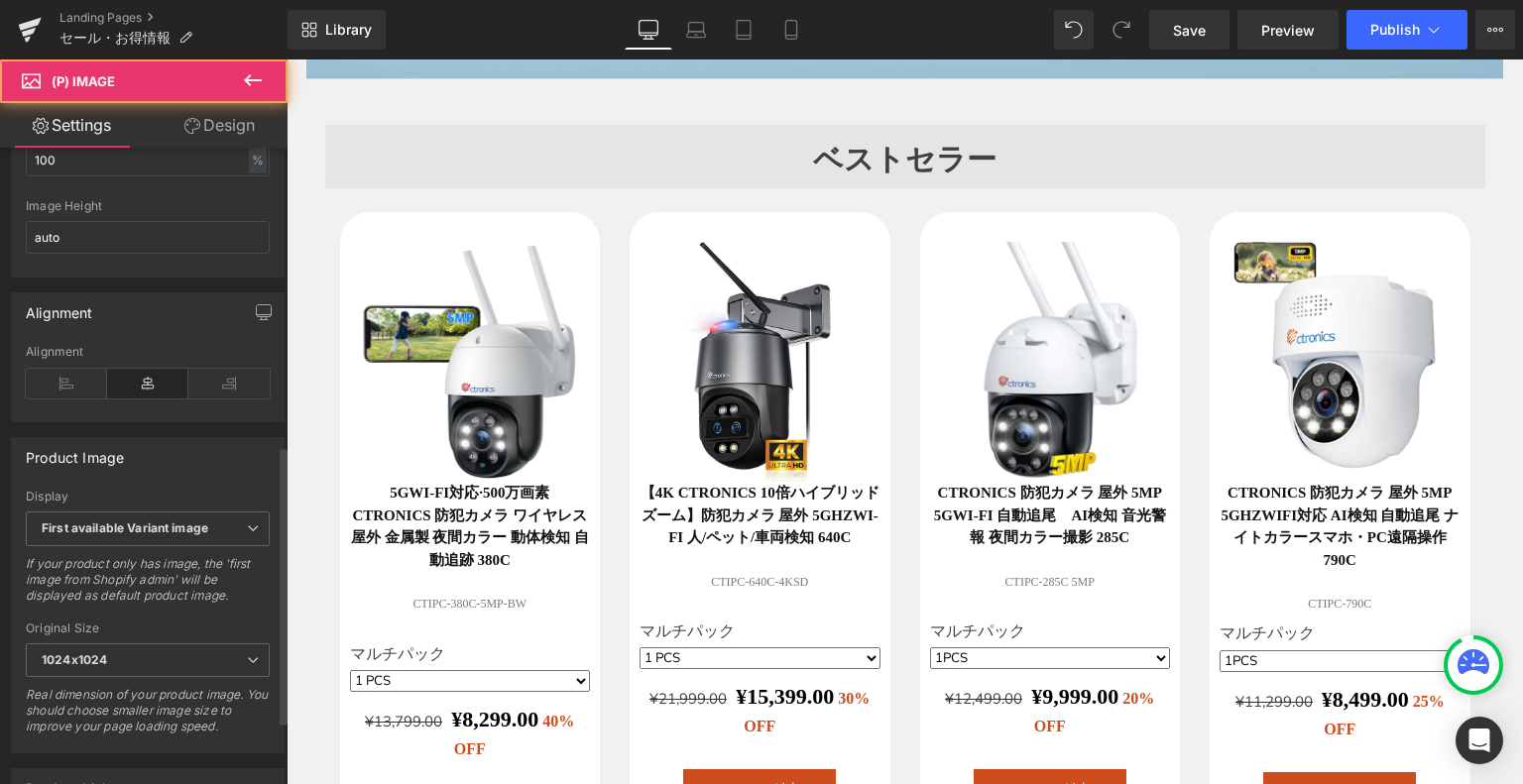 scroll, scrollTop: 694, scrollLeft: 0, axis: vertical 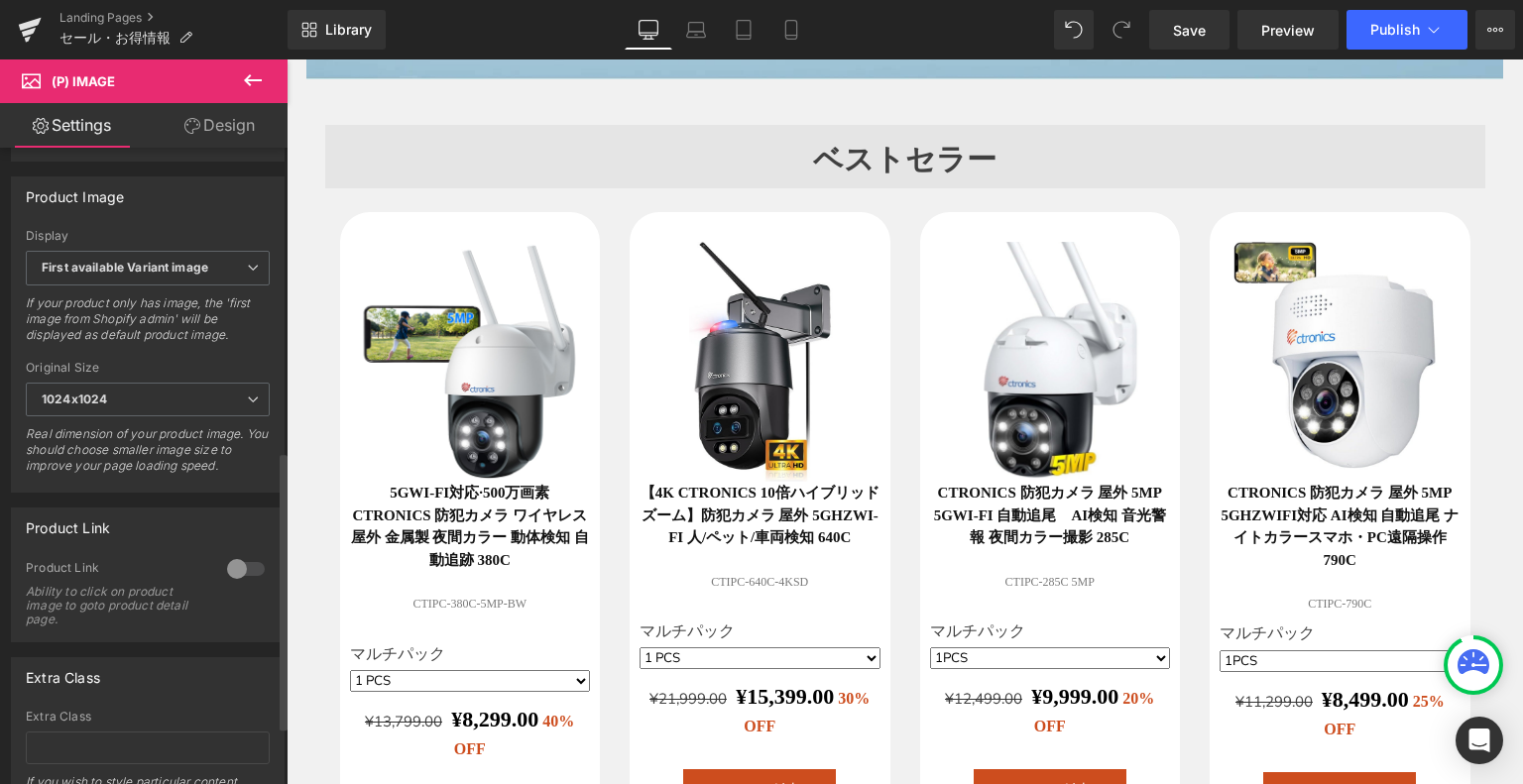 click at bounding box center (246, 569) 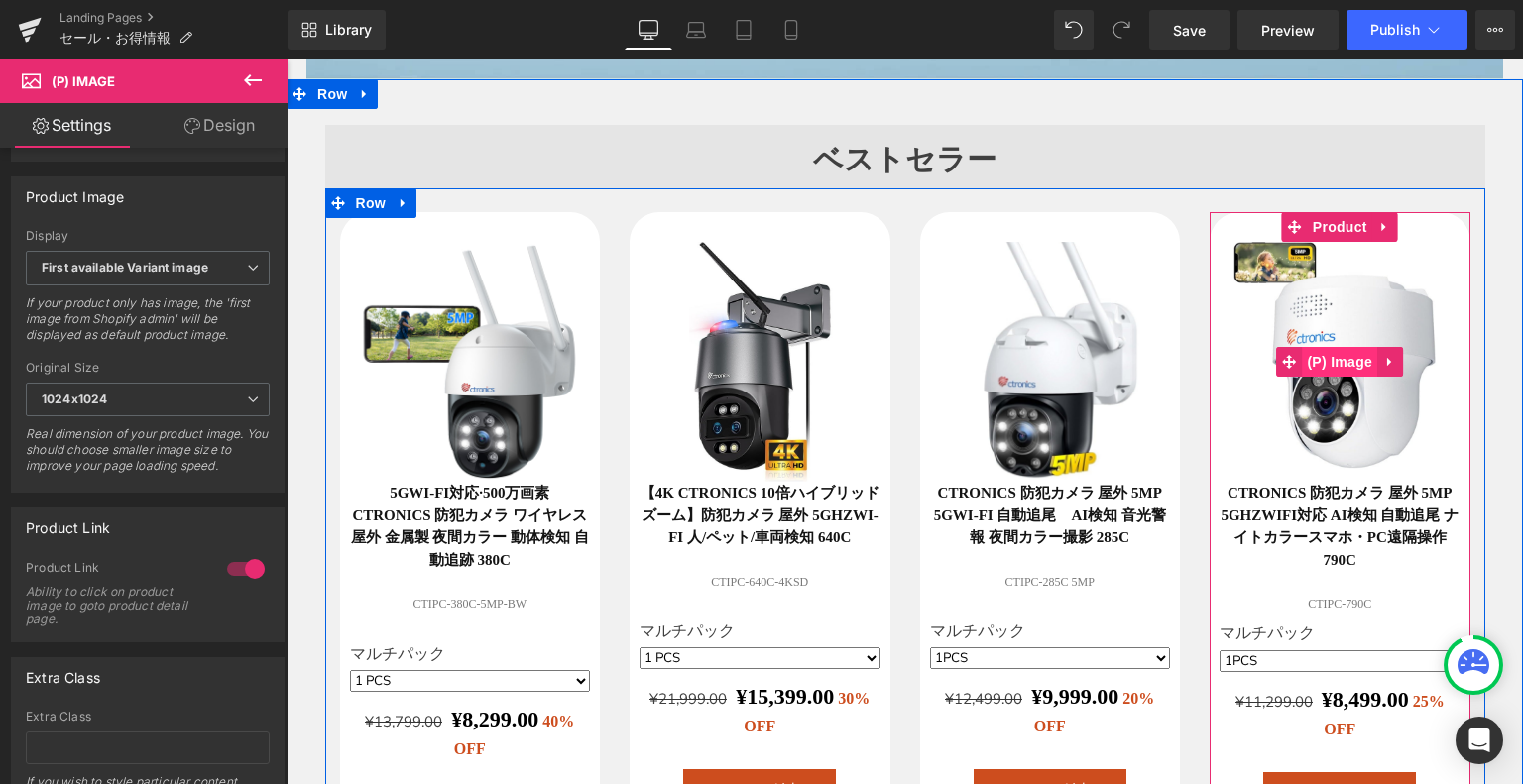 click on "(P) Image" at bounding box center (1340, 362) 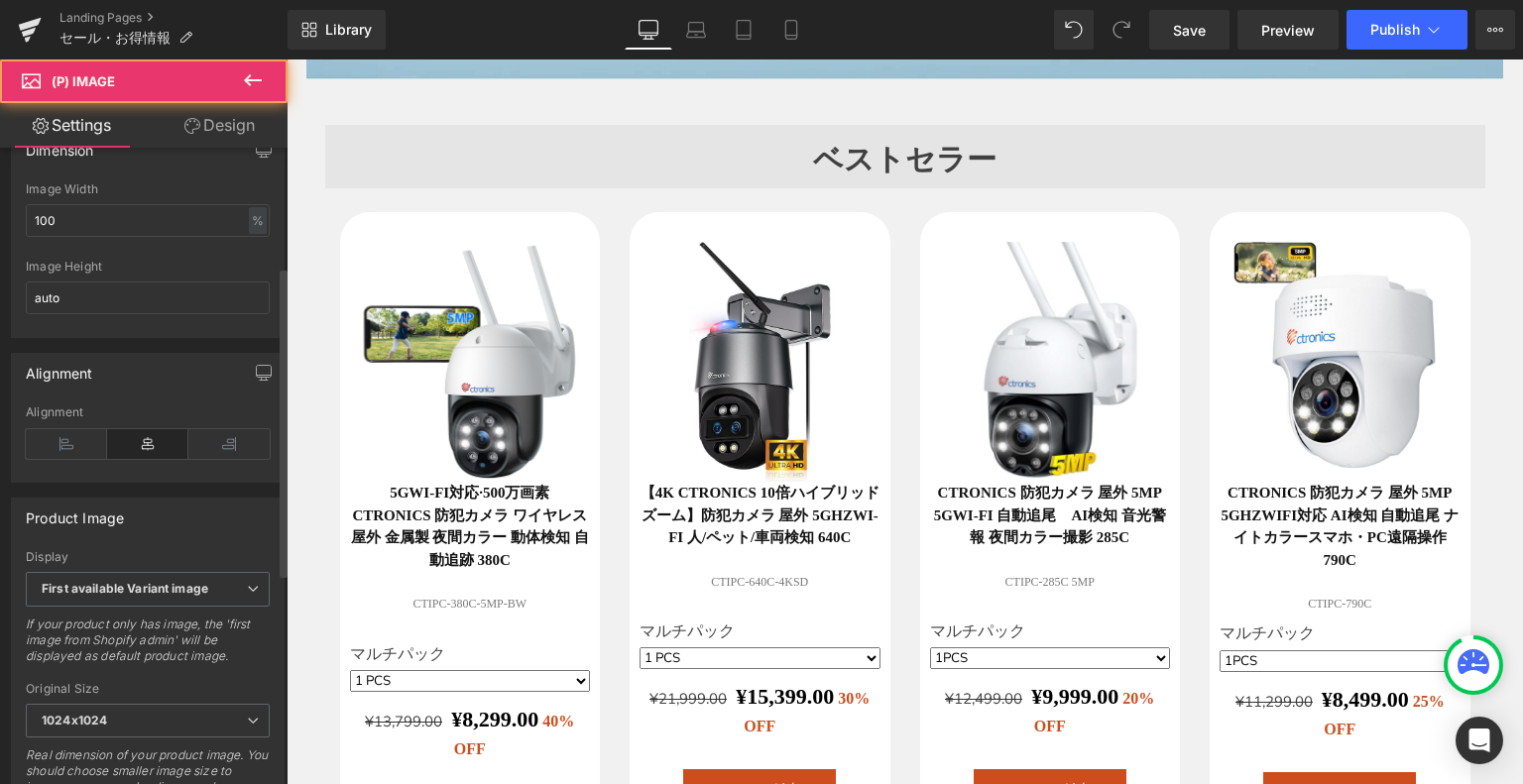 scroll, scrollTop: 793, scrollLeft: 0, axis: vertical 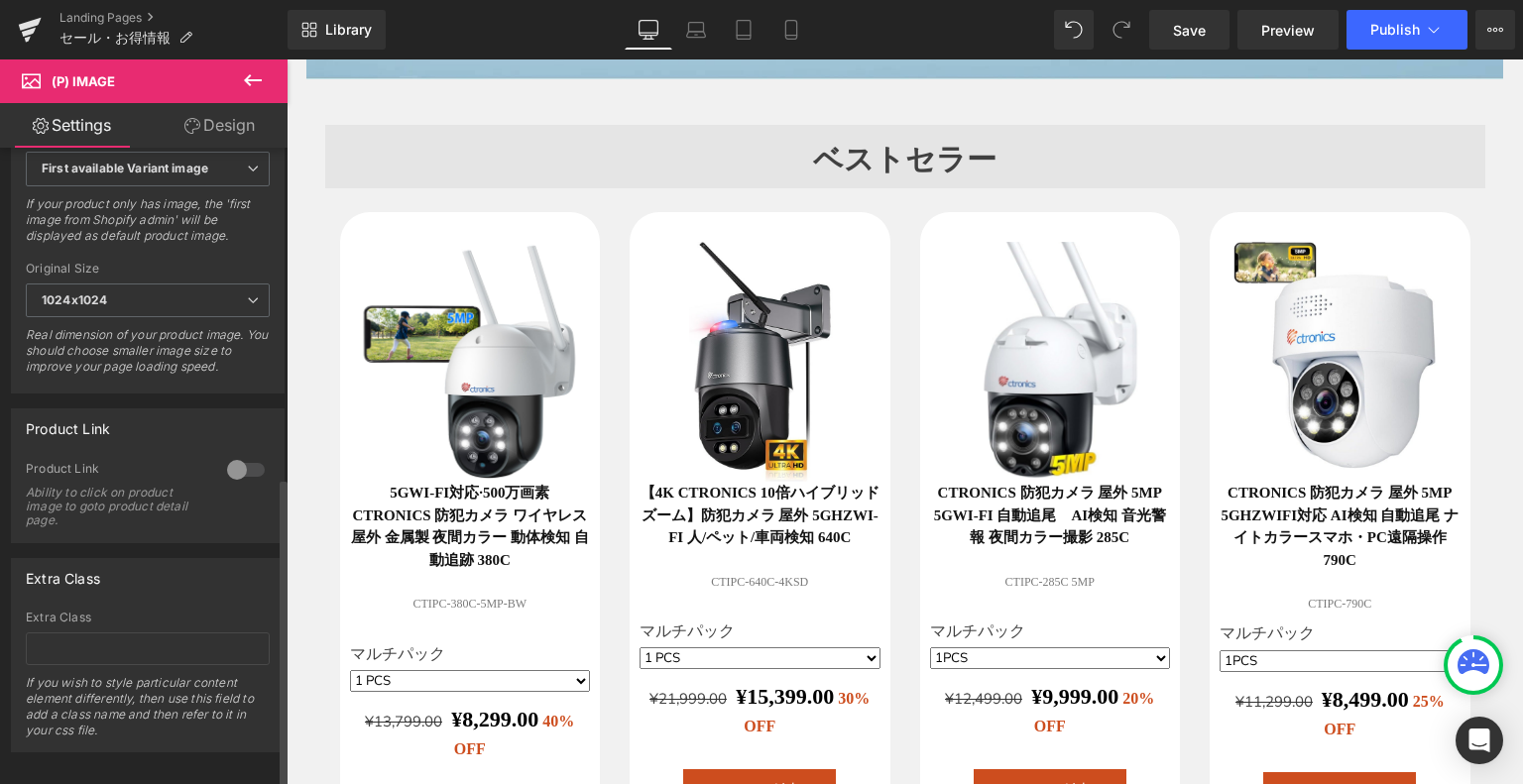 click at bounding box center [246, 470] 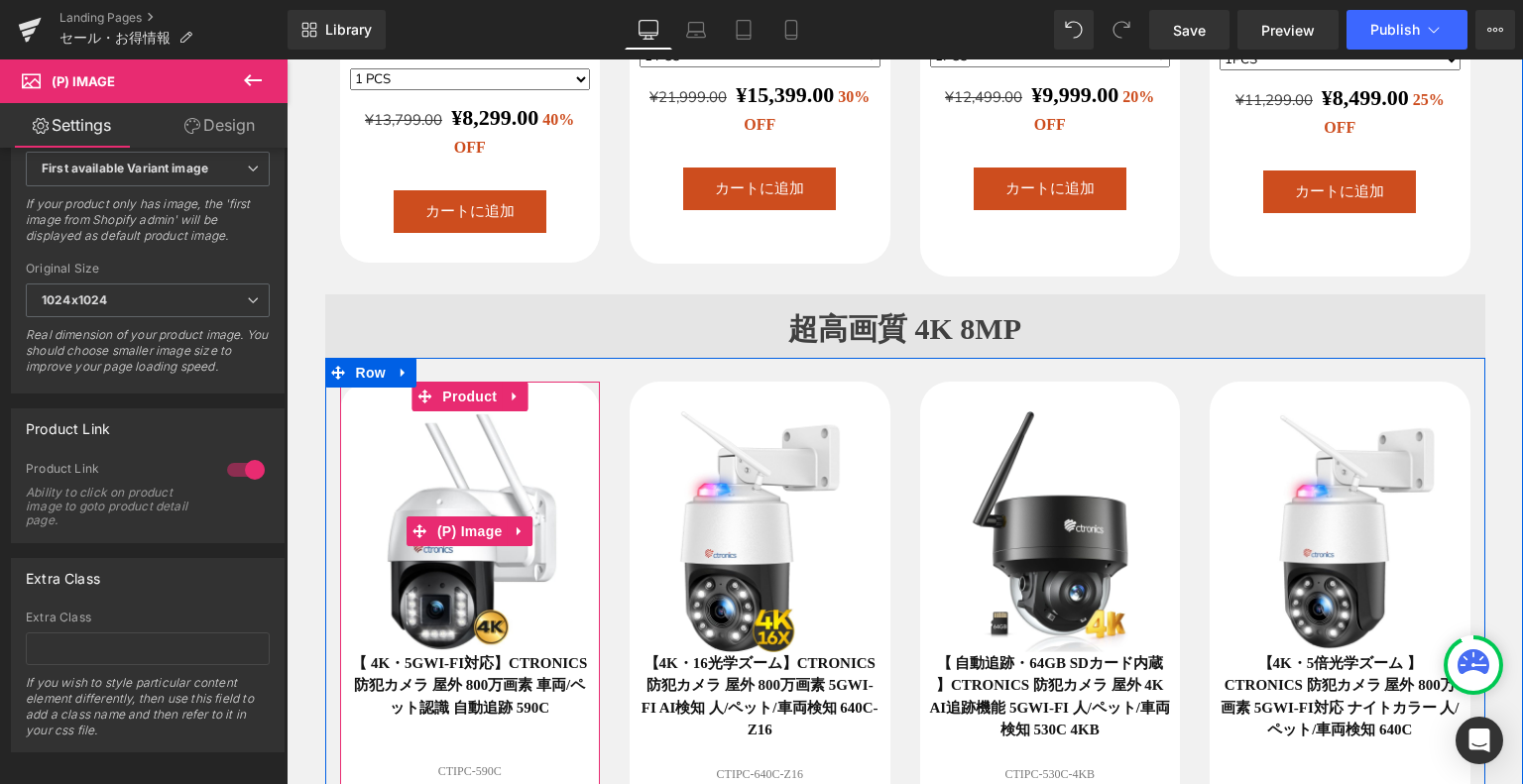 scroll, scrollTop: 1586, scrollLeft: 0, axis: vertical 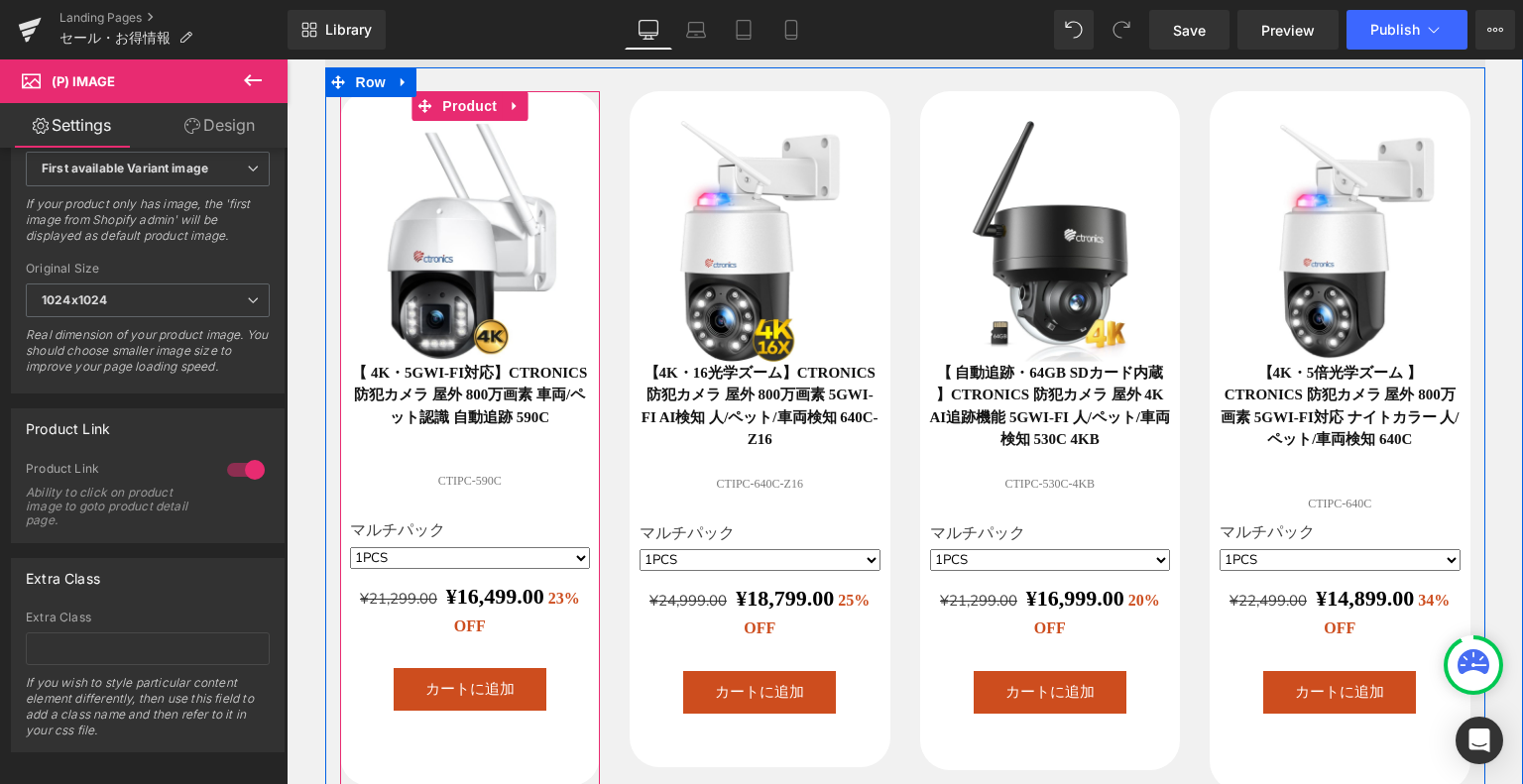 click at bounding box center (470, 241) 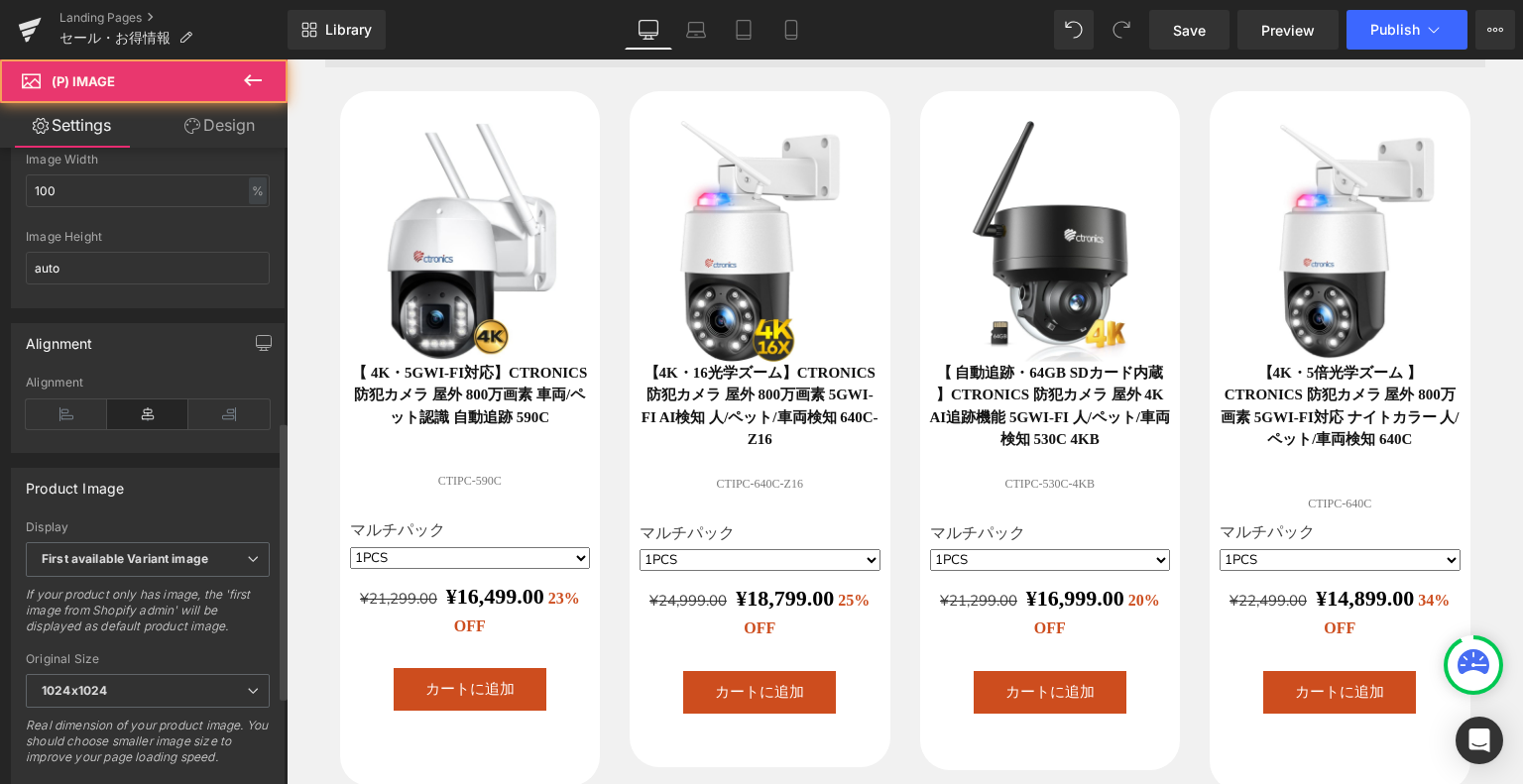 scroll, scrollTop: 694, scrollLeft: 0, axis: vertical 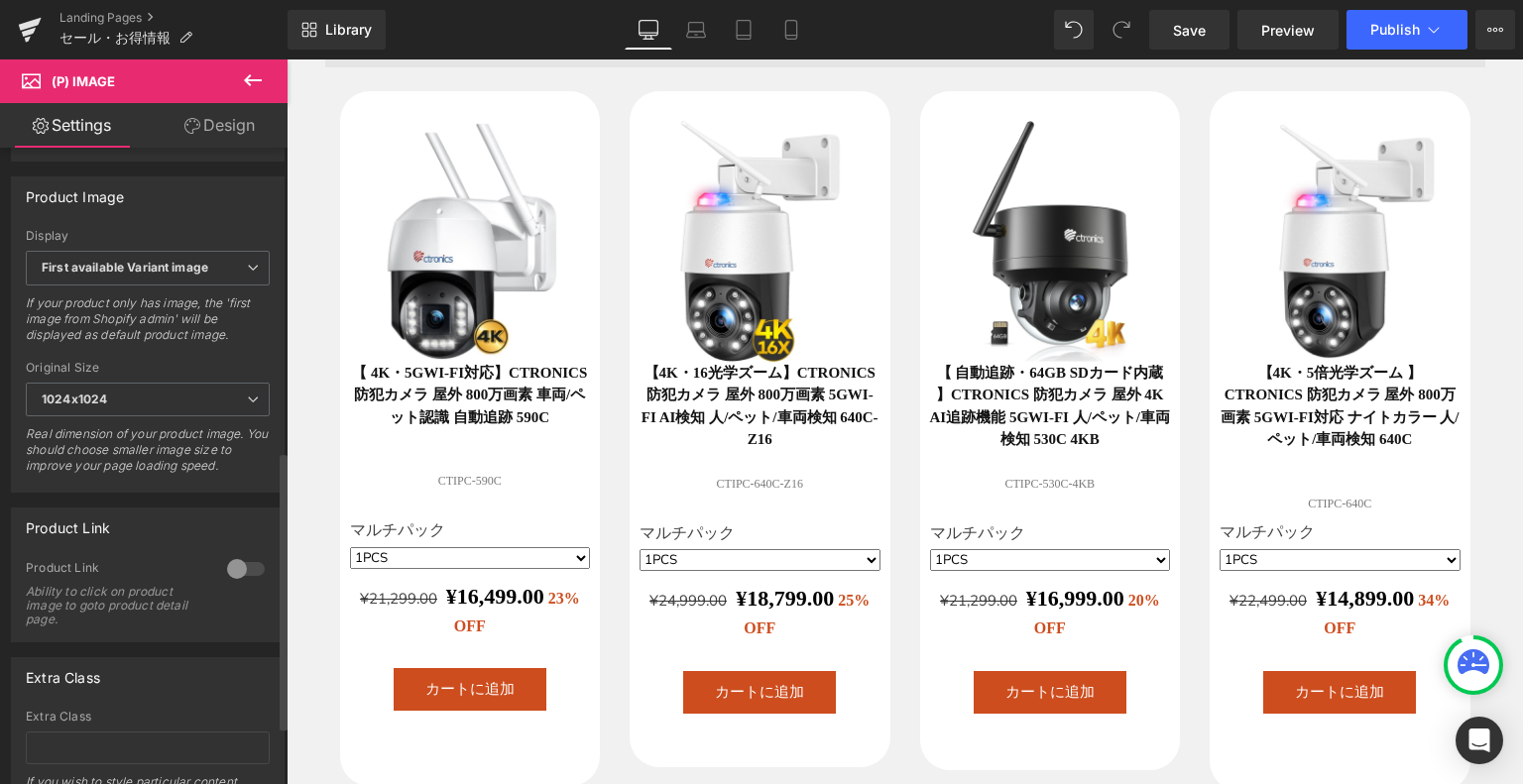click at bounding box center (246, 569) 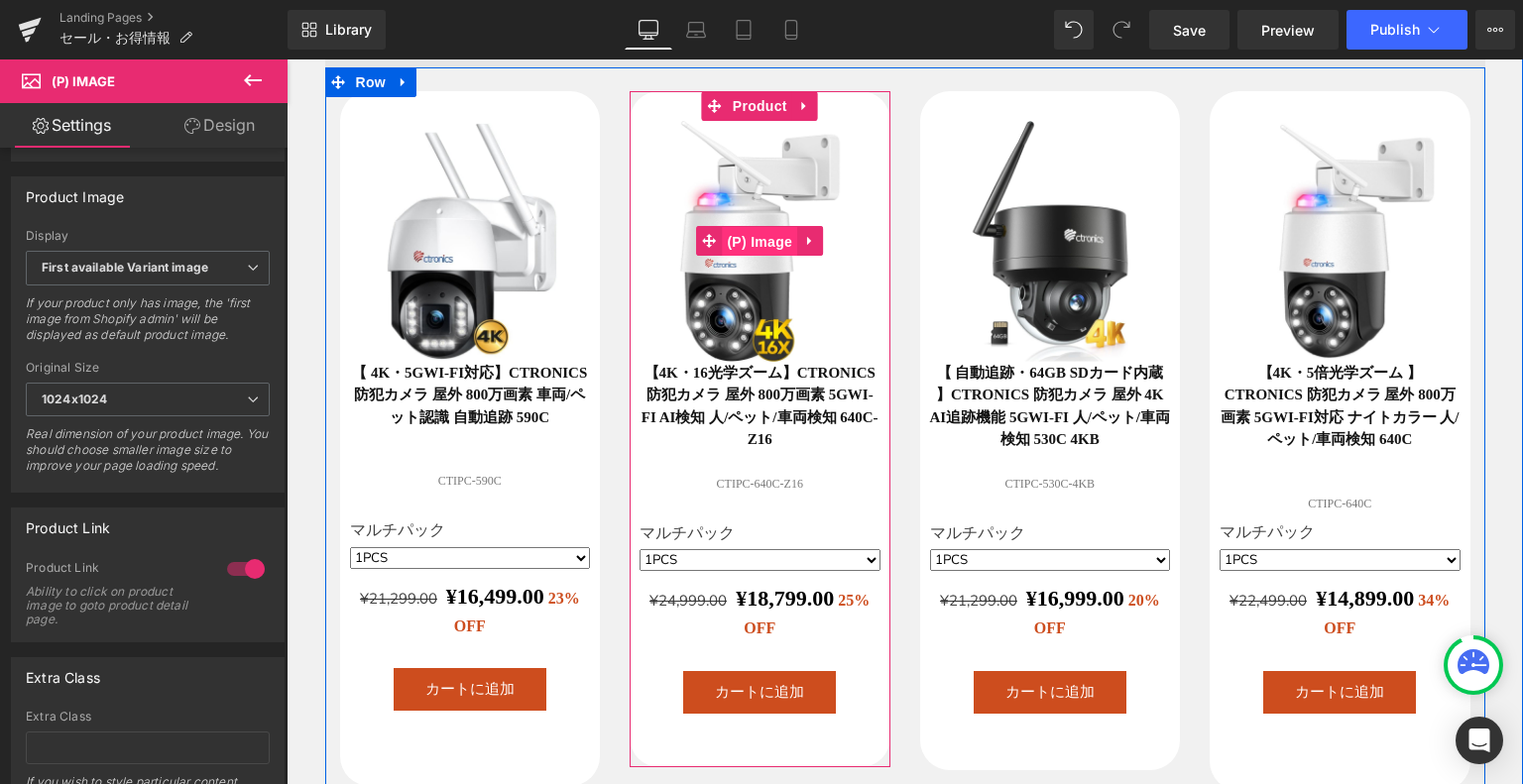 click on "(P) Image" at bounding box center [760, 242] 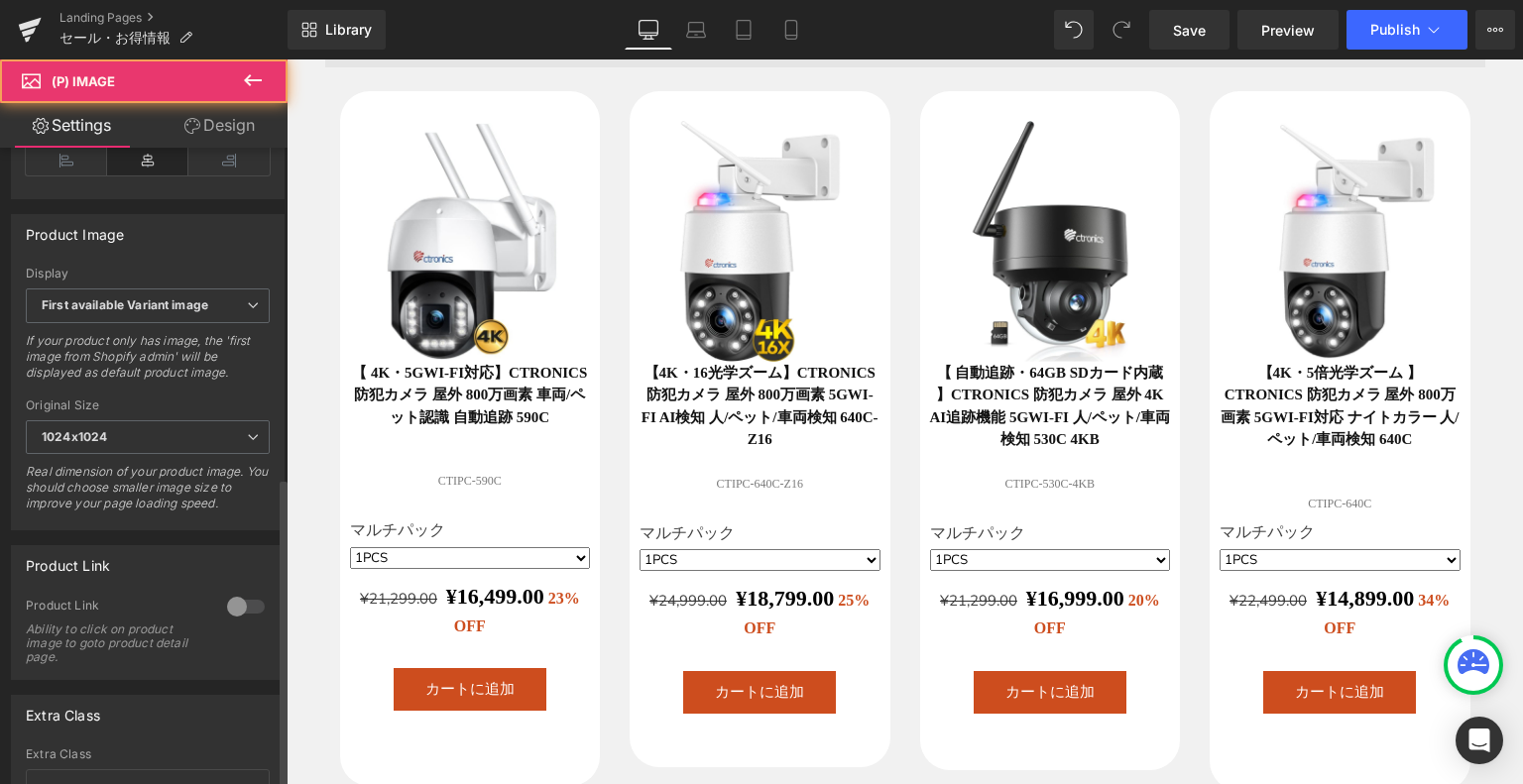 scroll, scrollTop: 826, scrollLeft: 0, axis: vertical 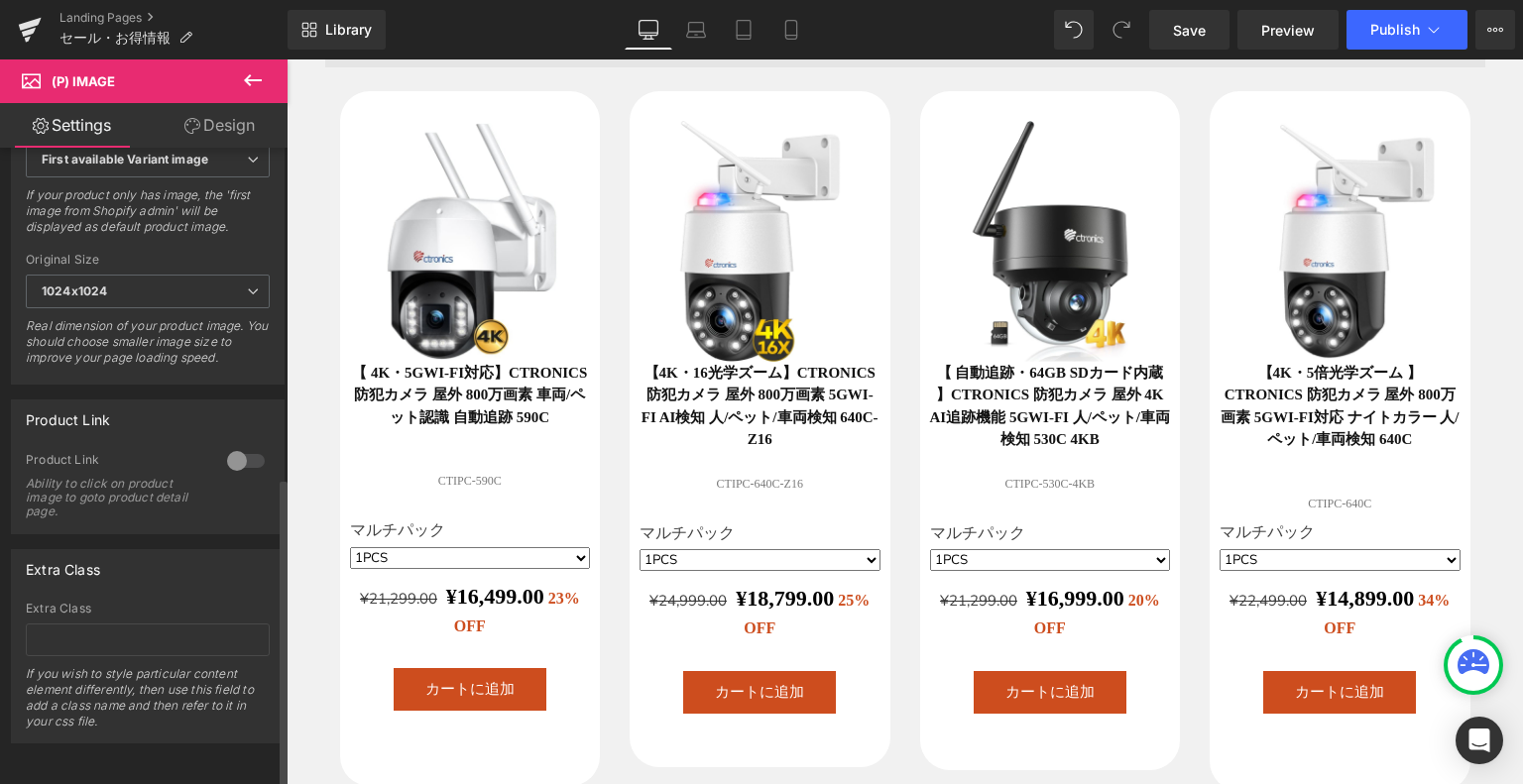 click on "Product Link 0 Product Link Ability to click on product image to goto product detail page." at bounding box center (148, 467) 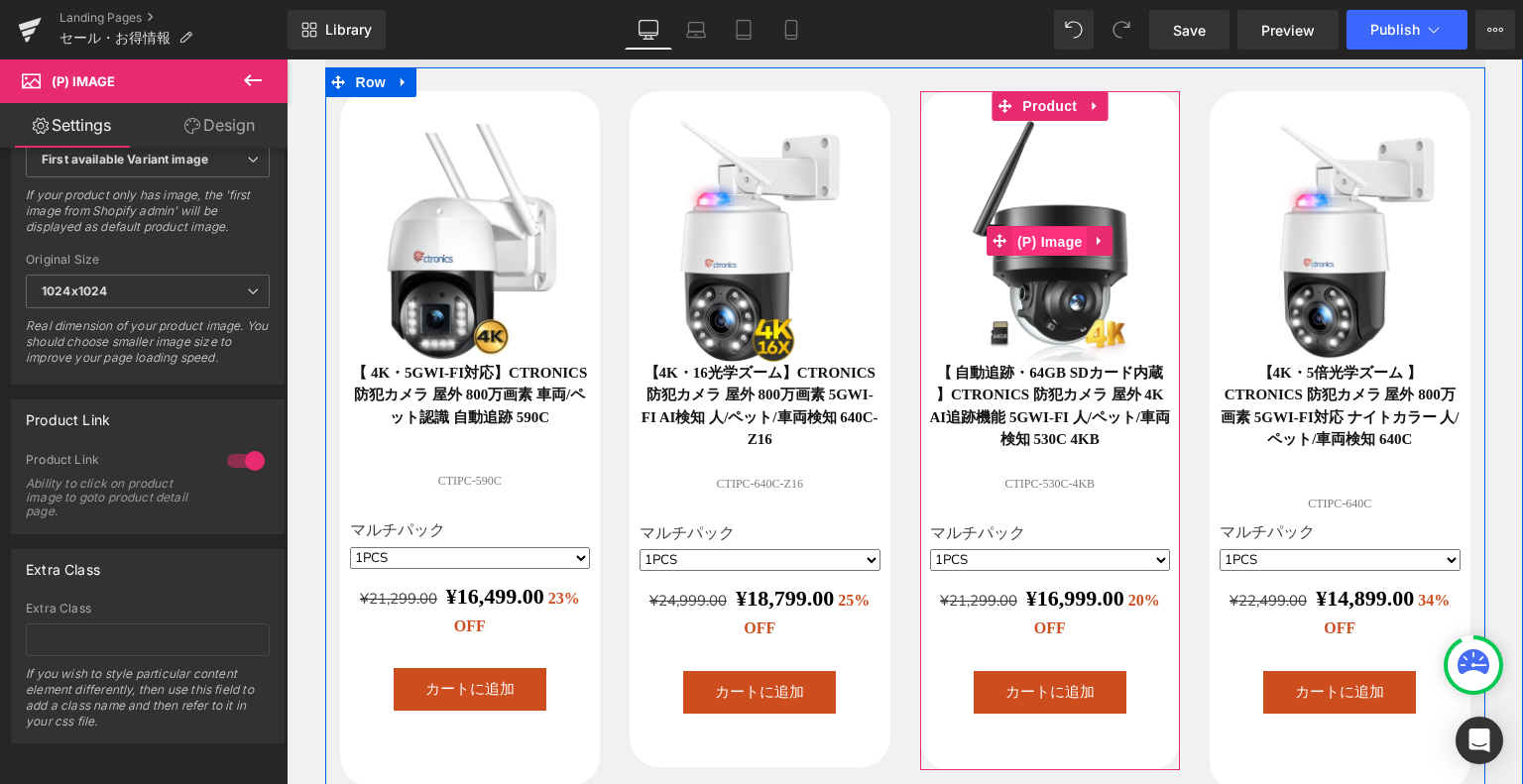click on "(P) Image" at bounding box center (1050, 242) 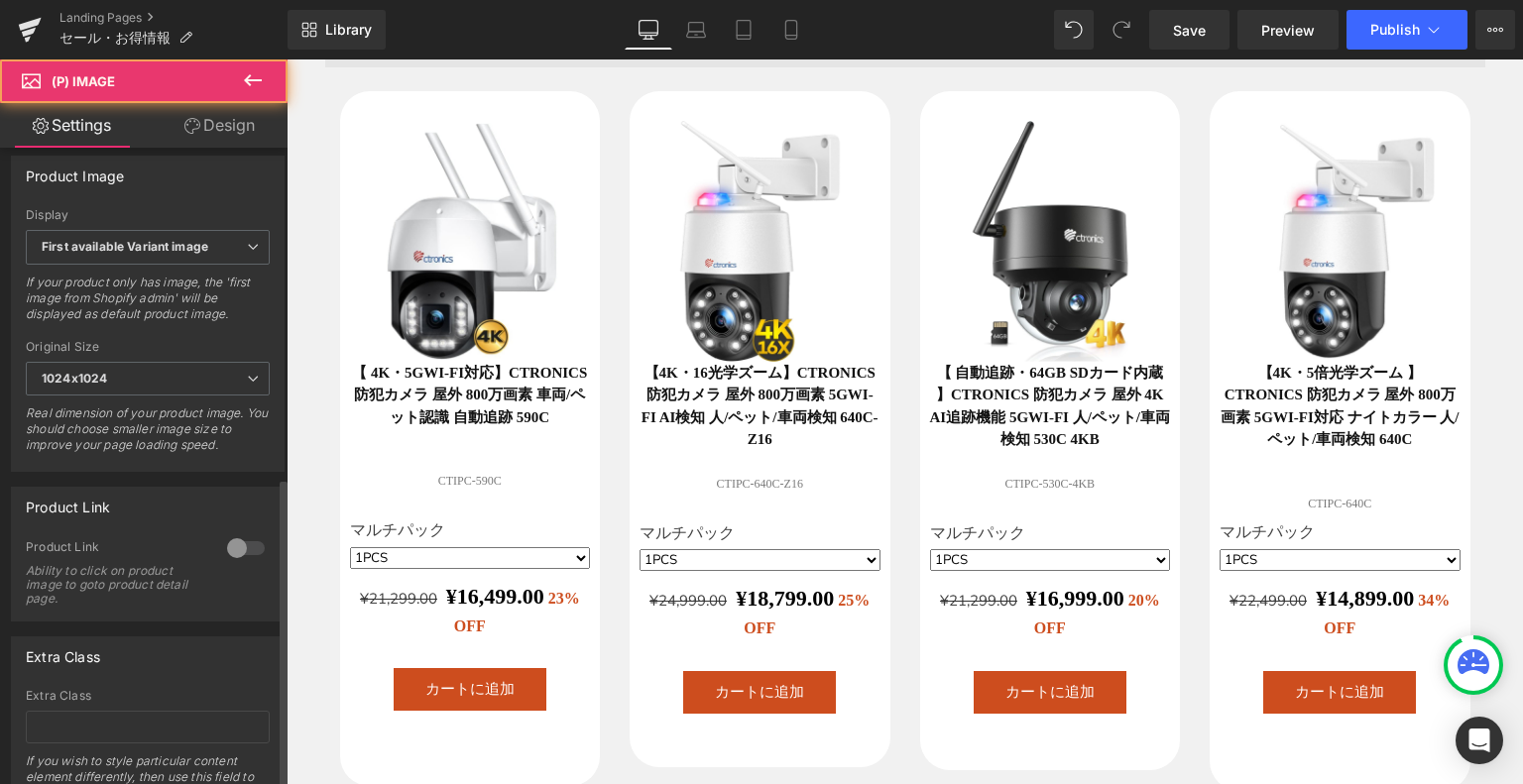 scroll, scrollTop: 826, scrollLeft: 0, axis: vertical 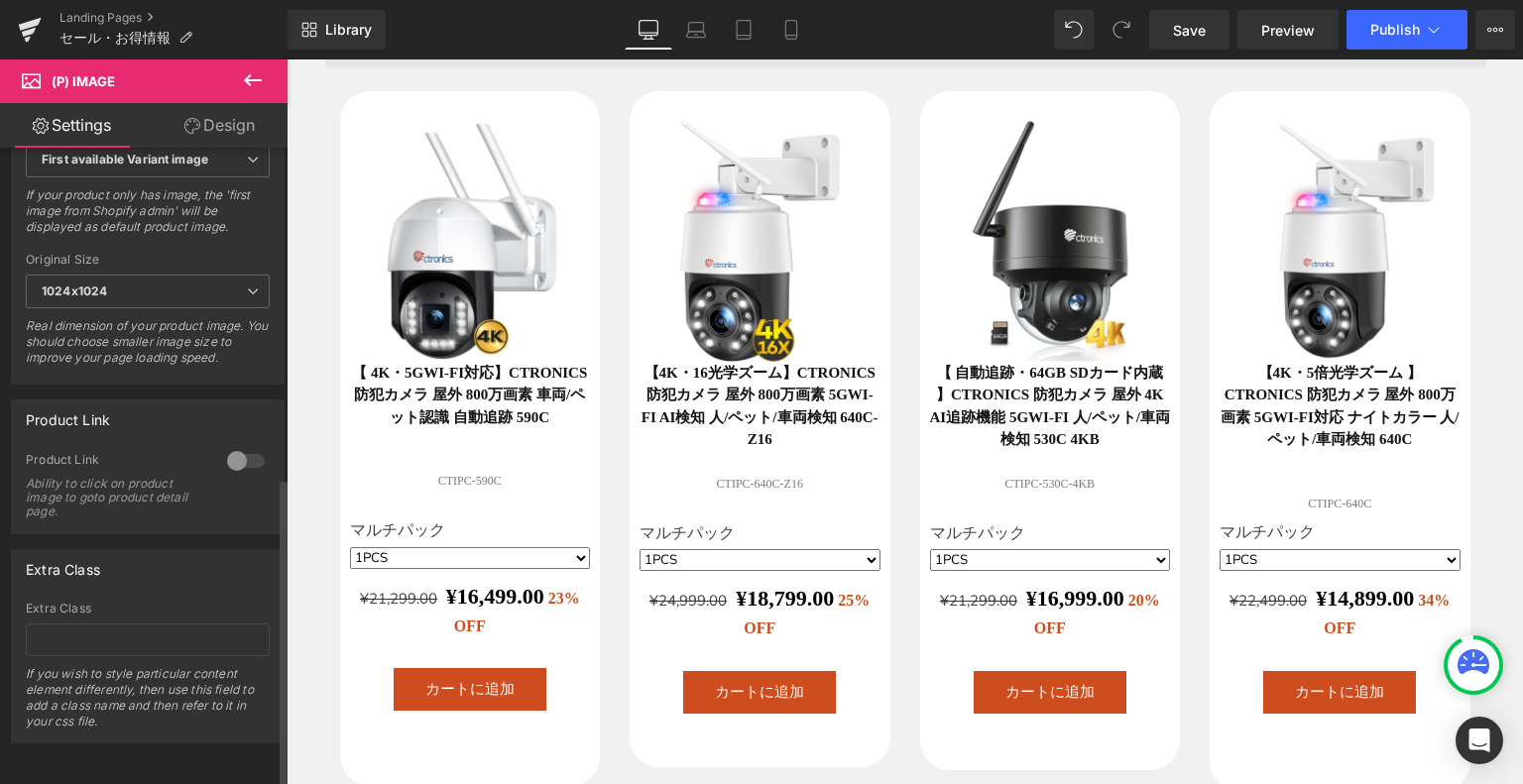 click at bounding box center (246, 461) 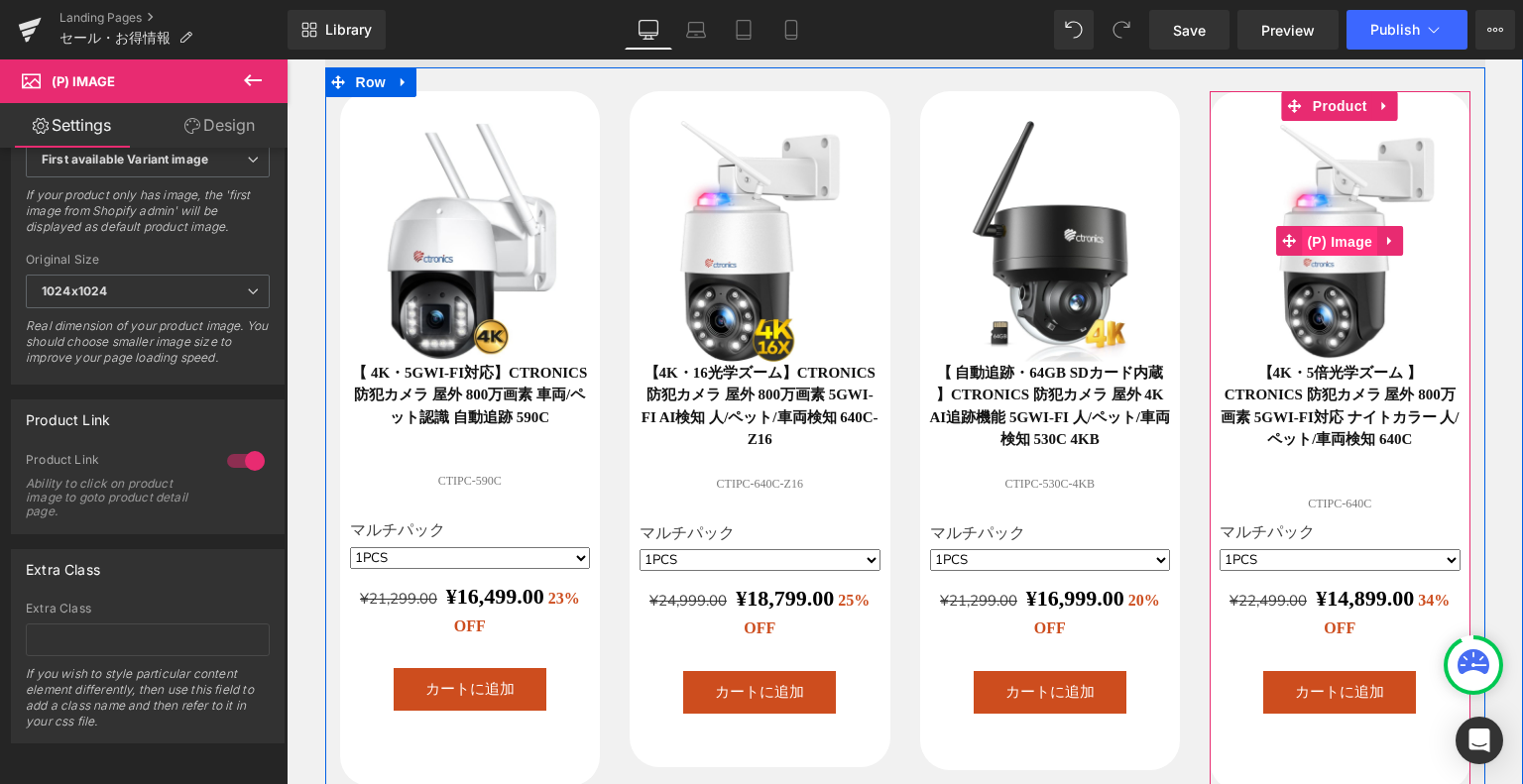 click on "(P) Image" at bounding box center (1340, 242) 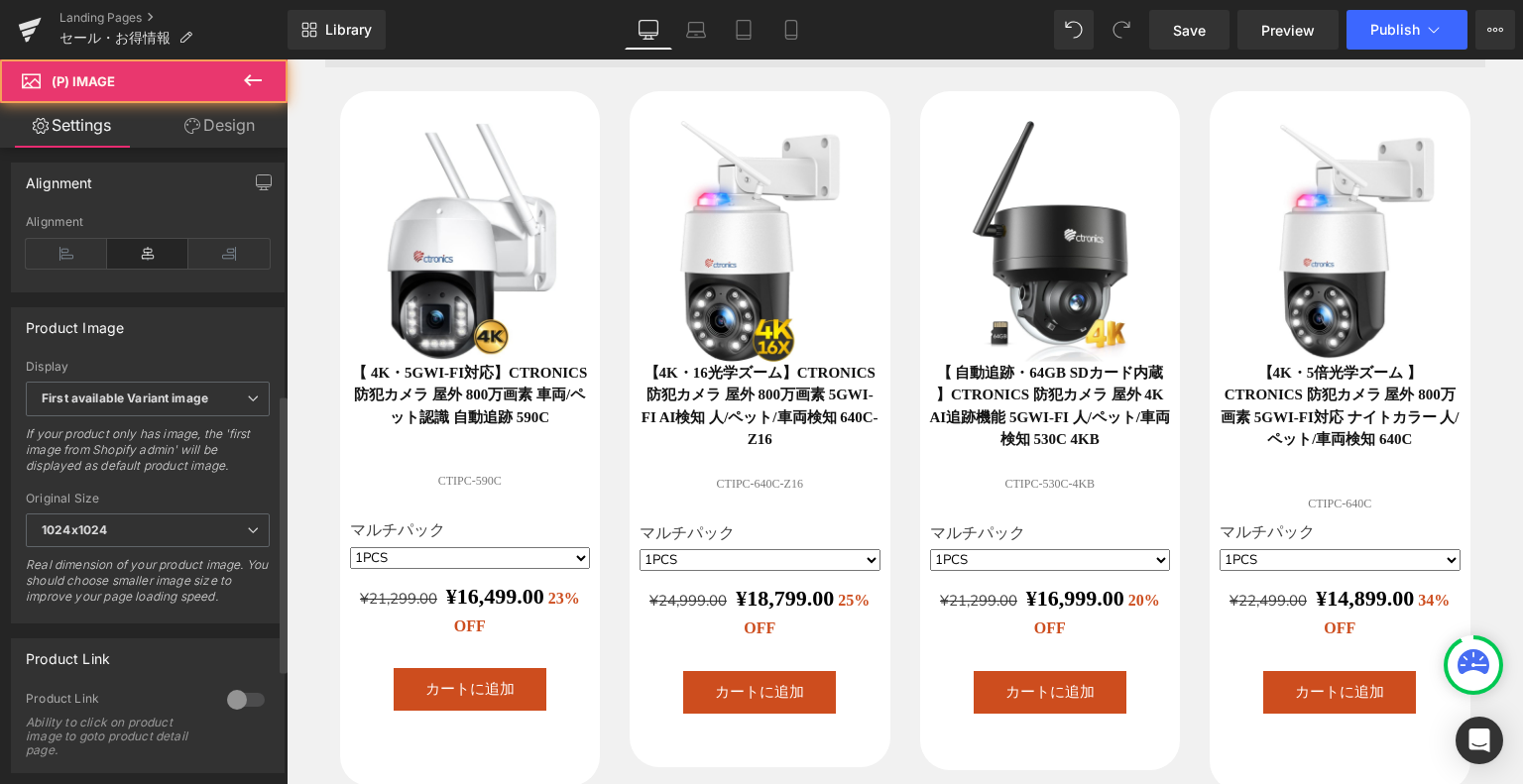 scroll, scrollTop: 826, scrollLeft: 0, axis: vertical 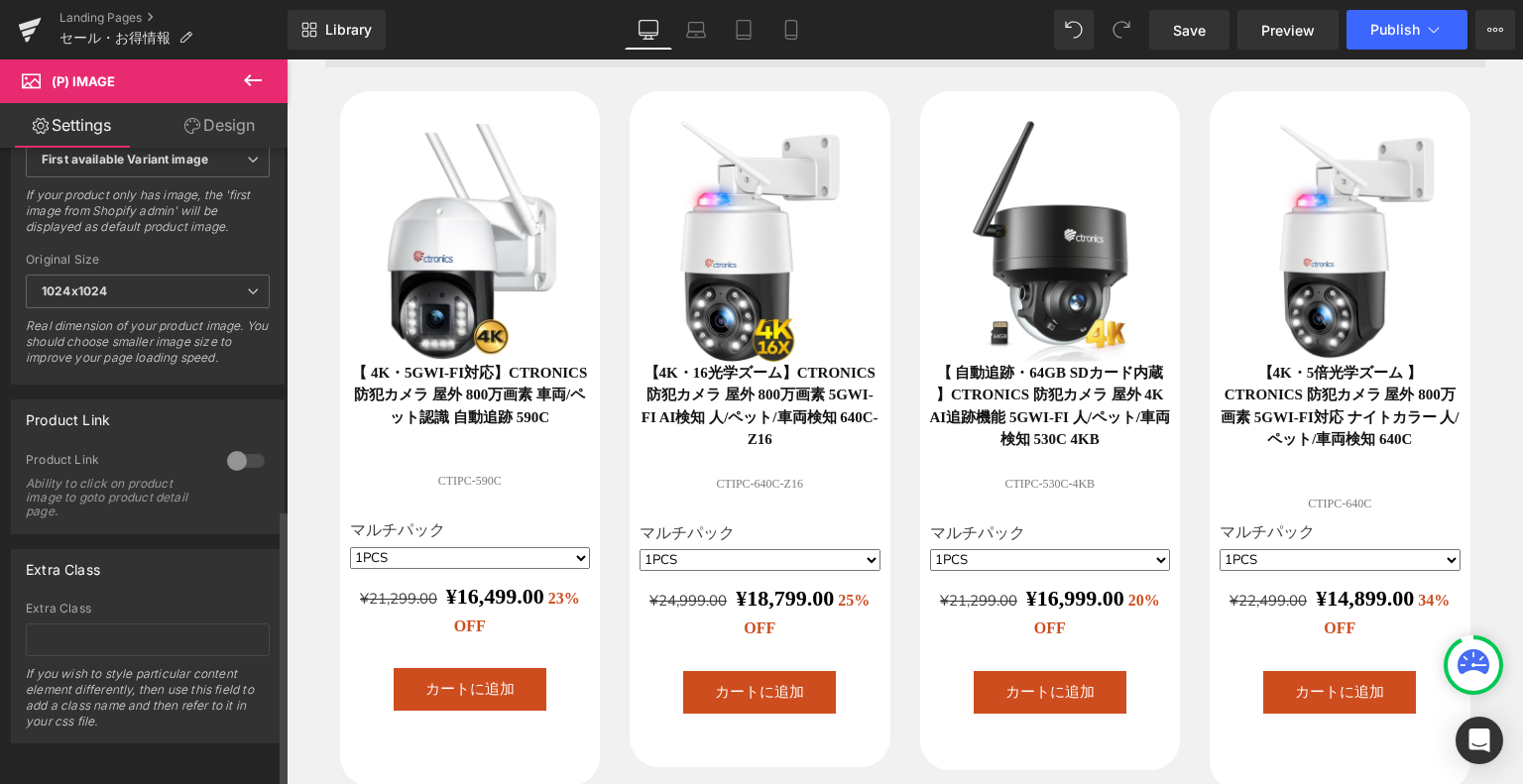click at bounding box center (246, 461) 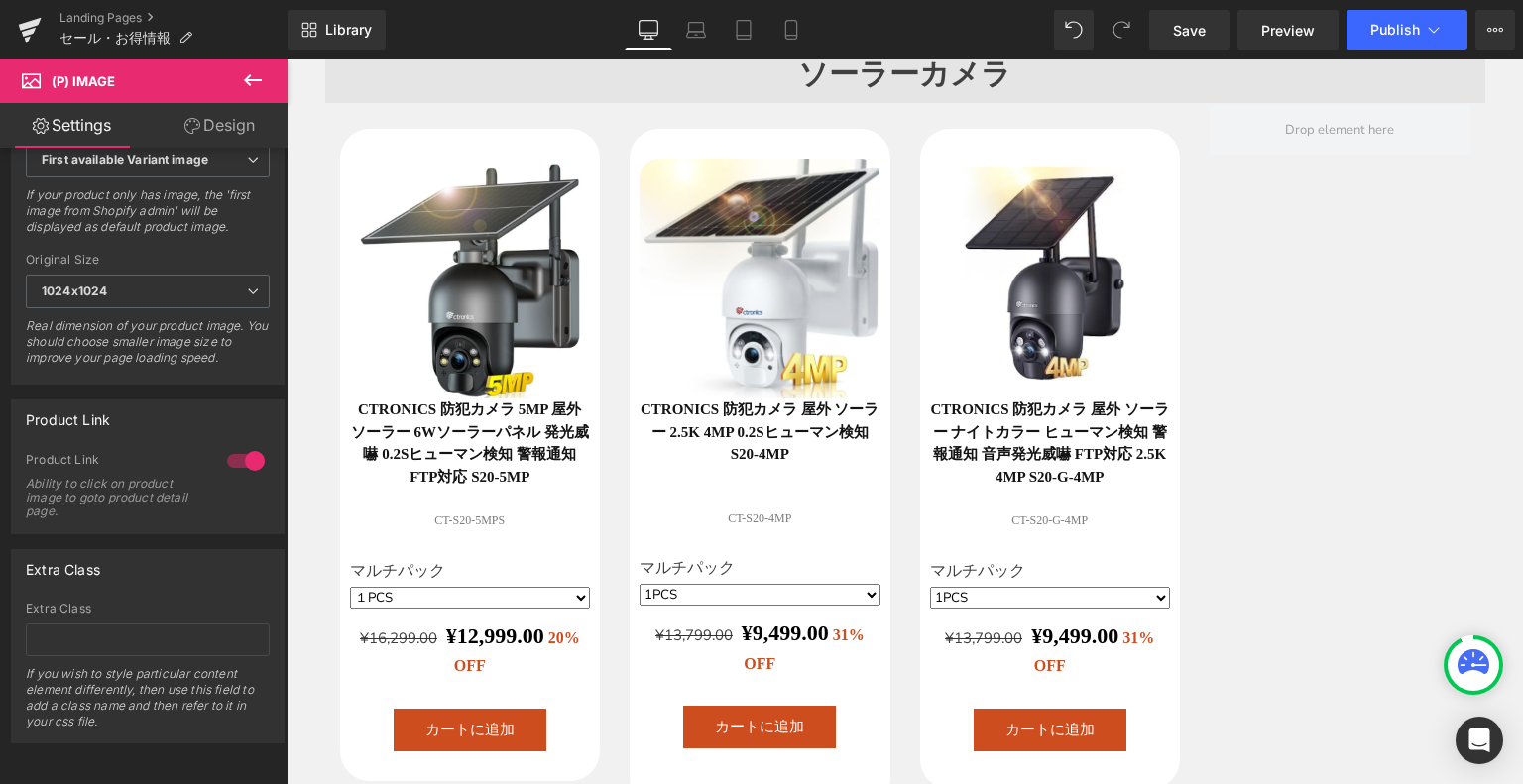 scroll, scrollTop: 2280, scrollLeft: 0, axis: vertical 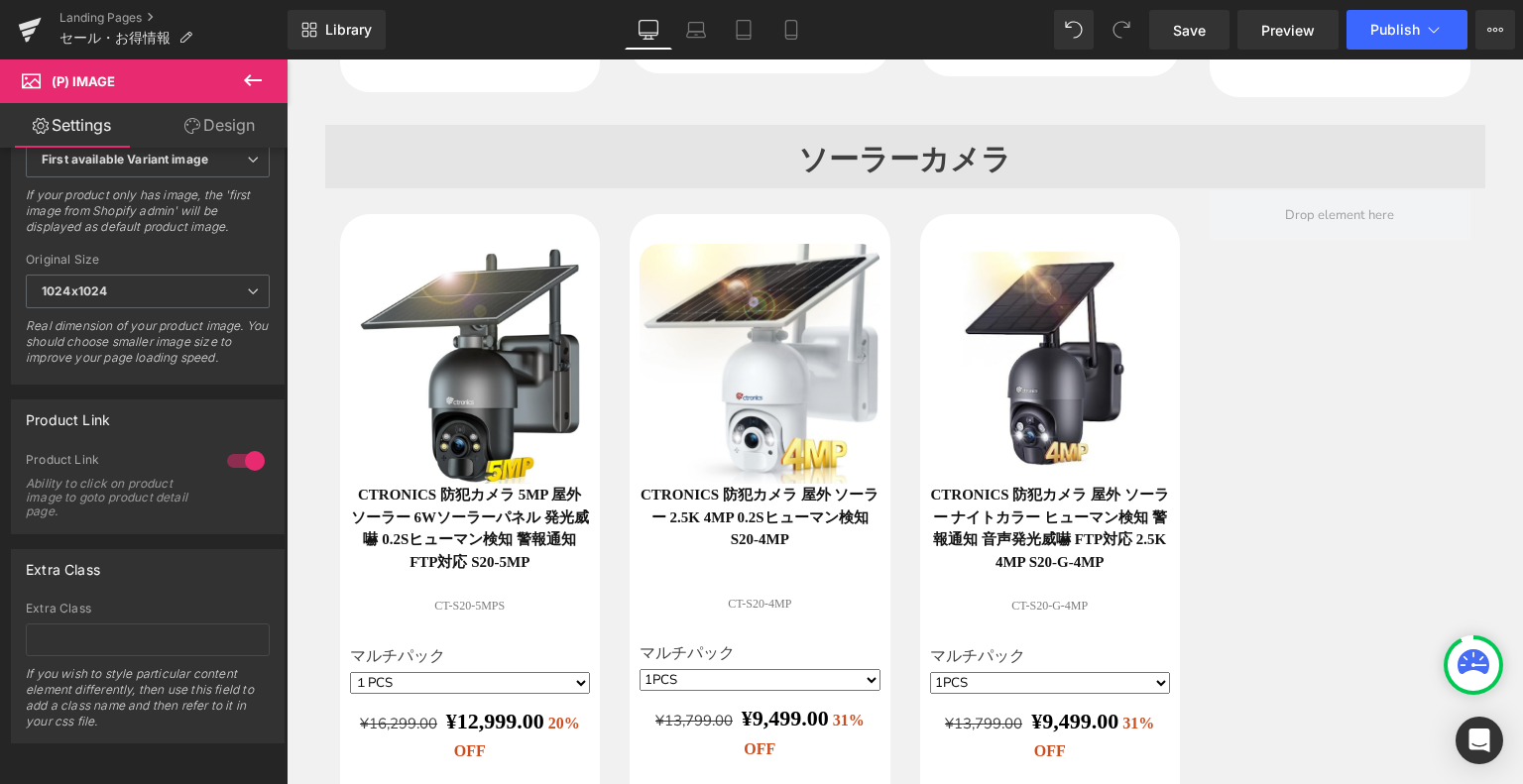 click at bounding box center [470, 364] 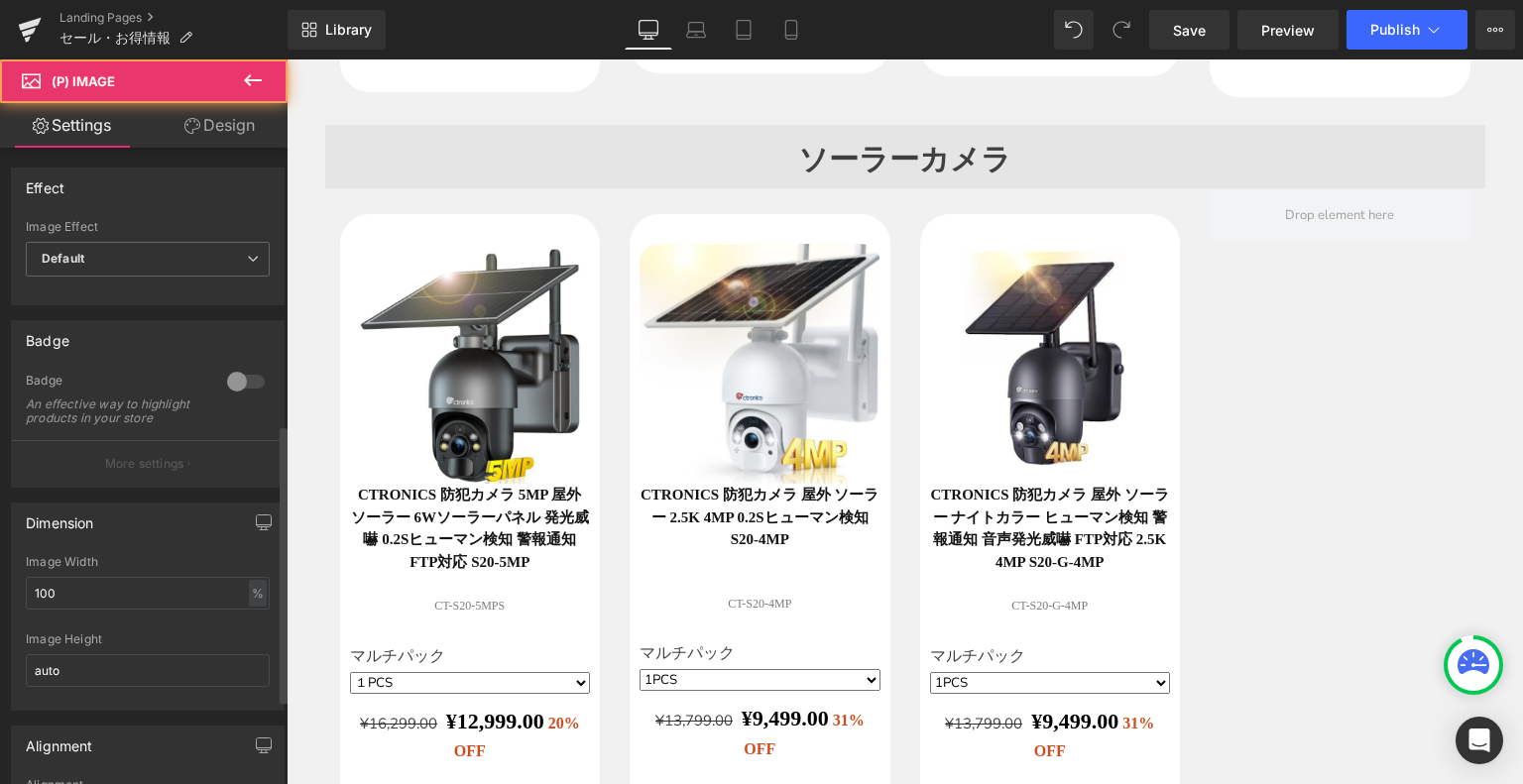 scroll, scrollTop: 793, scrollLeft: 0, axis: vertical 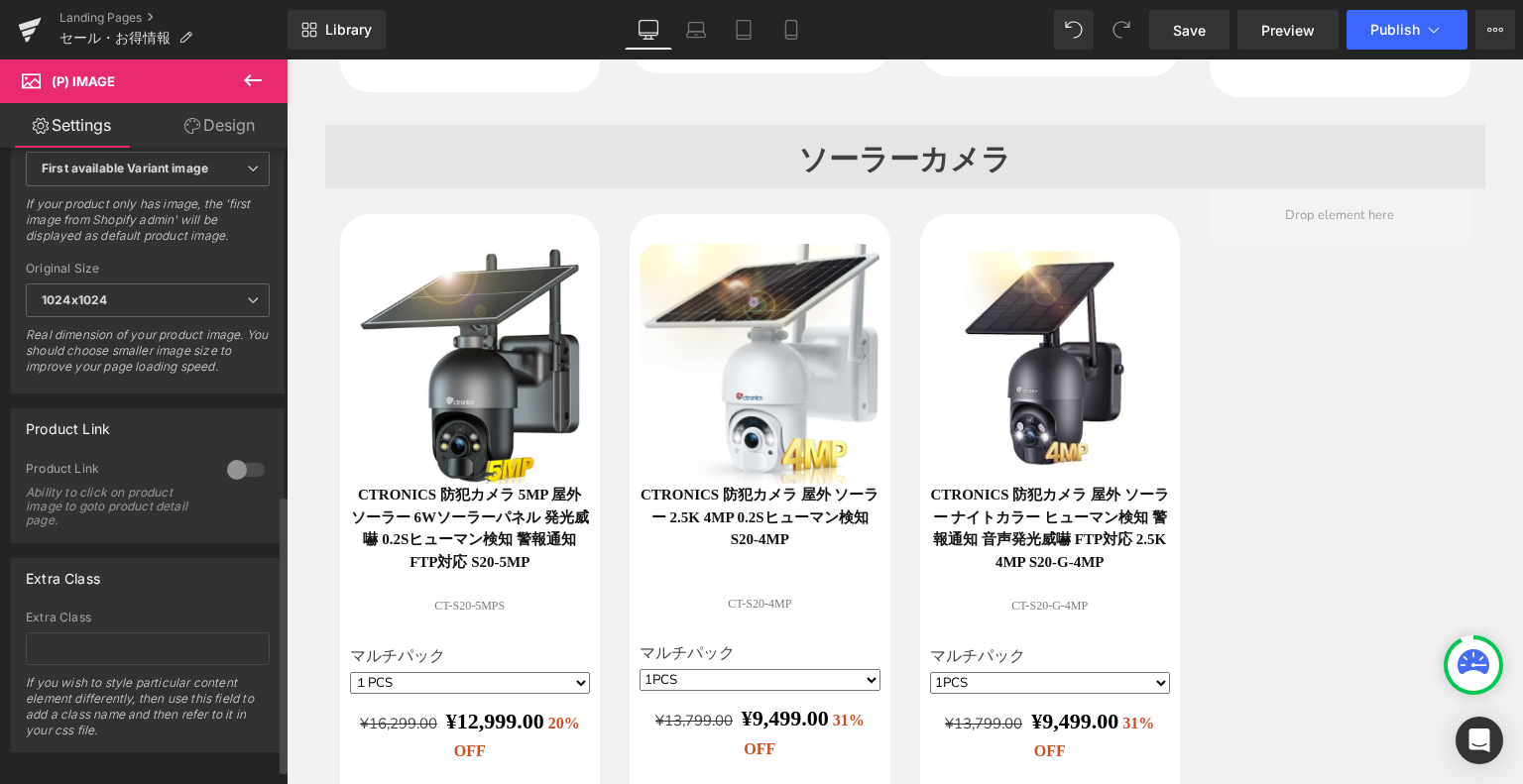 click at bounding box center [246, 470] 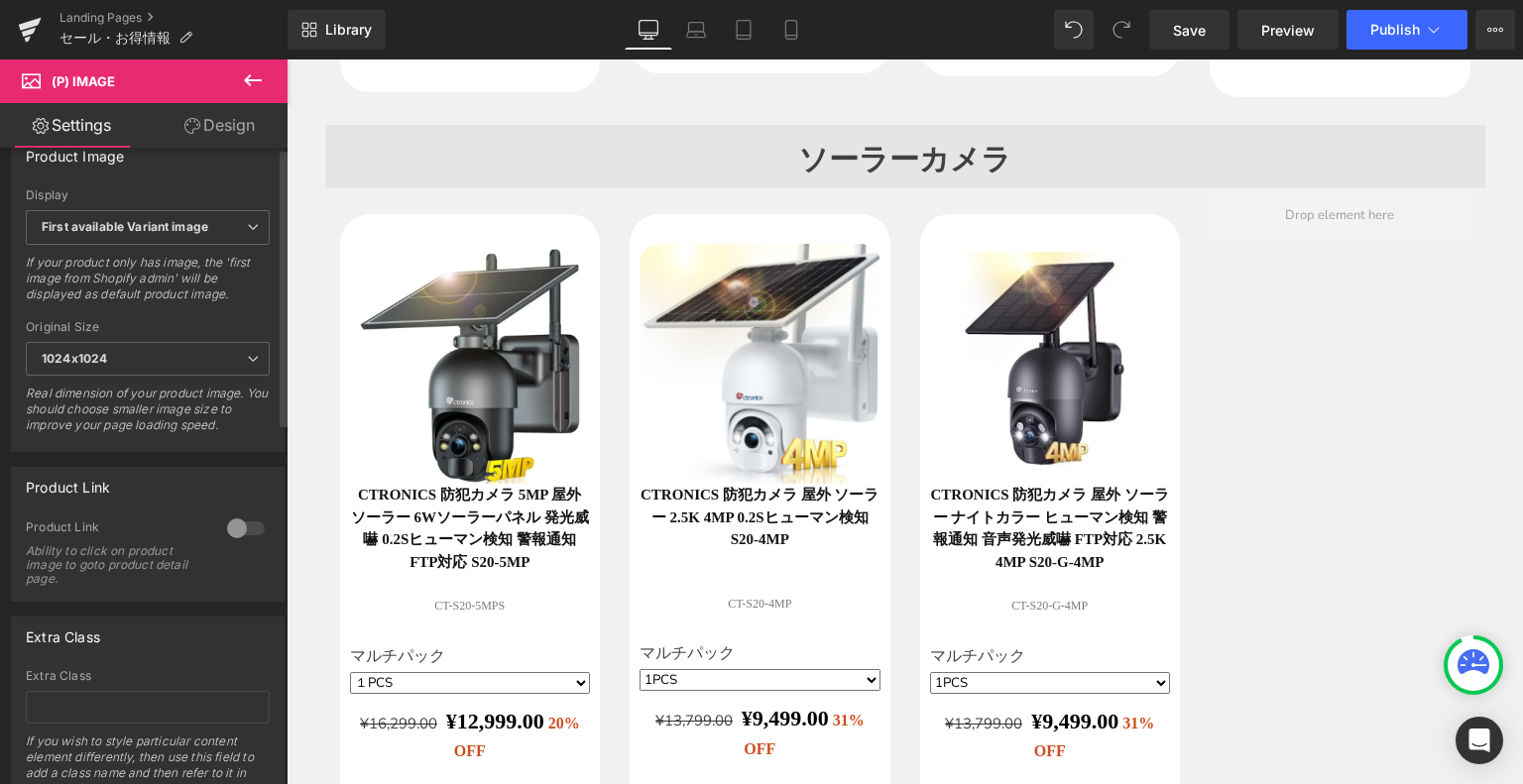scroll, scrollTop: 826, scrollLeft: 0, axis: vertical 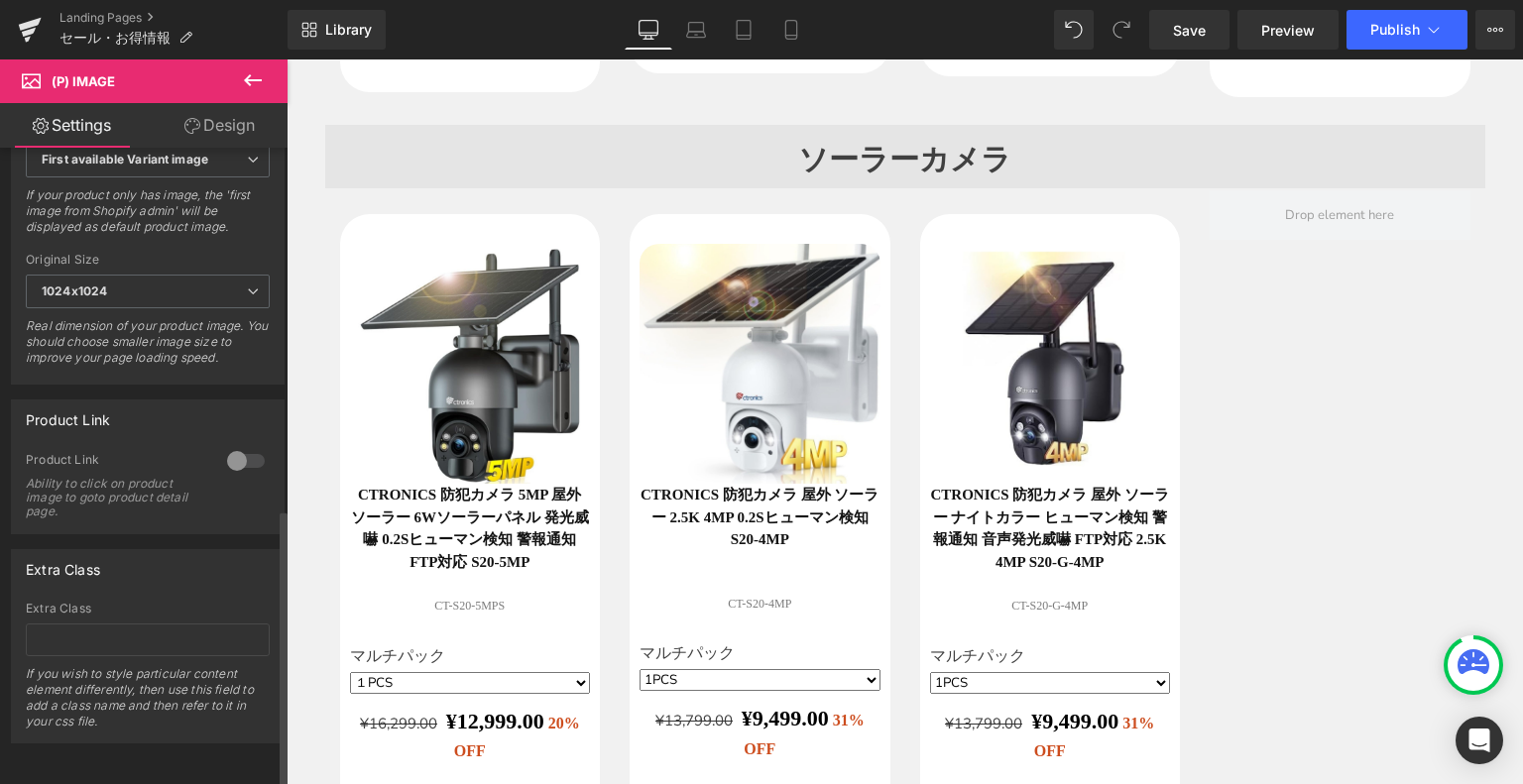 click at bounding box center [246, 461] 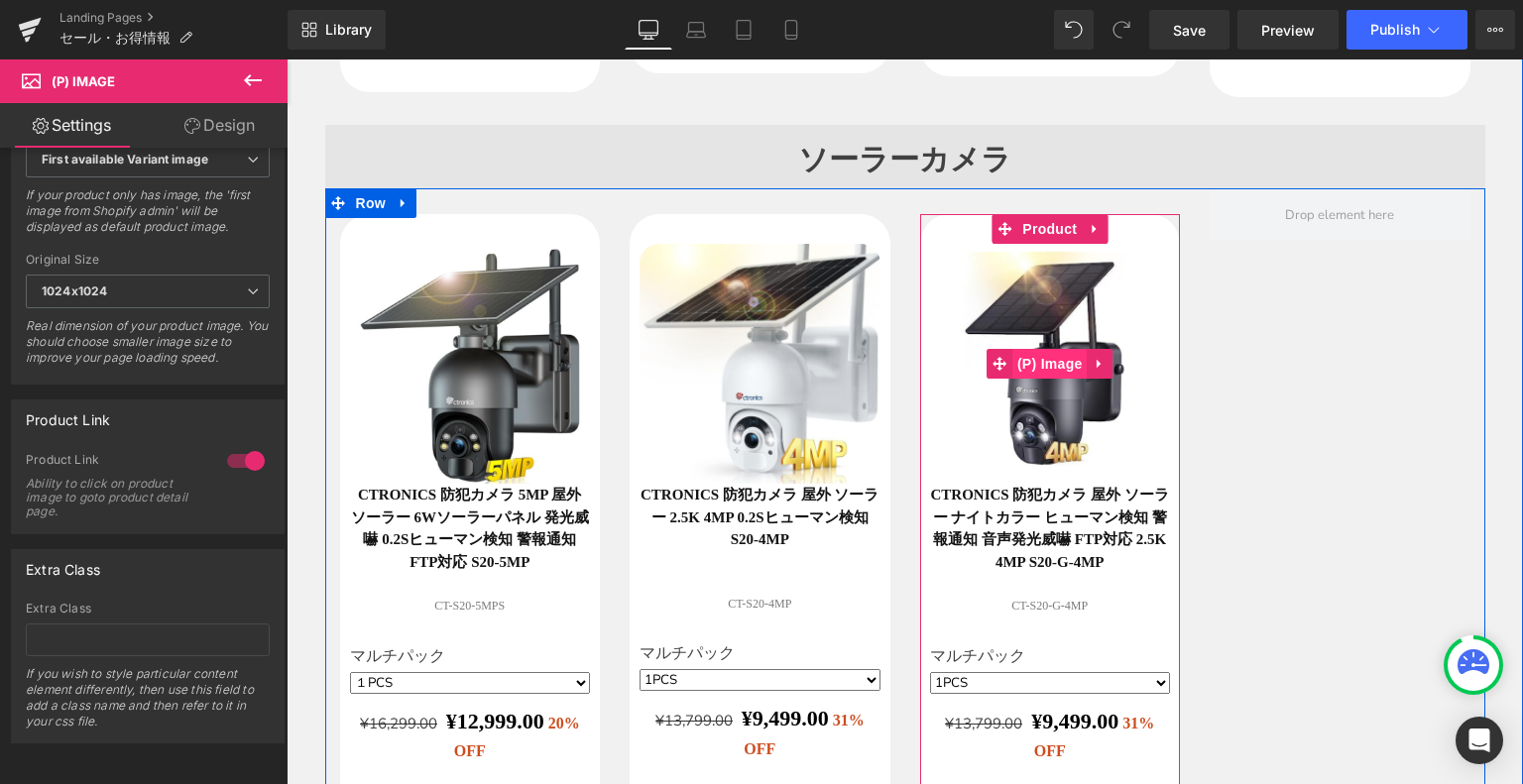 click on "(P) Image" at bounding box center [1050, 364] 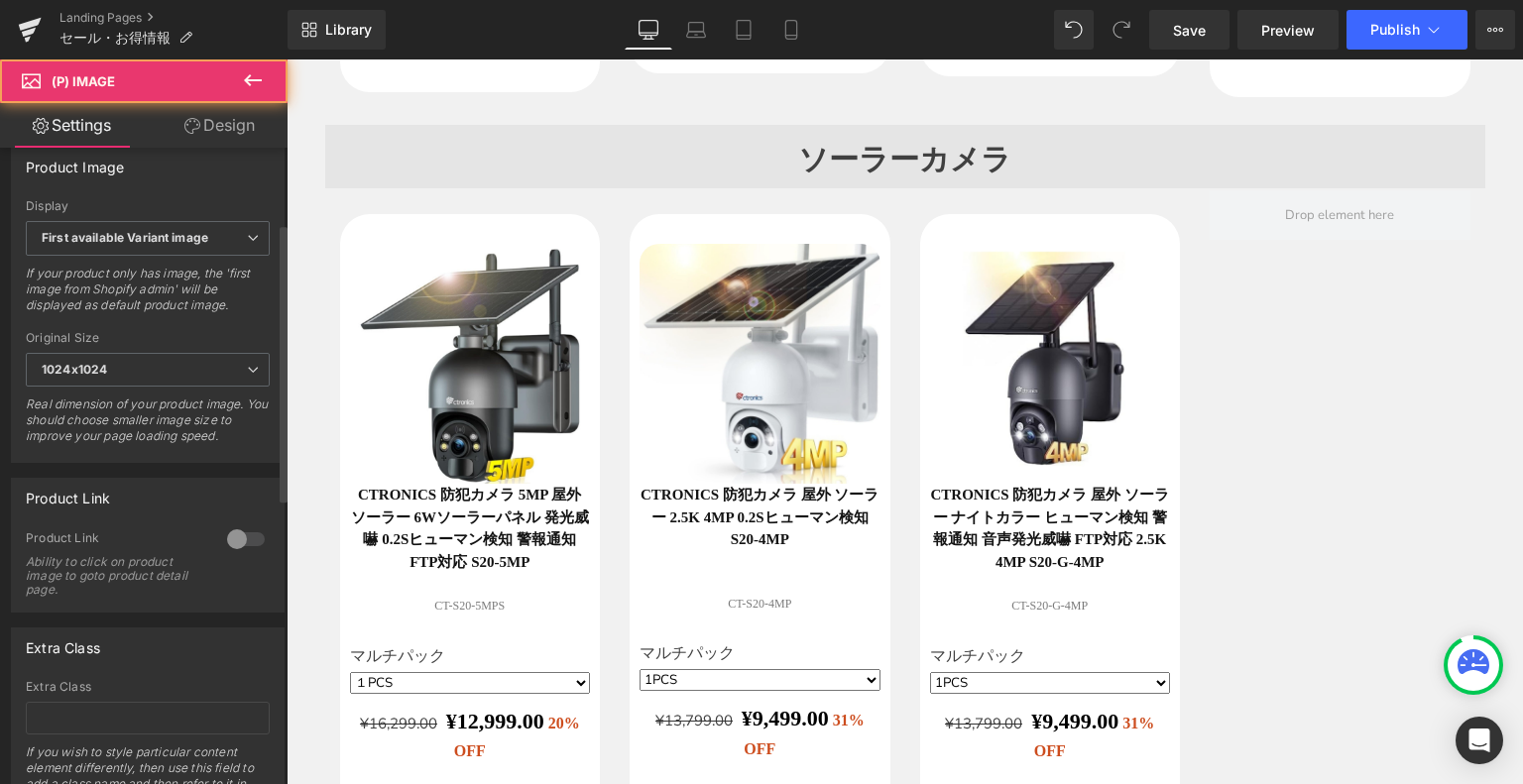 scroll, scrollTop: 826, scrollLeft: 0, axis: vertical 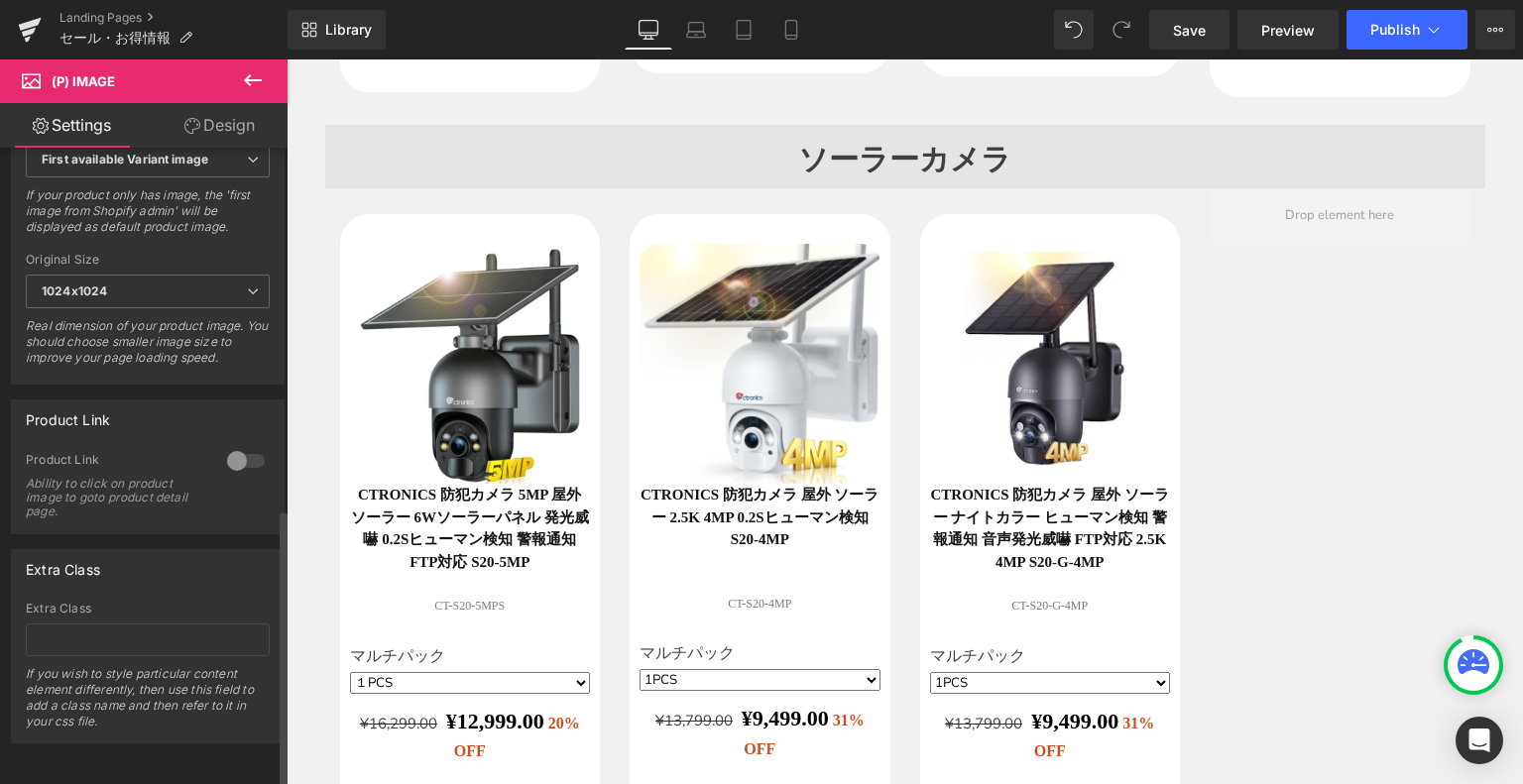 click at bounding box center [246, 461] 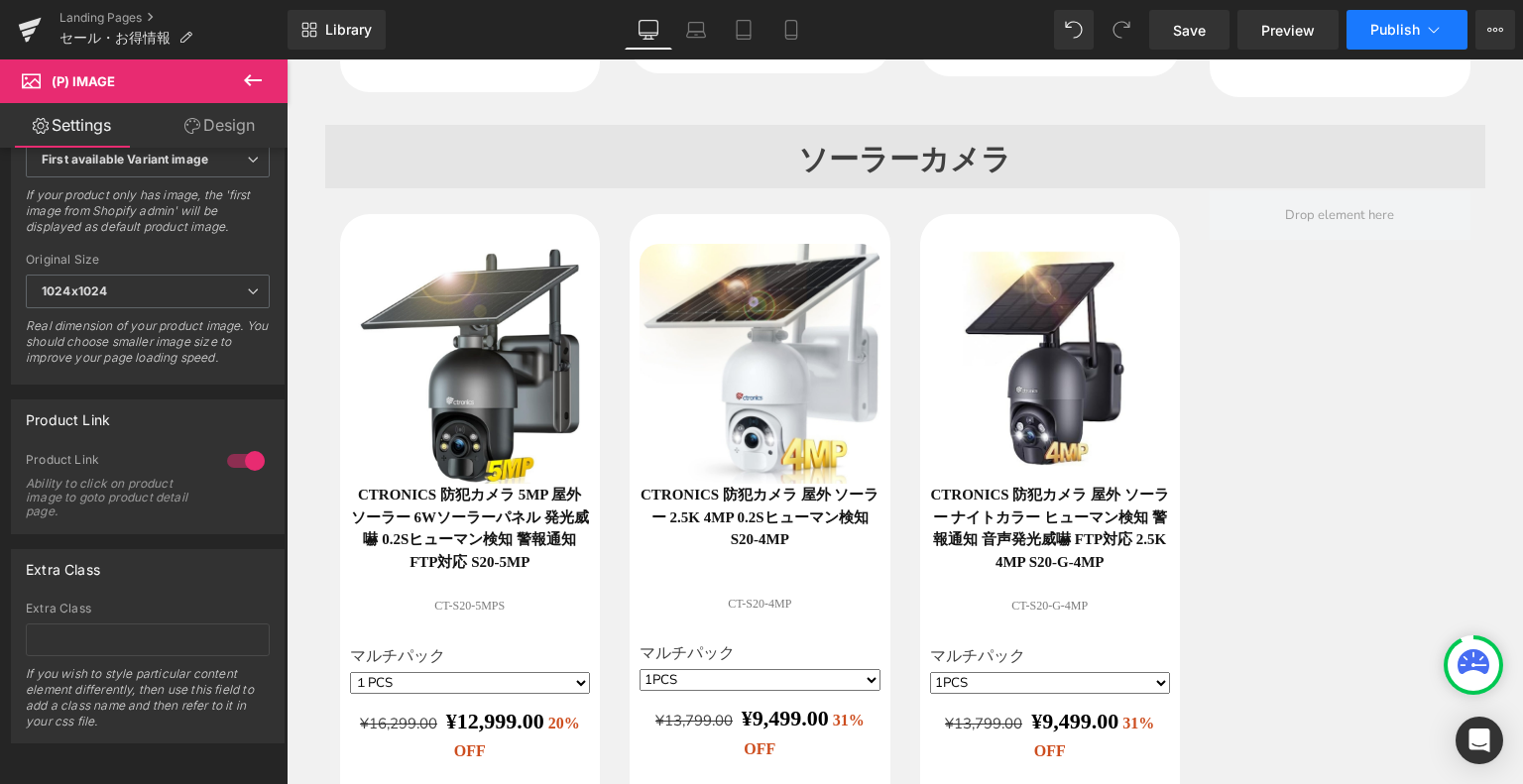 click on "Publish" at bounding box center [1395, 30] 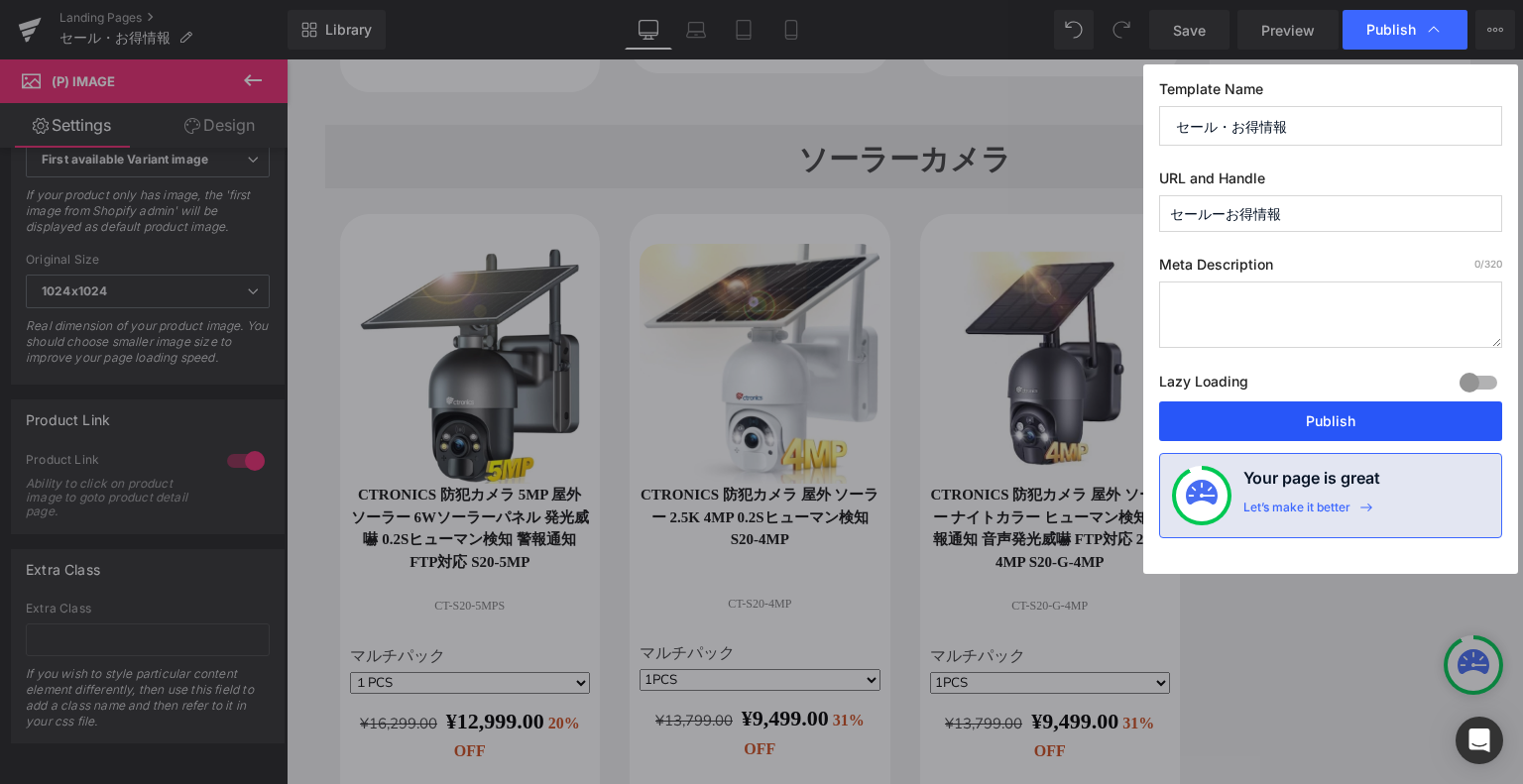 click on "Publish" at bounding box center [1331, 421] 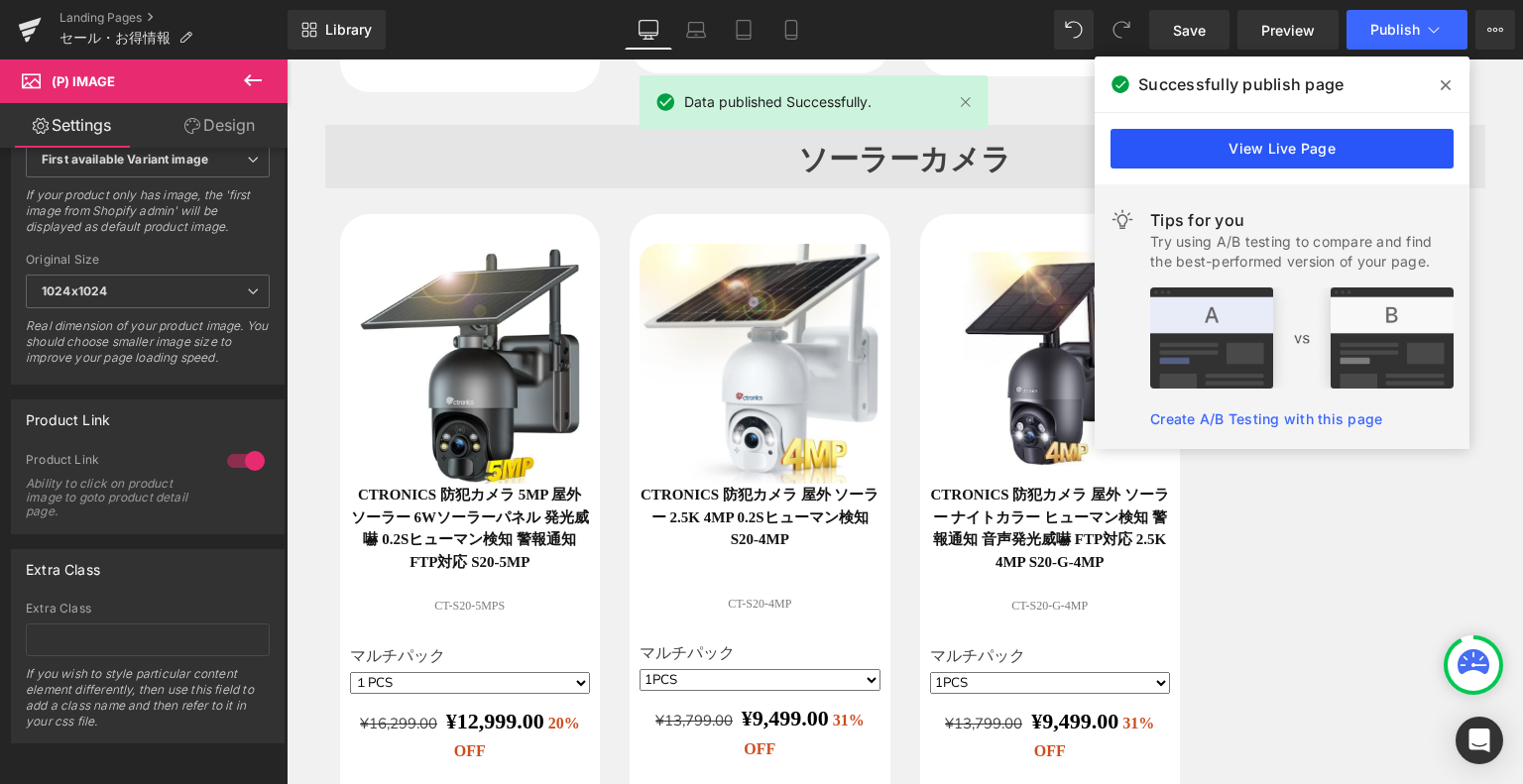 click on "View Live Page" at bounding box center [1282, 149] 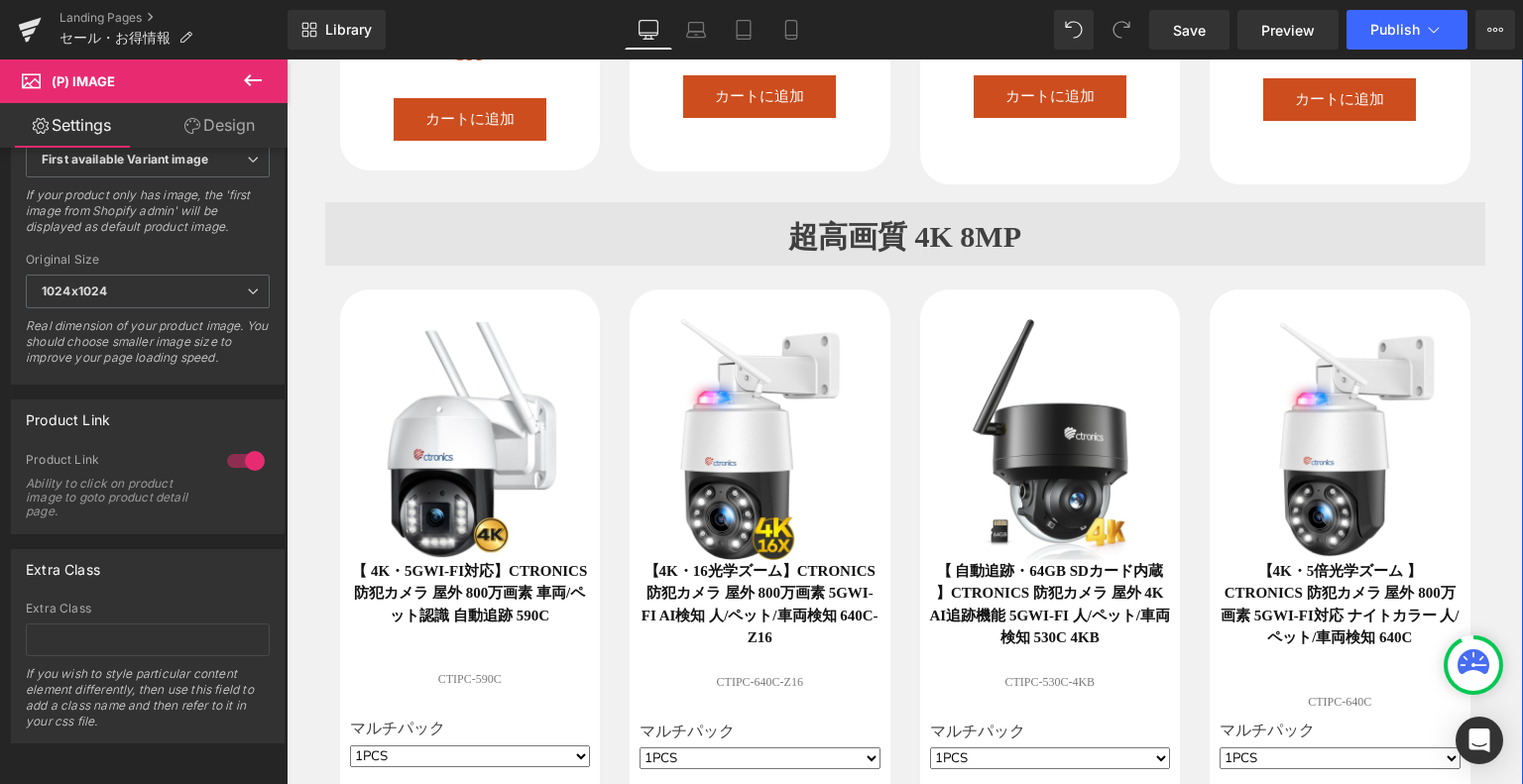 scroll, scrollTop: 892, scrollLeft: 0, axis: vertical 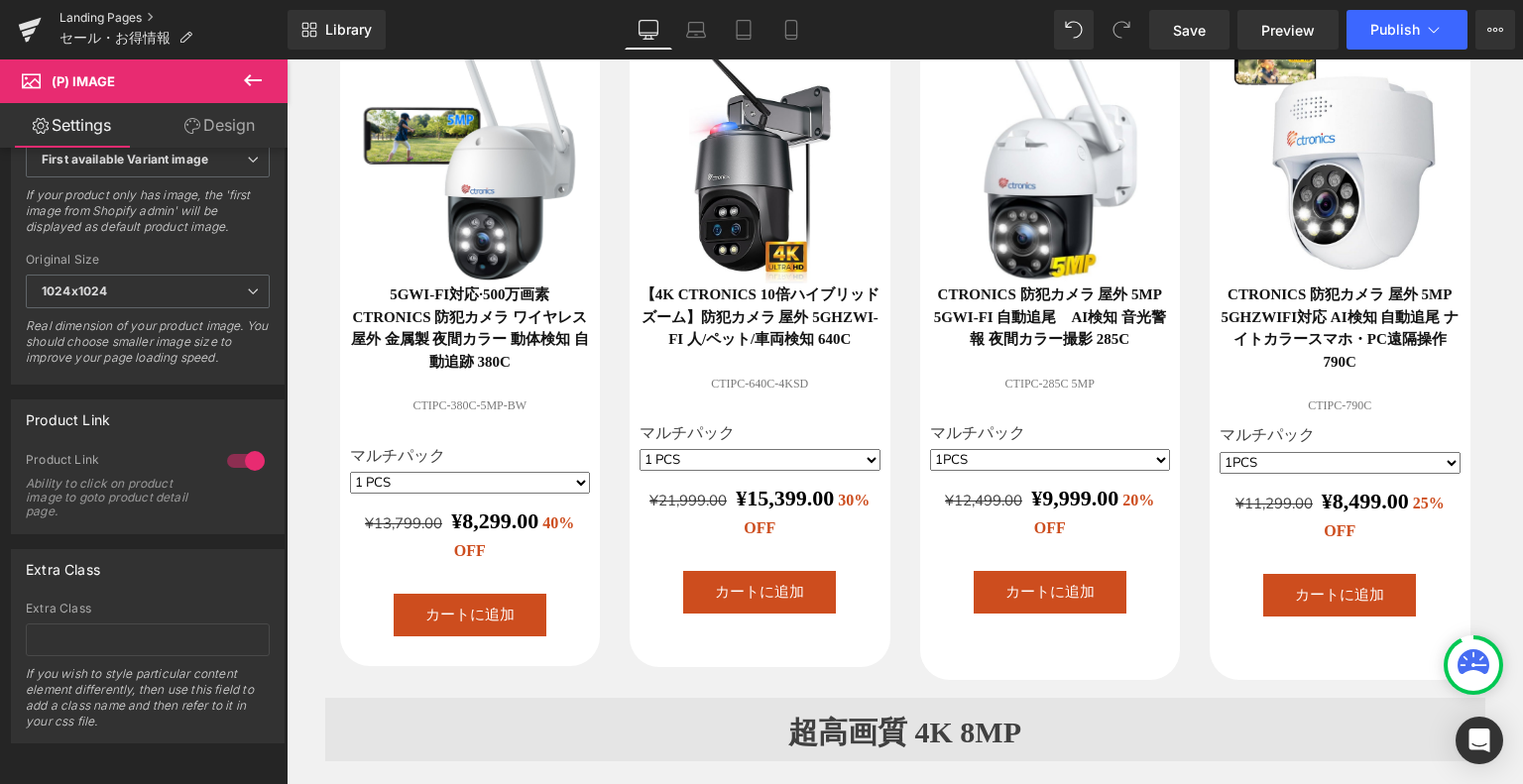 click on "Landing Pages" at bounding box center (174, 18) 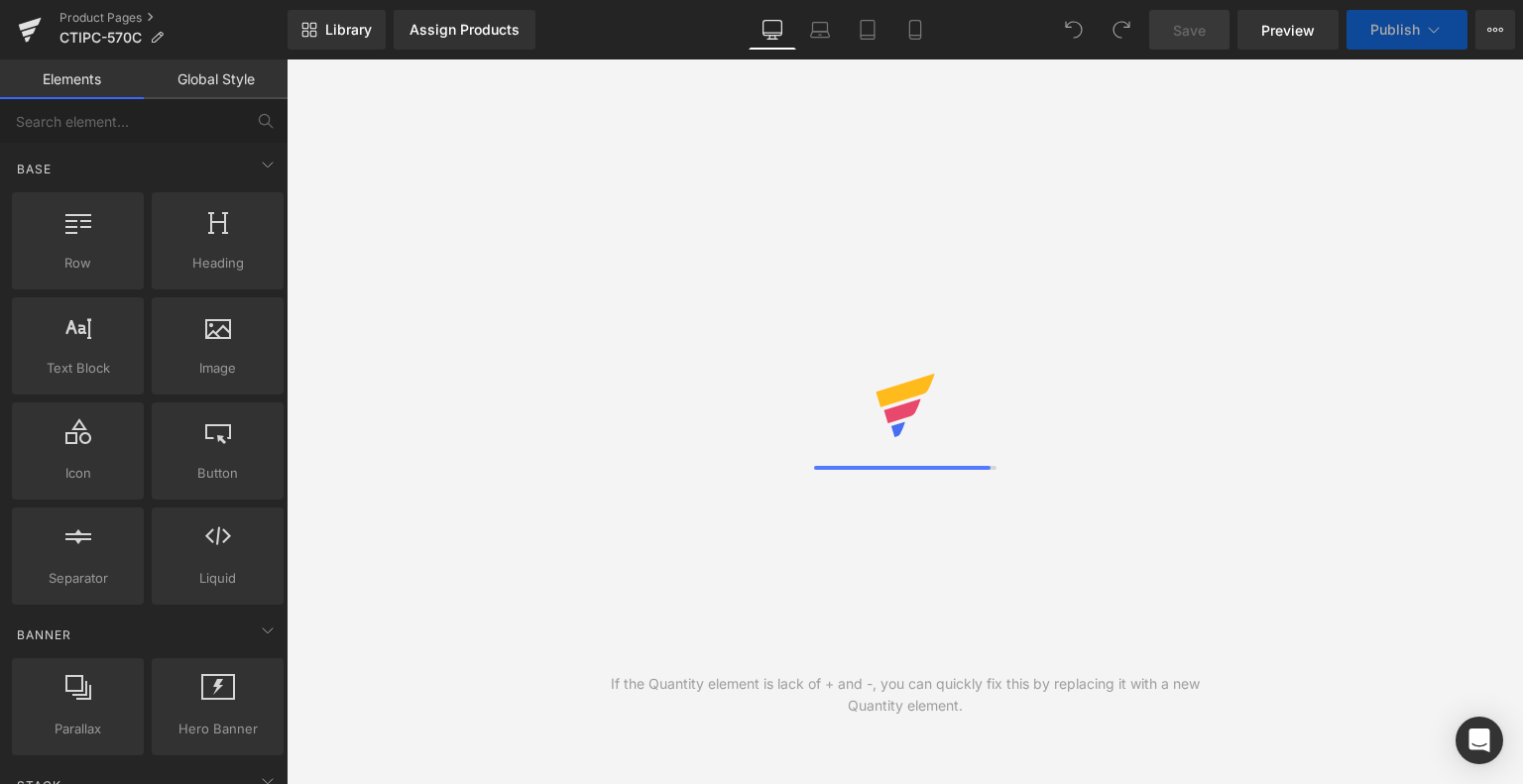 scroll, scrollTop: 0, scrollLeft: 0, axis: both 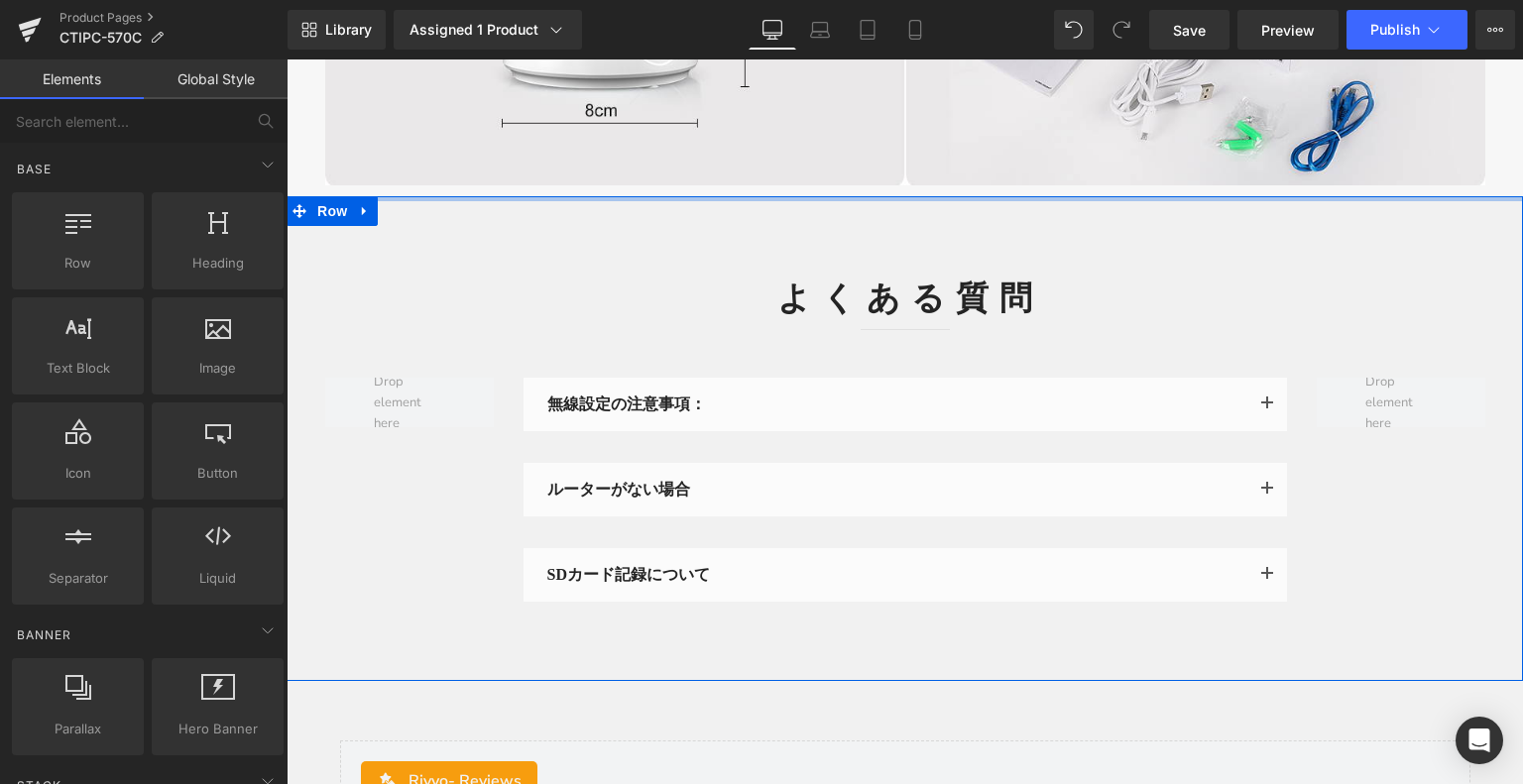 click at bounding box center [904, 198] 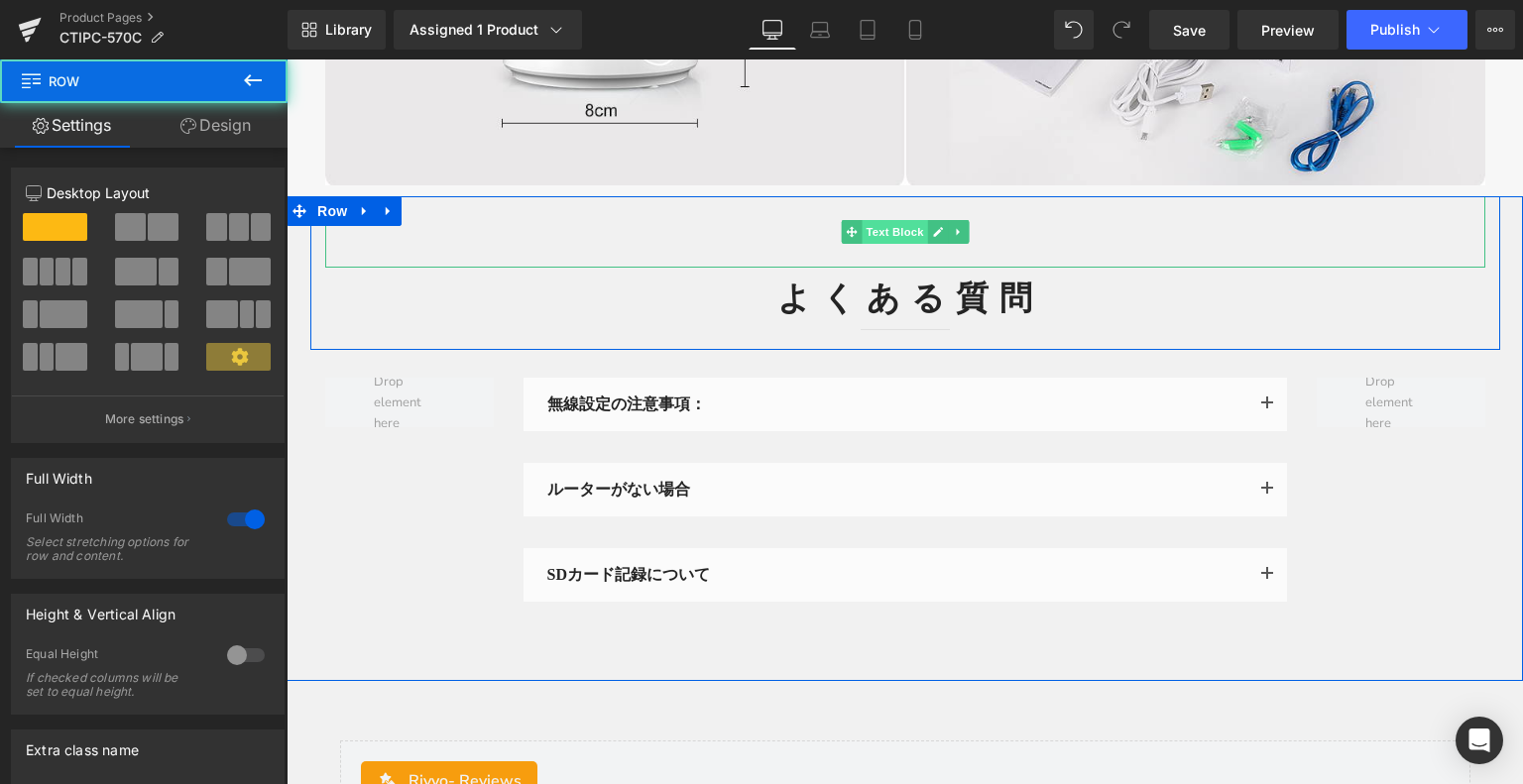 click on "Text Block" at bounding box center (894, 232) 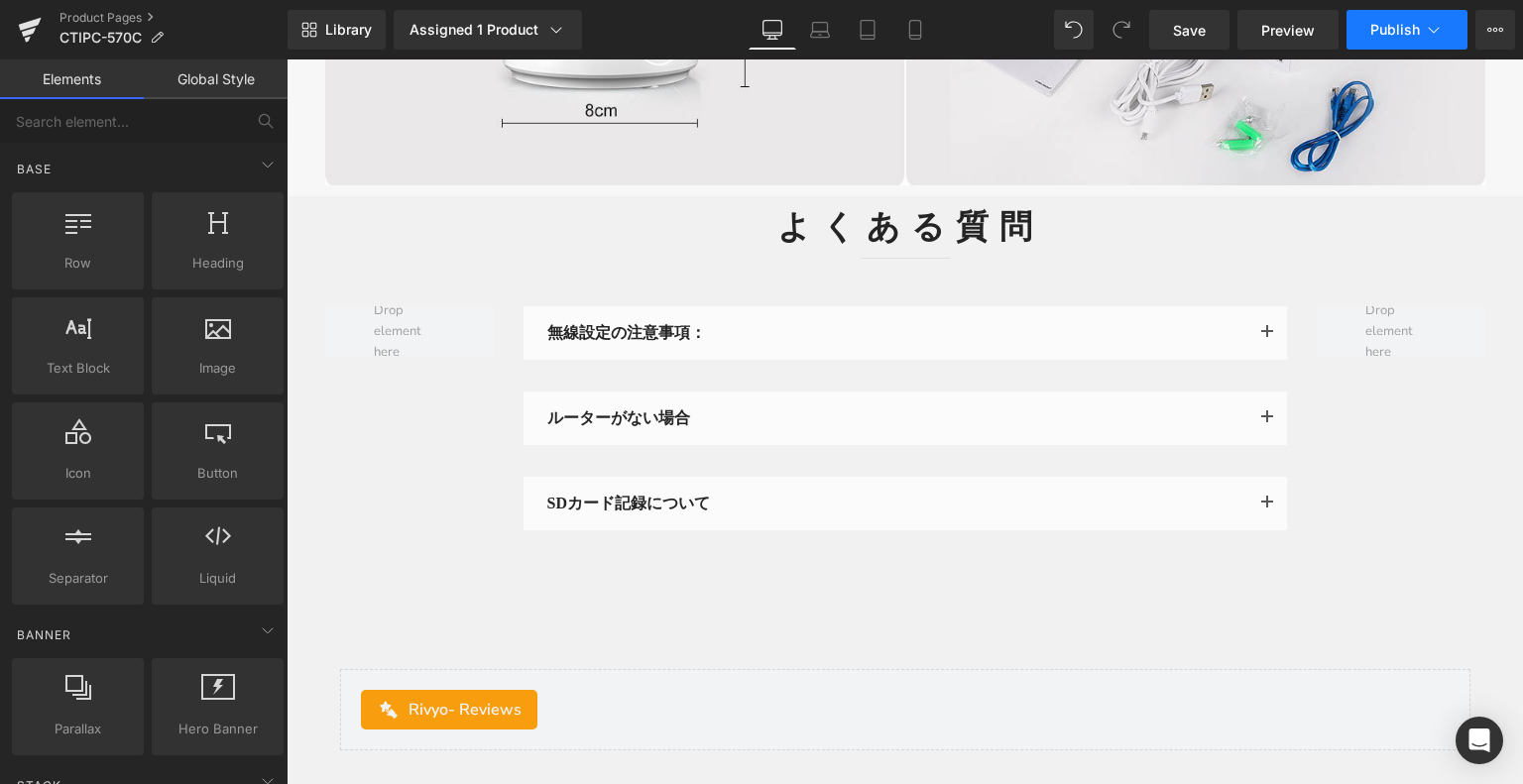 click on "Publish" at bounding box center (1395, 30) 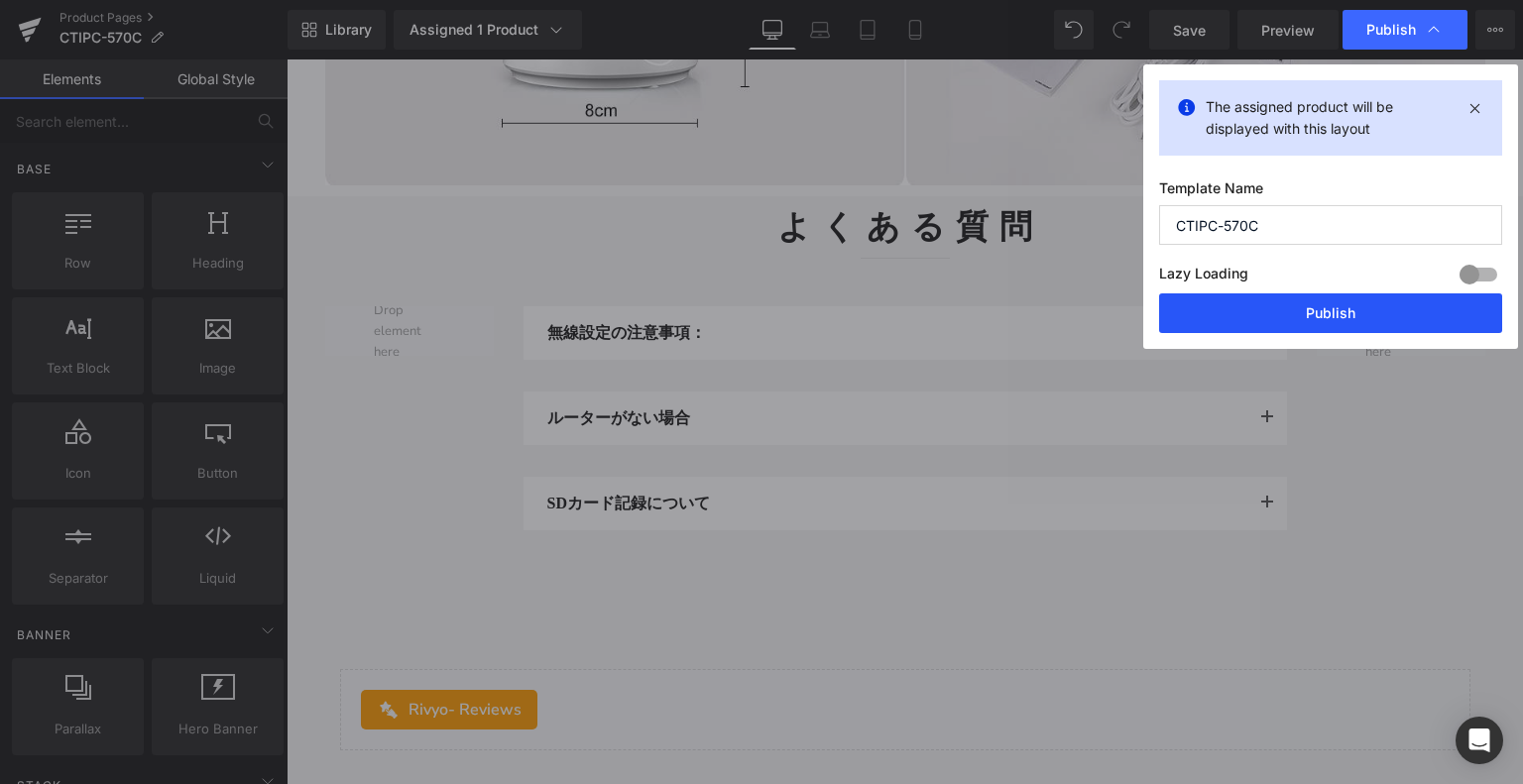 click on "Publish" at bounding box center (1331, 313) 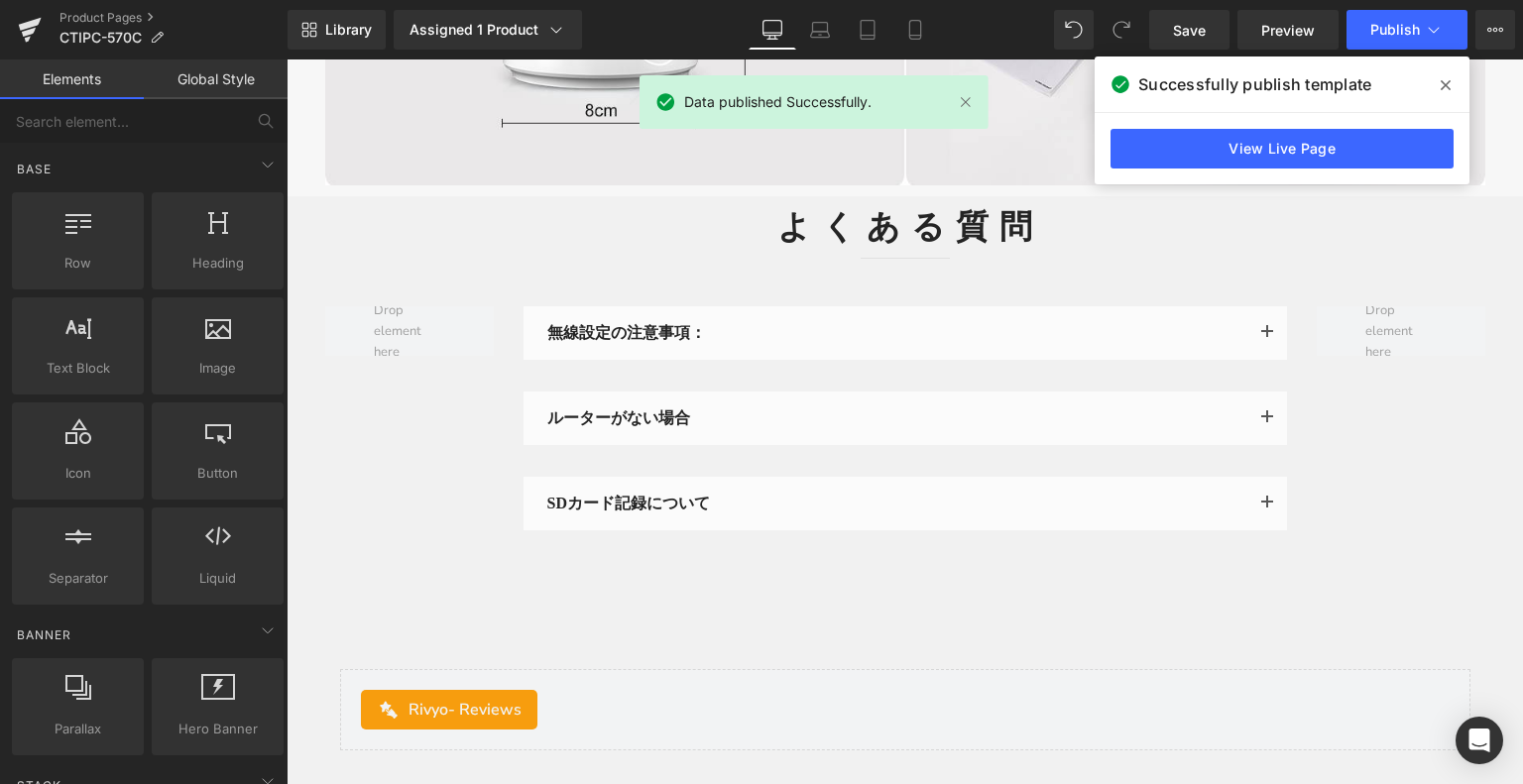 click 